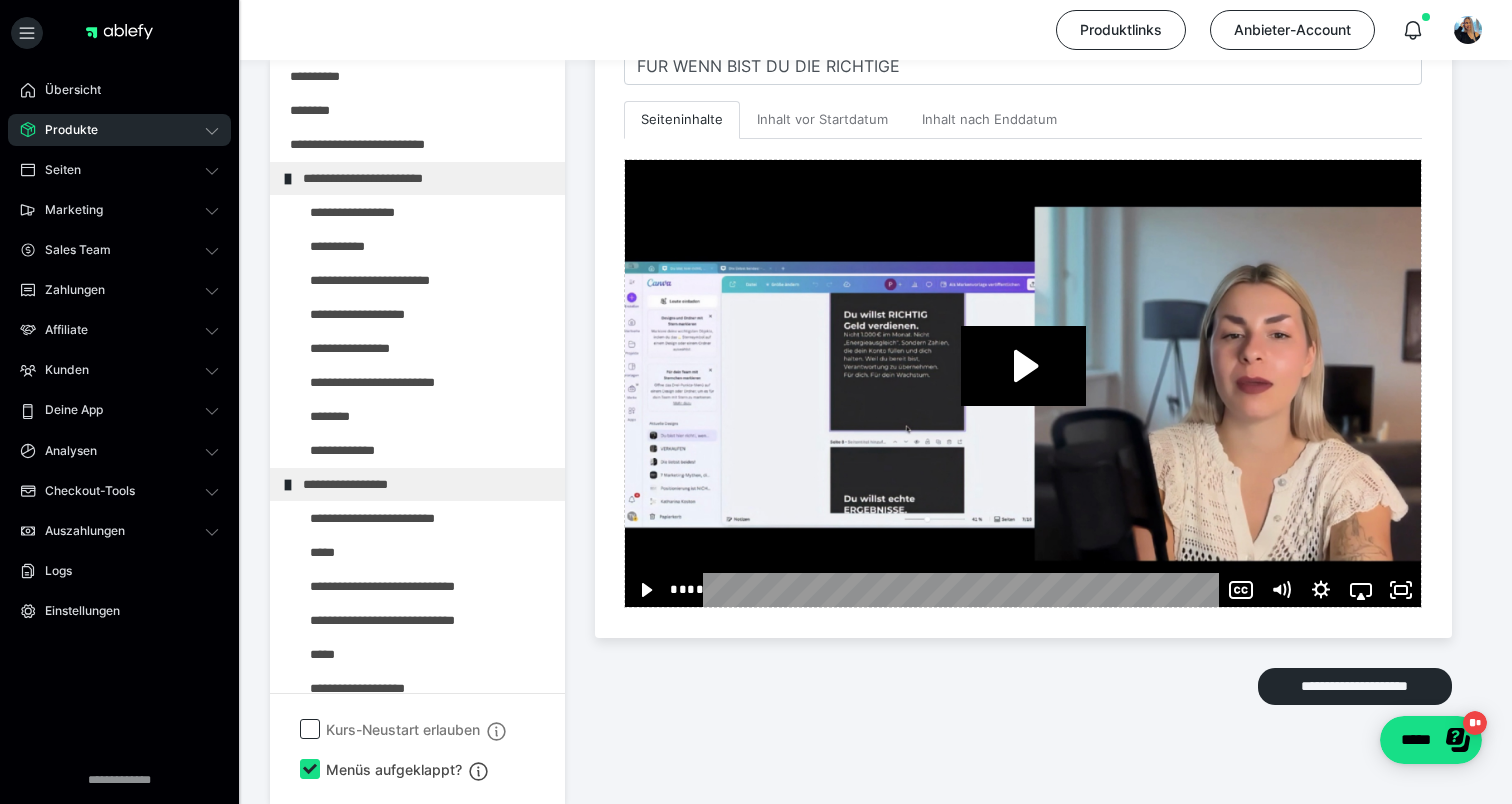scroll, scrollTop: 0, scrollLeft: 0, axis: both 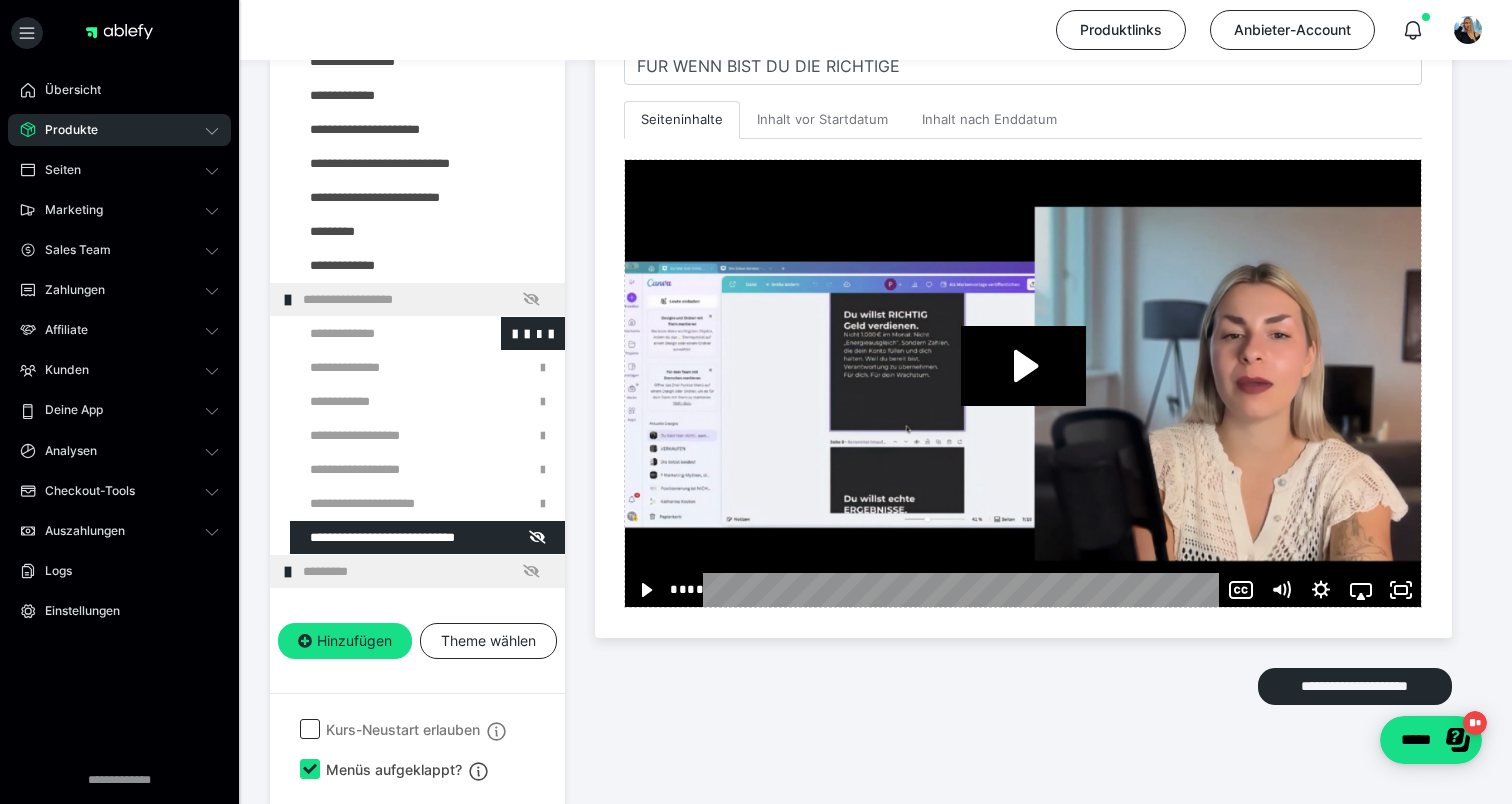 click at bounding box center [375, 333] 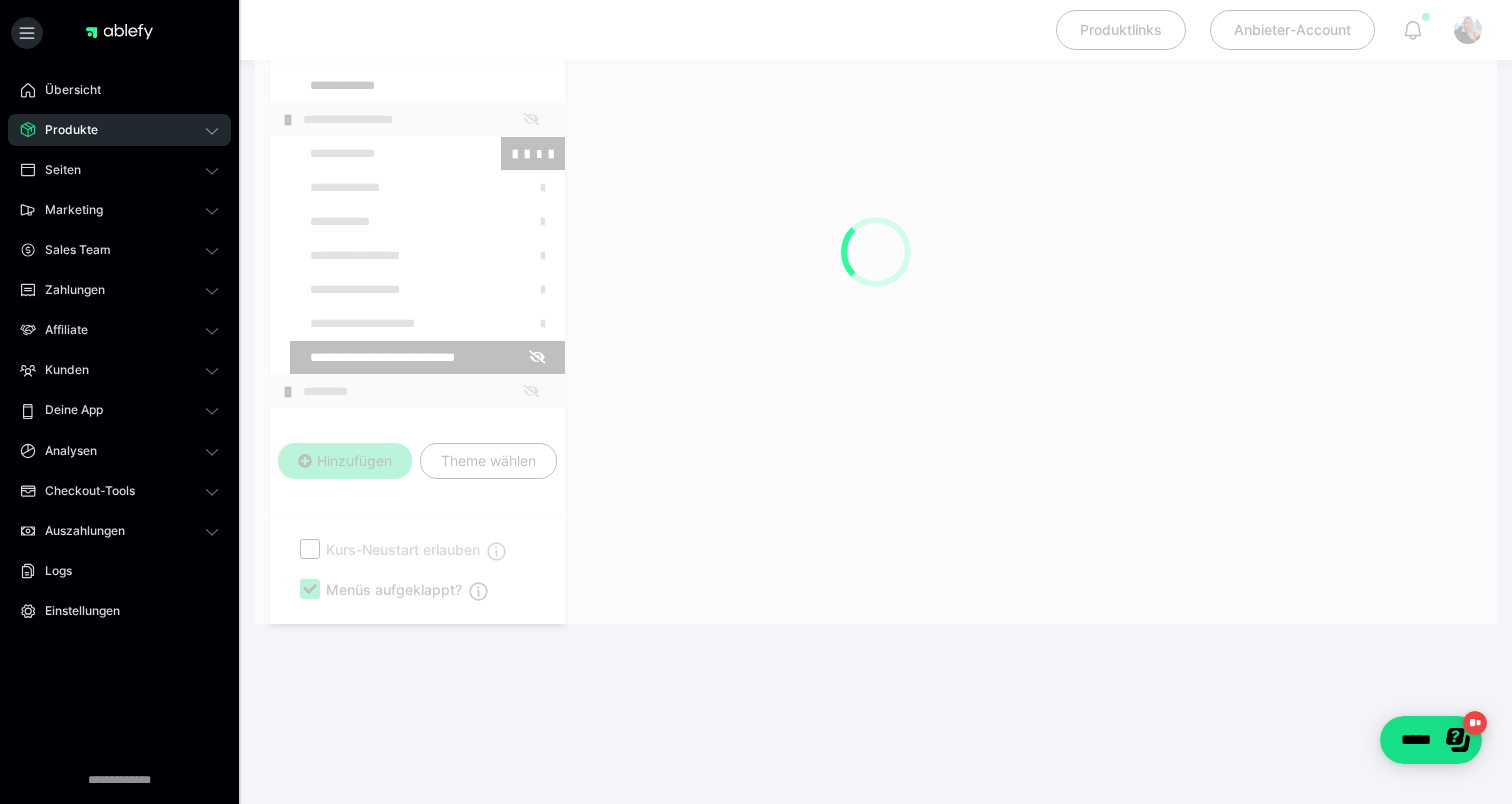 scroll, scrollTop: 290, scrollLeft: 0, axis: vertical 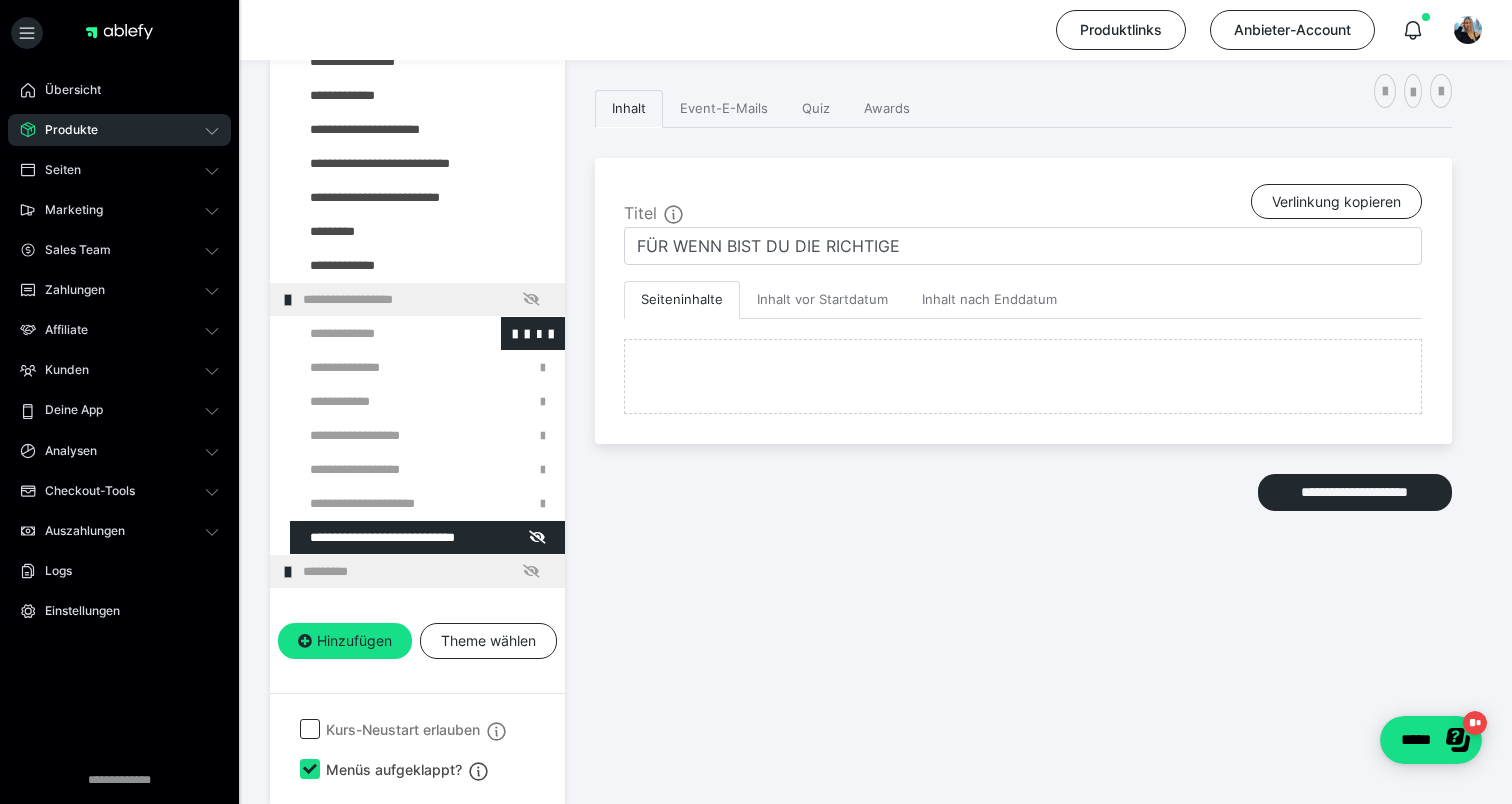 click at bounding box center (375, 333) 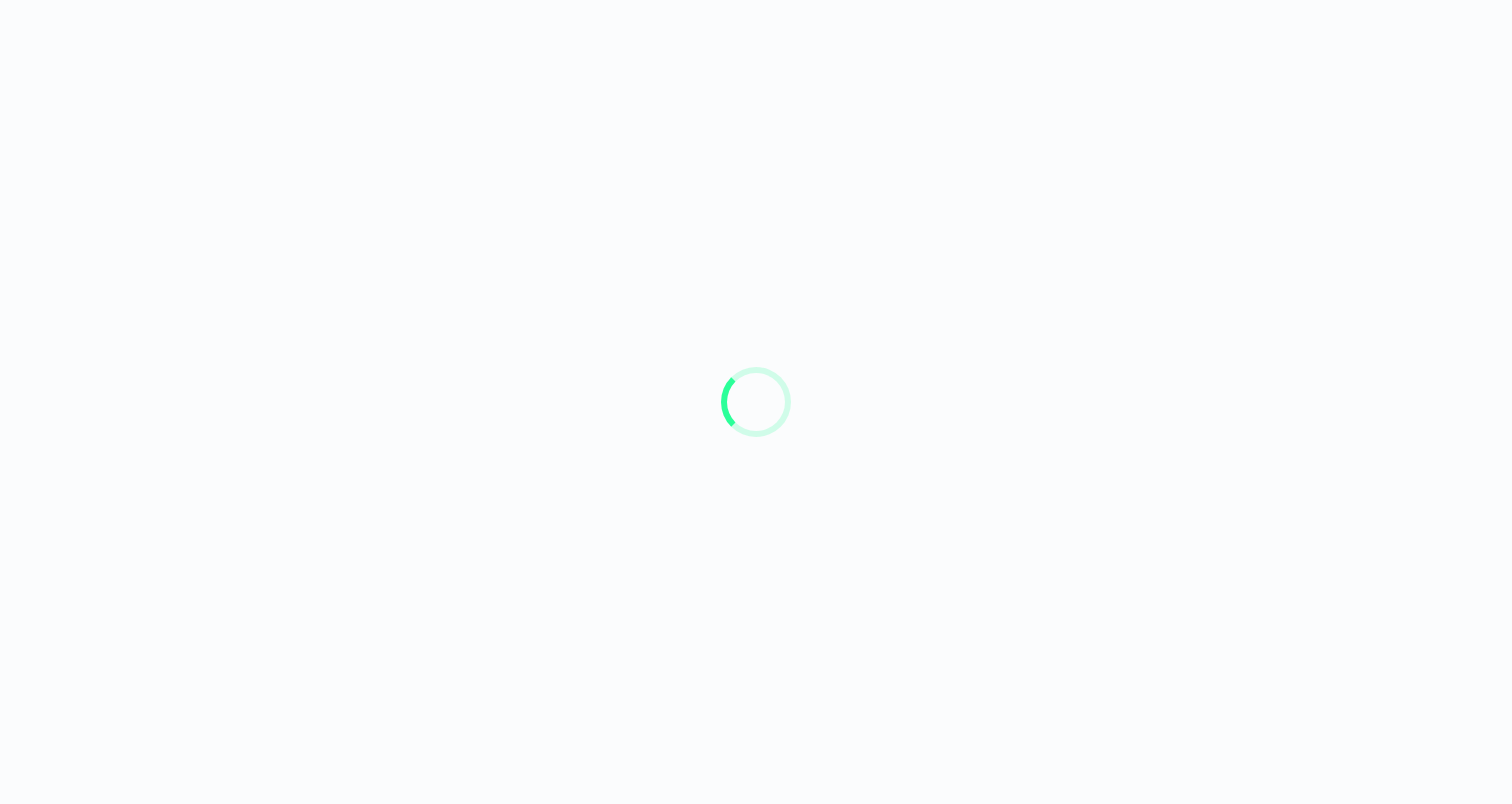 scroll, scrollTop: 0, scrollLeft: 0, axis: both 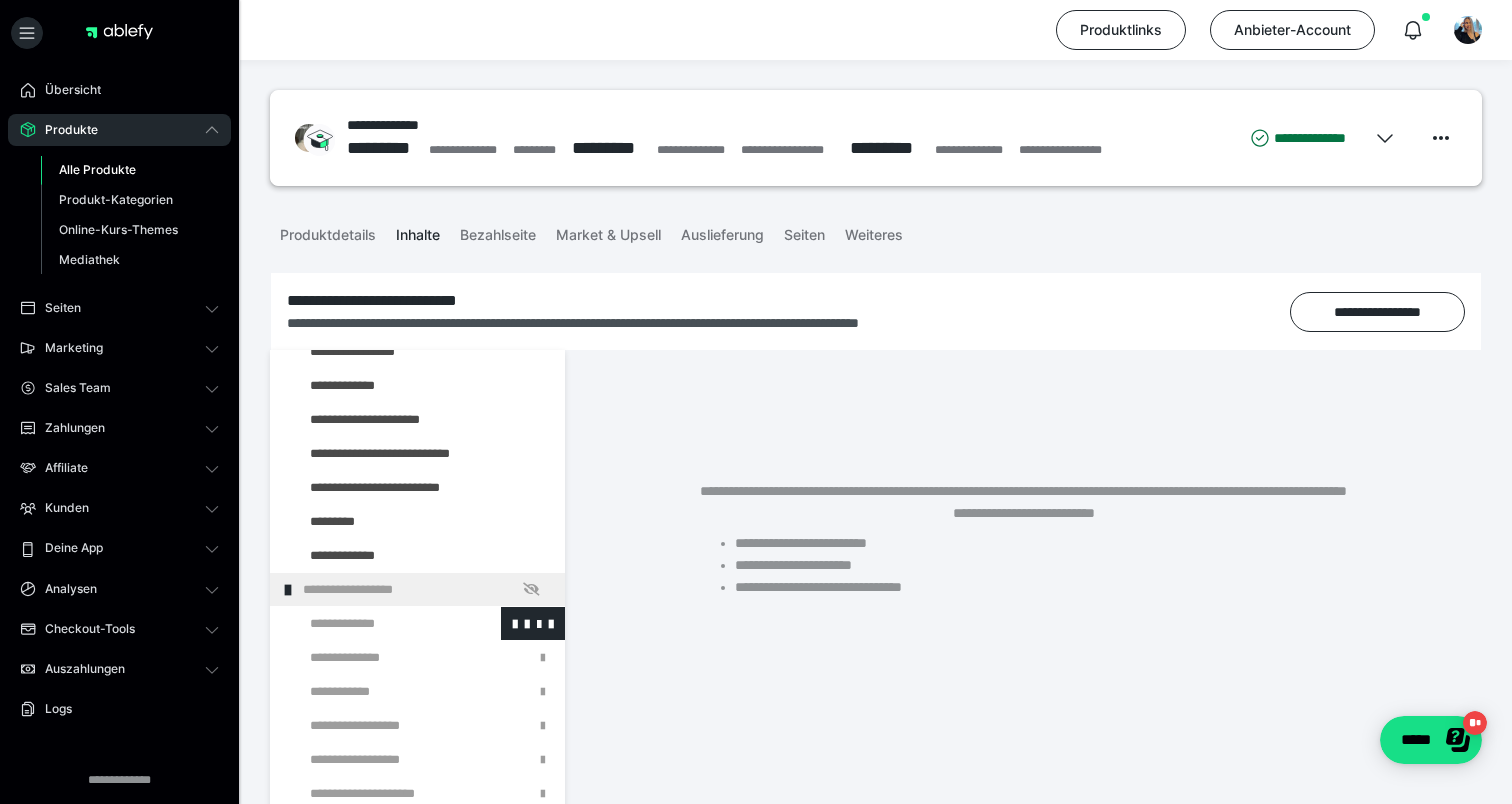 click at bounding box center (375, 623) 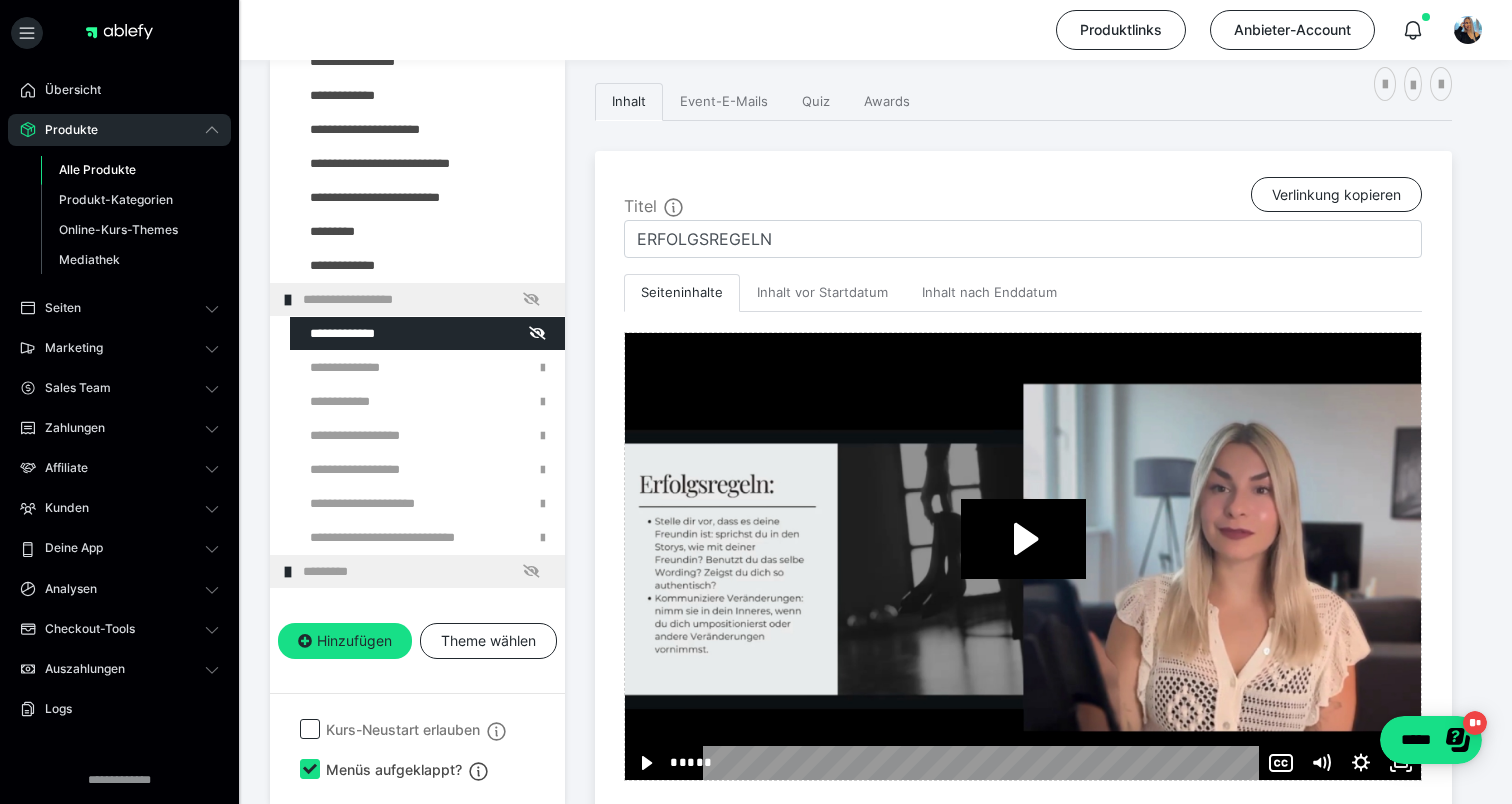 scroll, scrollTop: 307, scrollLeft: 0, axis: vertical 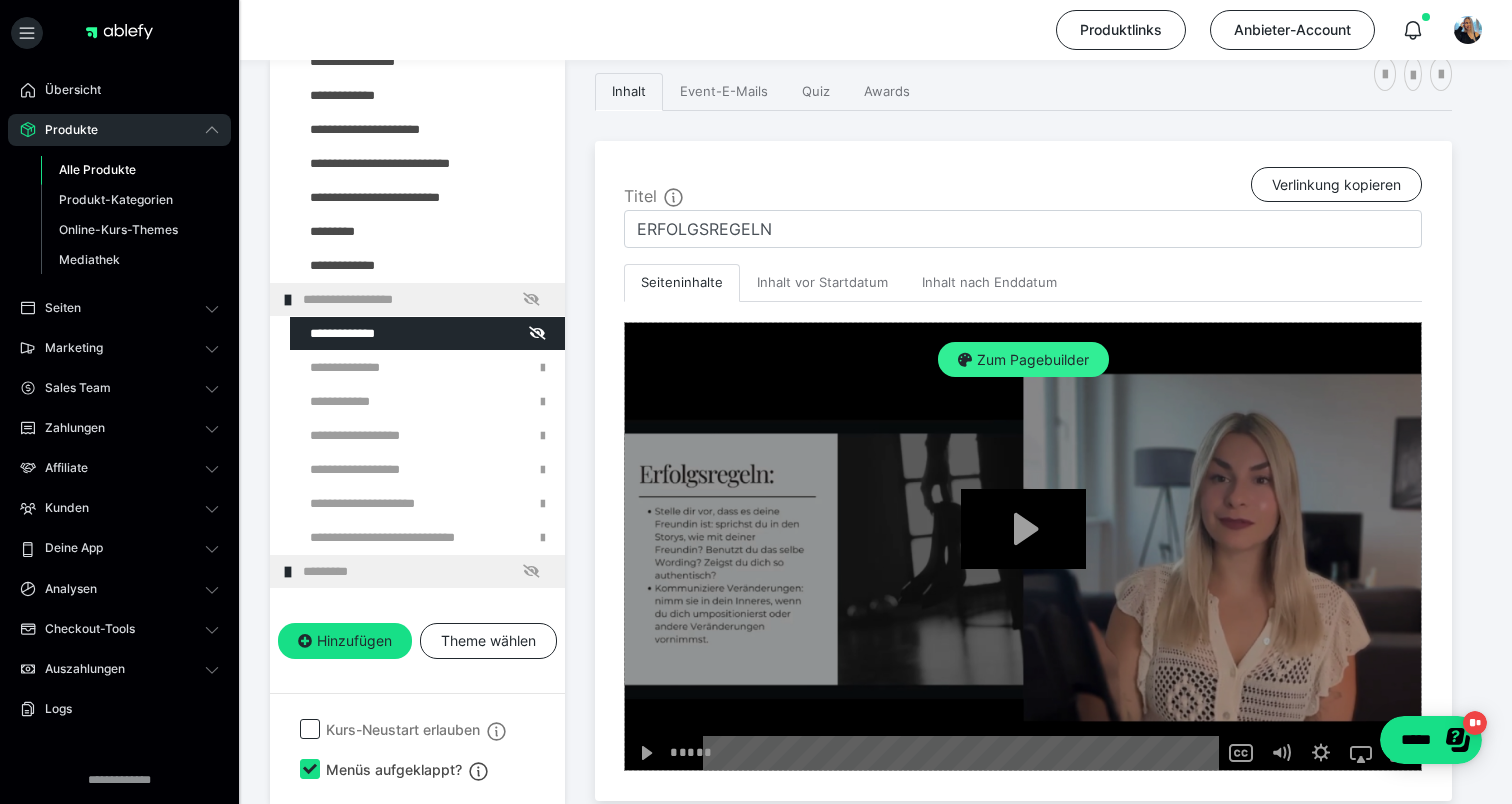 click on "Zum Pagebuilder" at bounding box center [1023, 360] 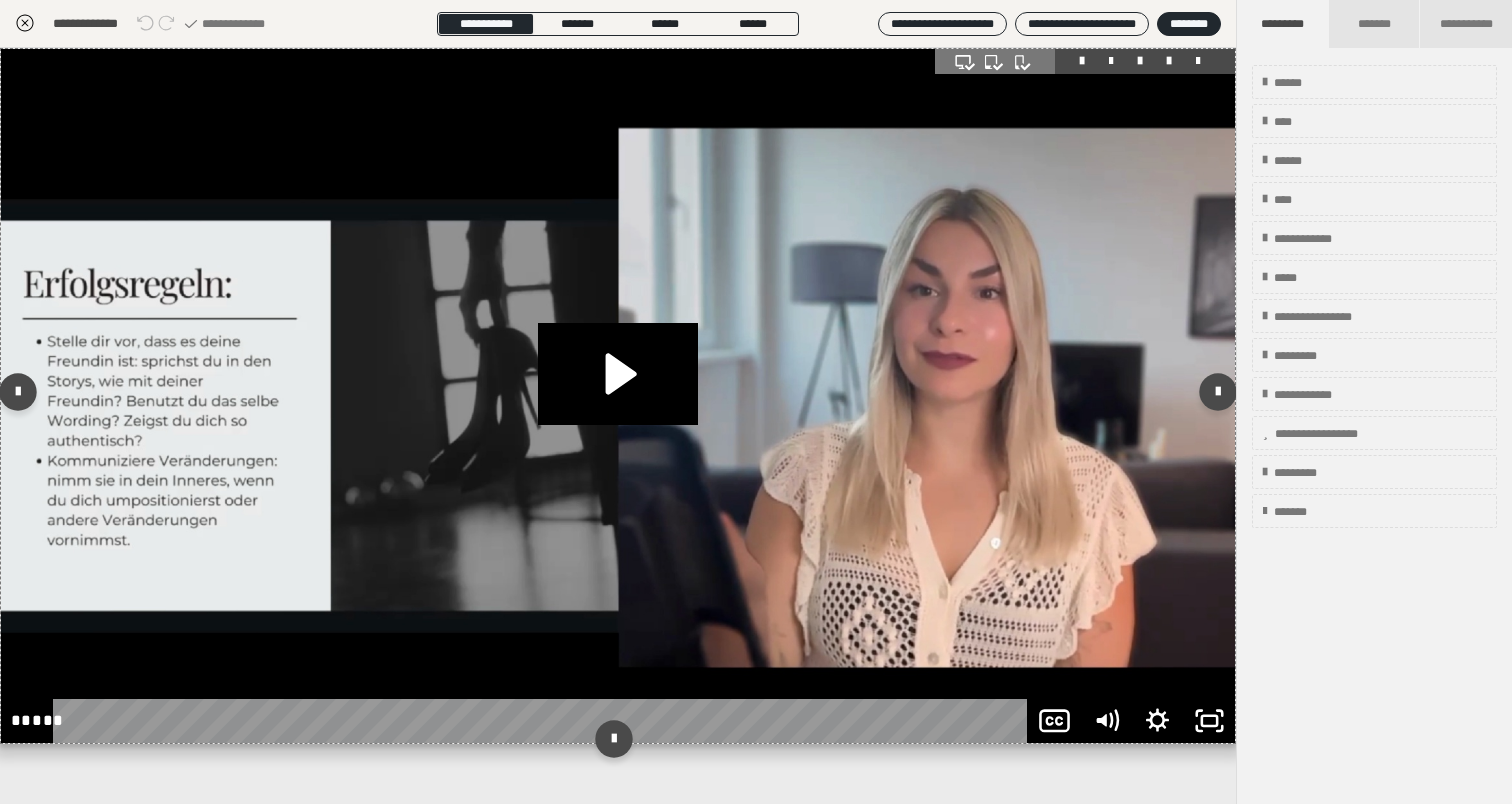 scroll, scrollTop: 290, scrollLeft: 0, axis: vertical 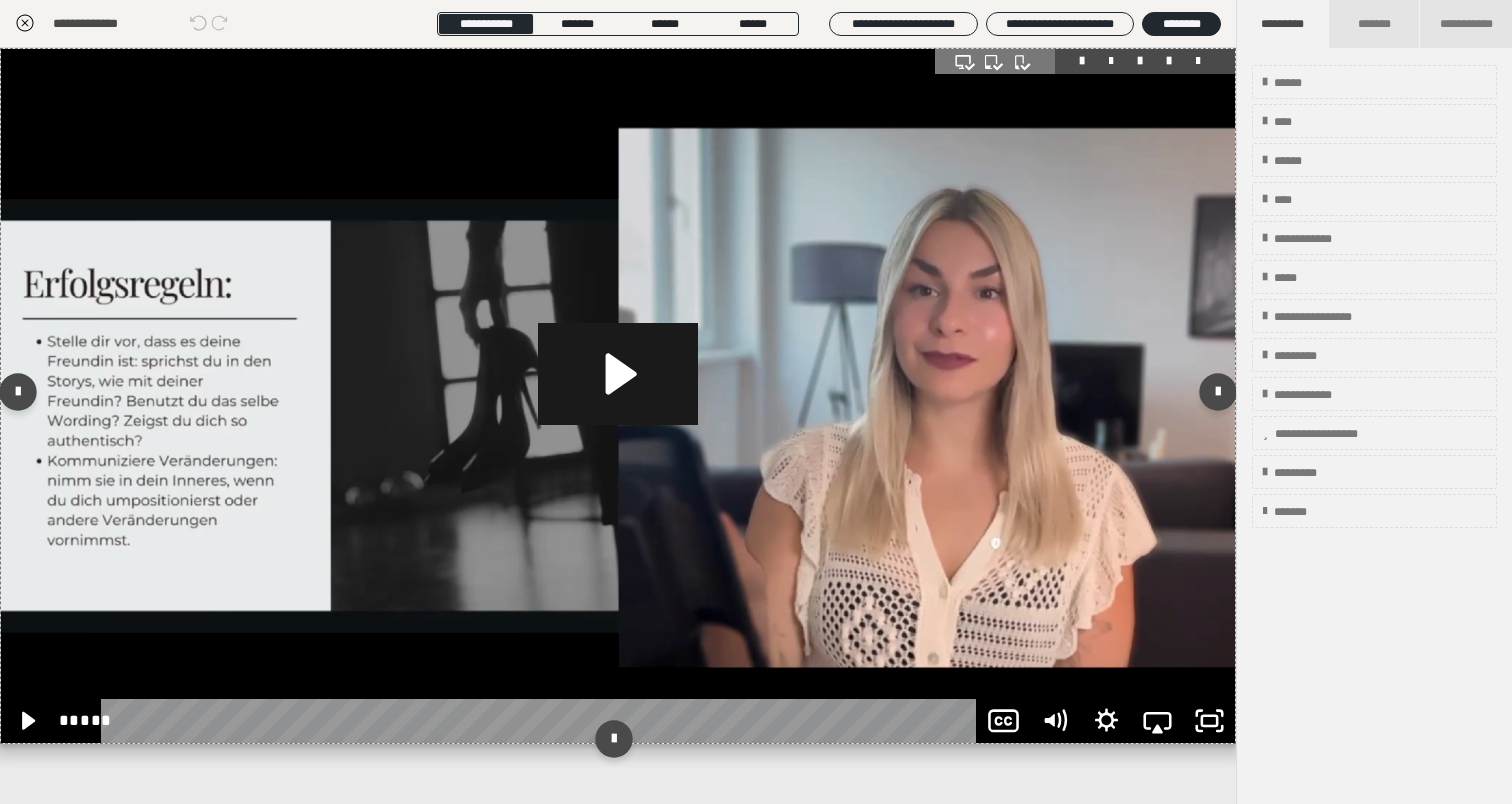 click 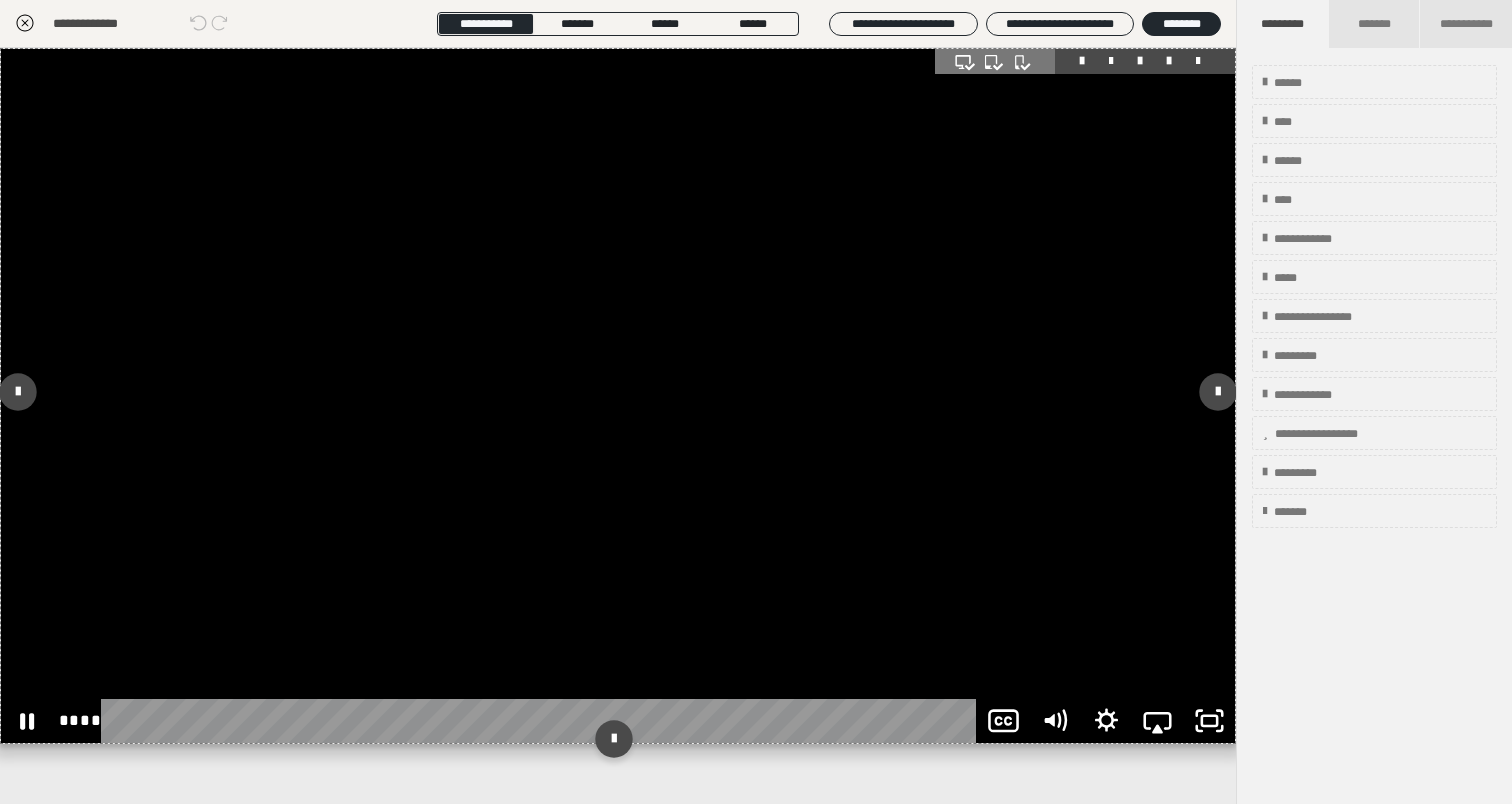 click 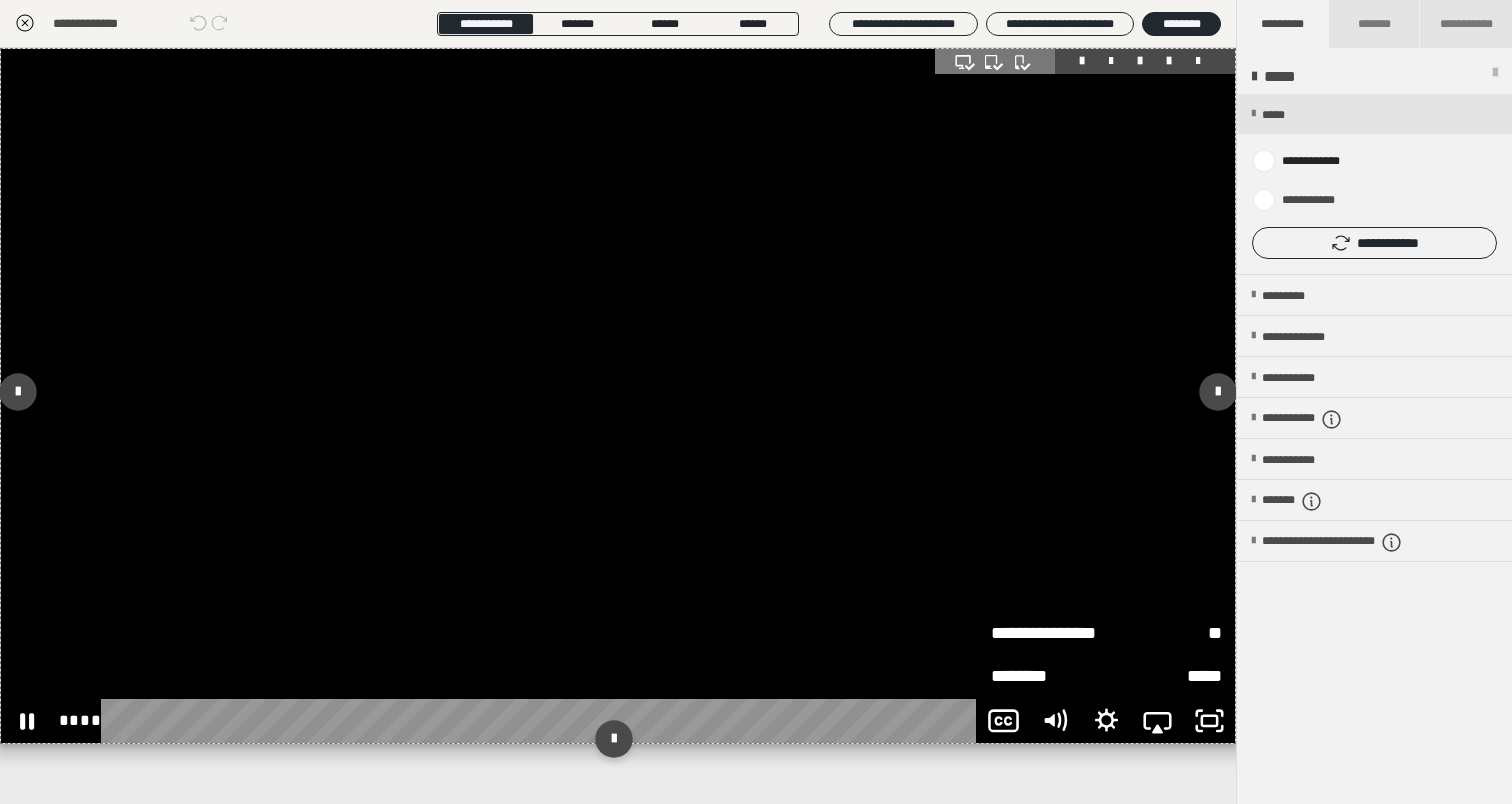 click on "**********" at bounding box center (1049, 633) 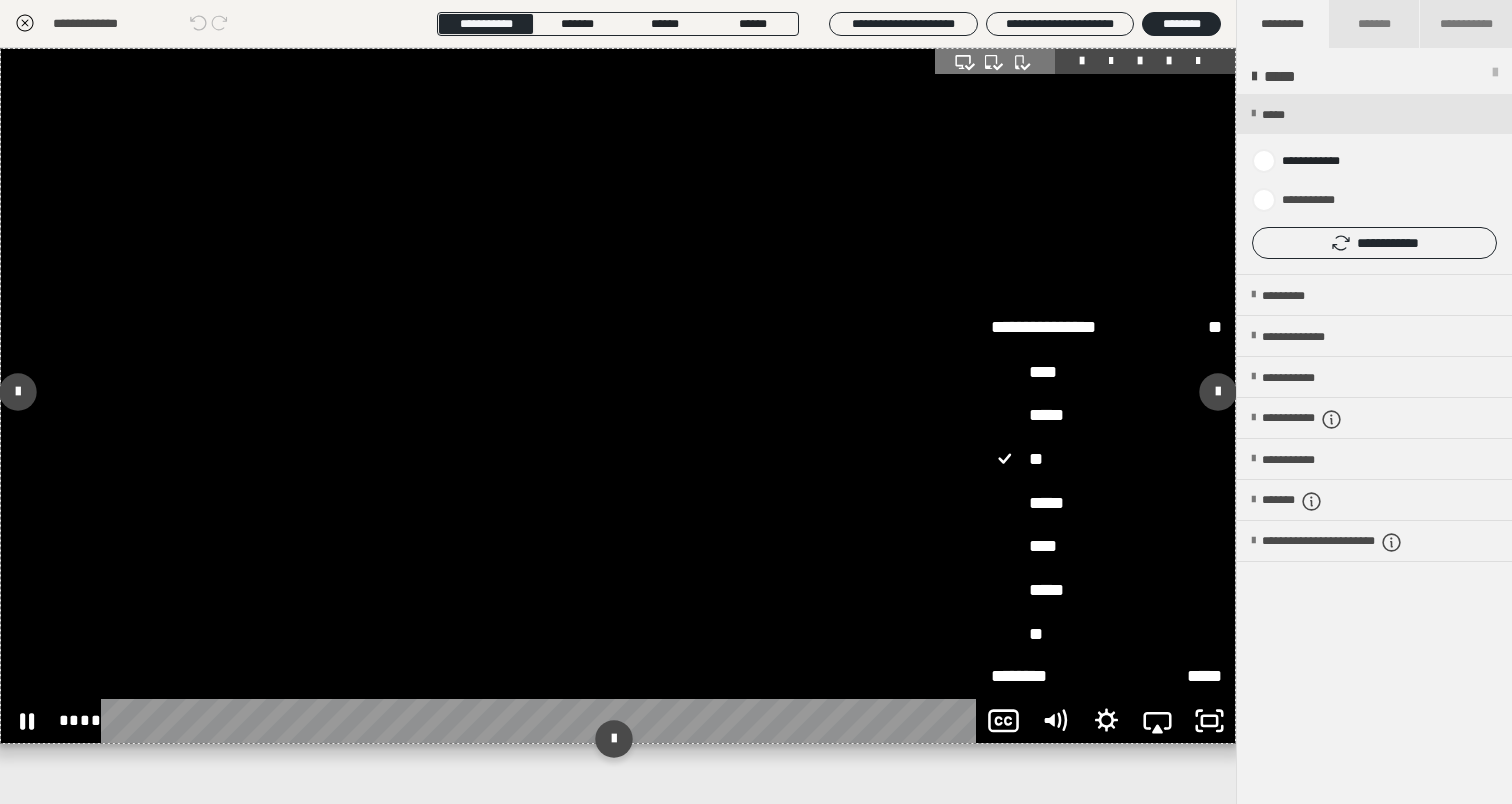 click on "**" at bounding box center [1106, 634] 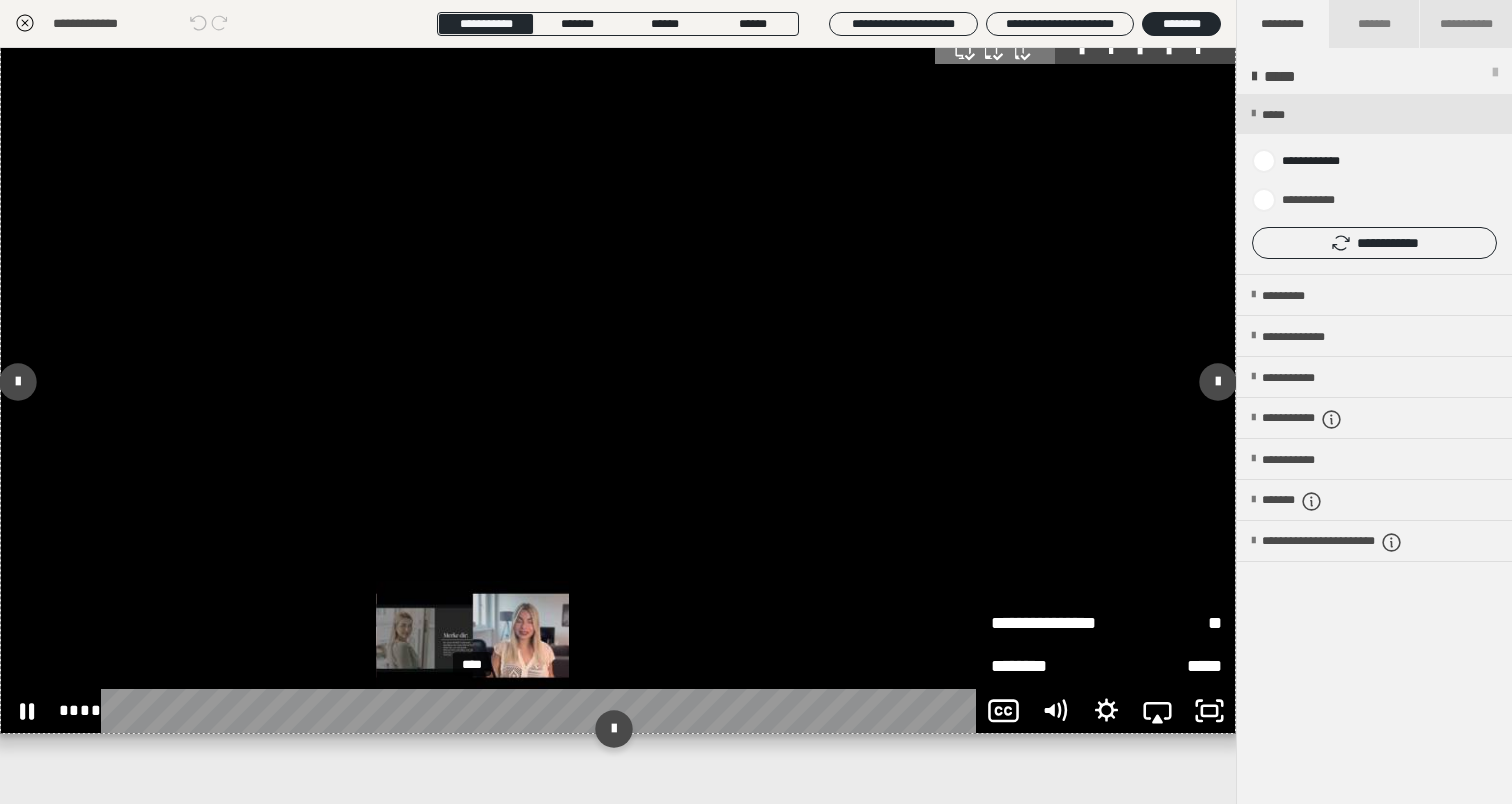 scroll, scrollTop: 10, scrollLeft: 0, axis: vertical 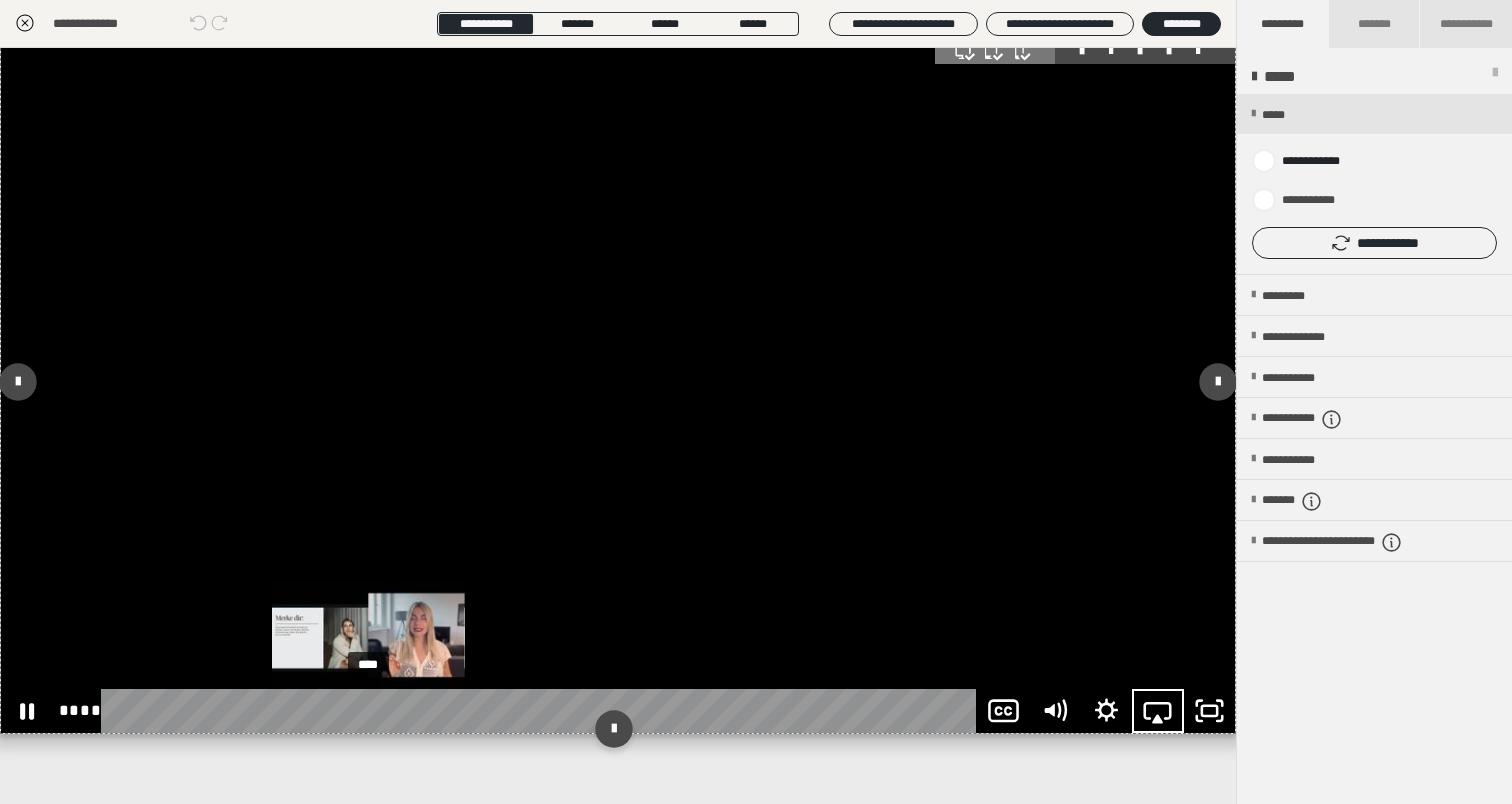 click on "****" at bounding box center (543, 711) 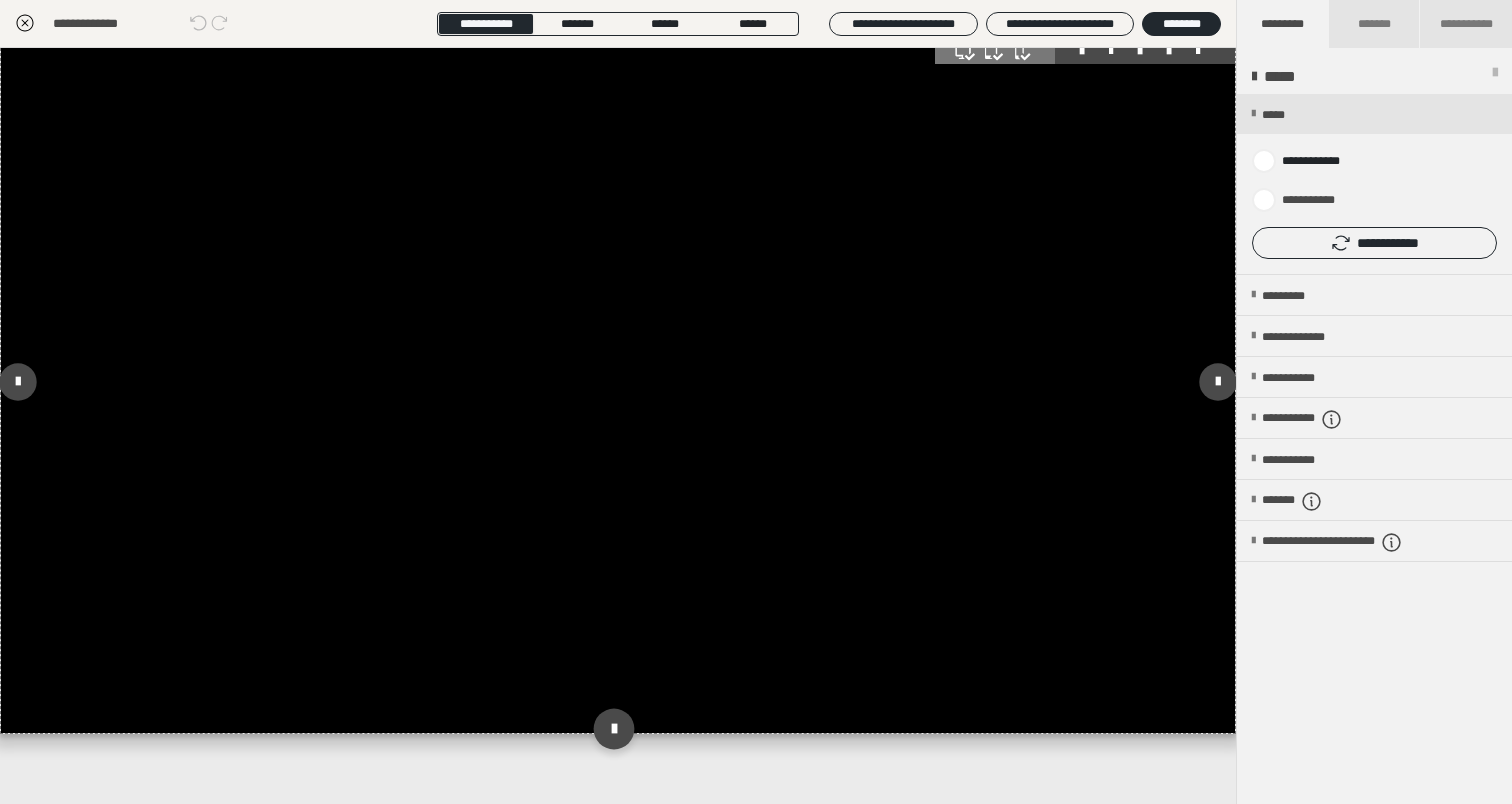 click at bounding box center (613, 728) 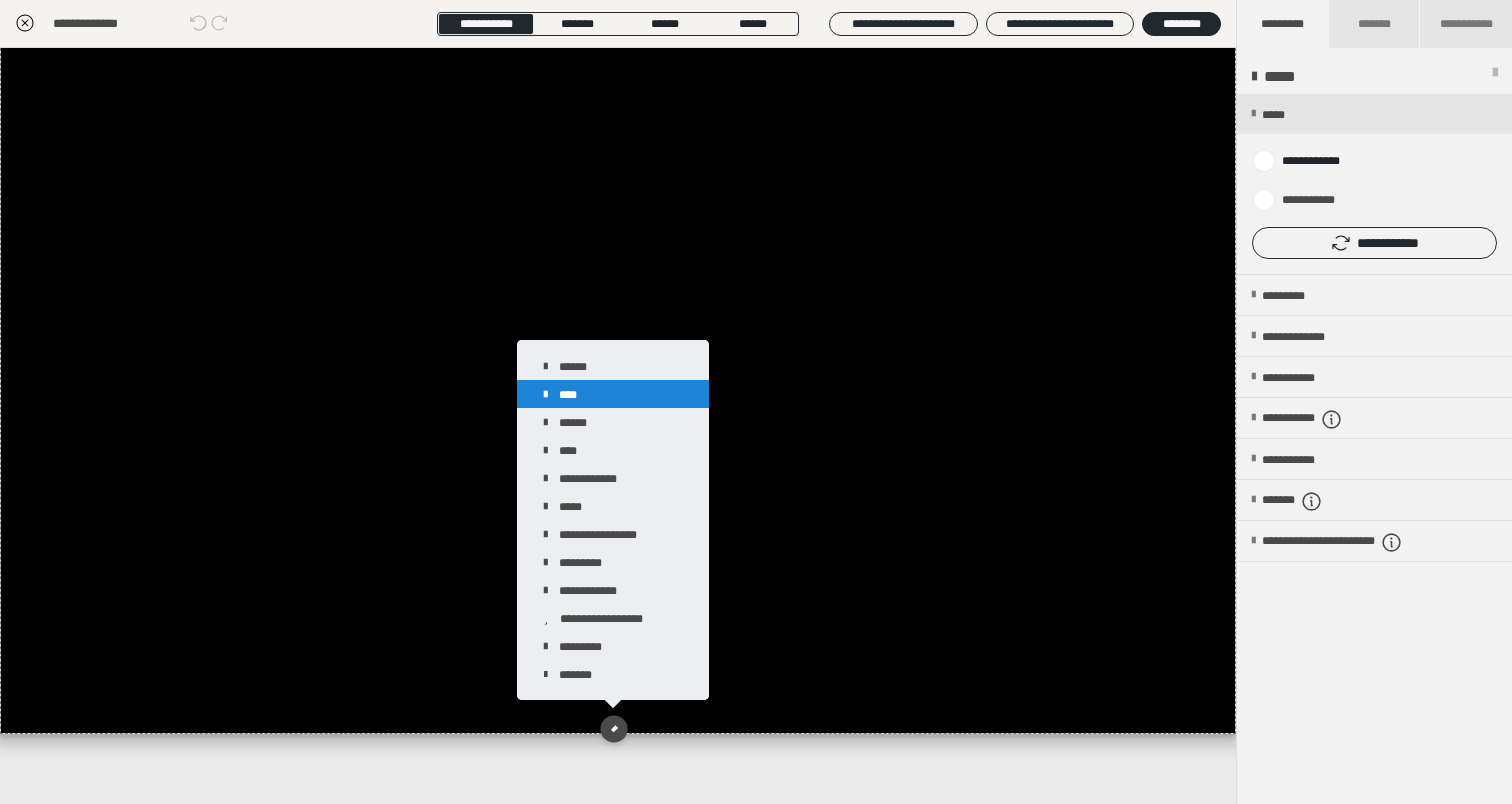 click on "****" at bounding box center [613, 394] 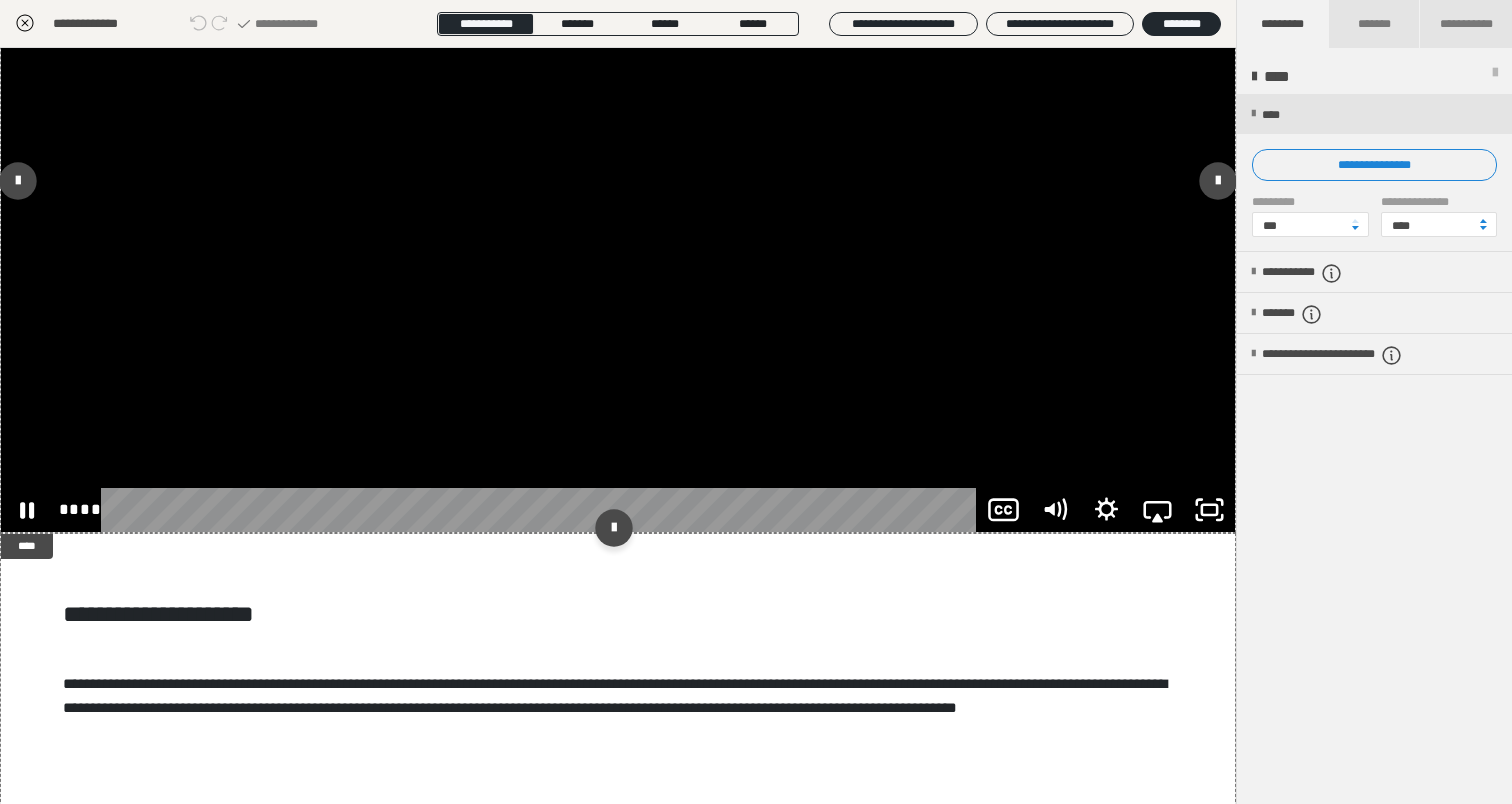 scroll, scrollTop: 215, scrollLeft: 0, axis: vertical 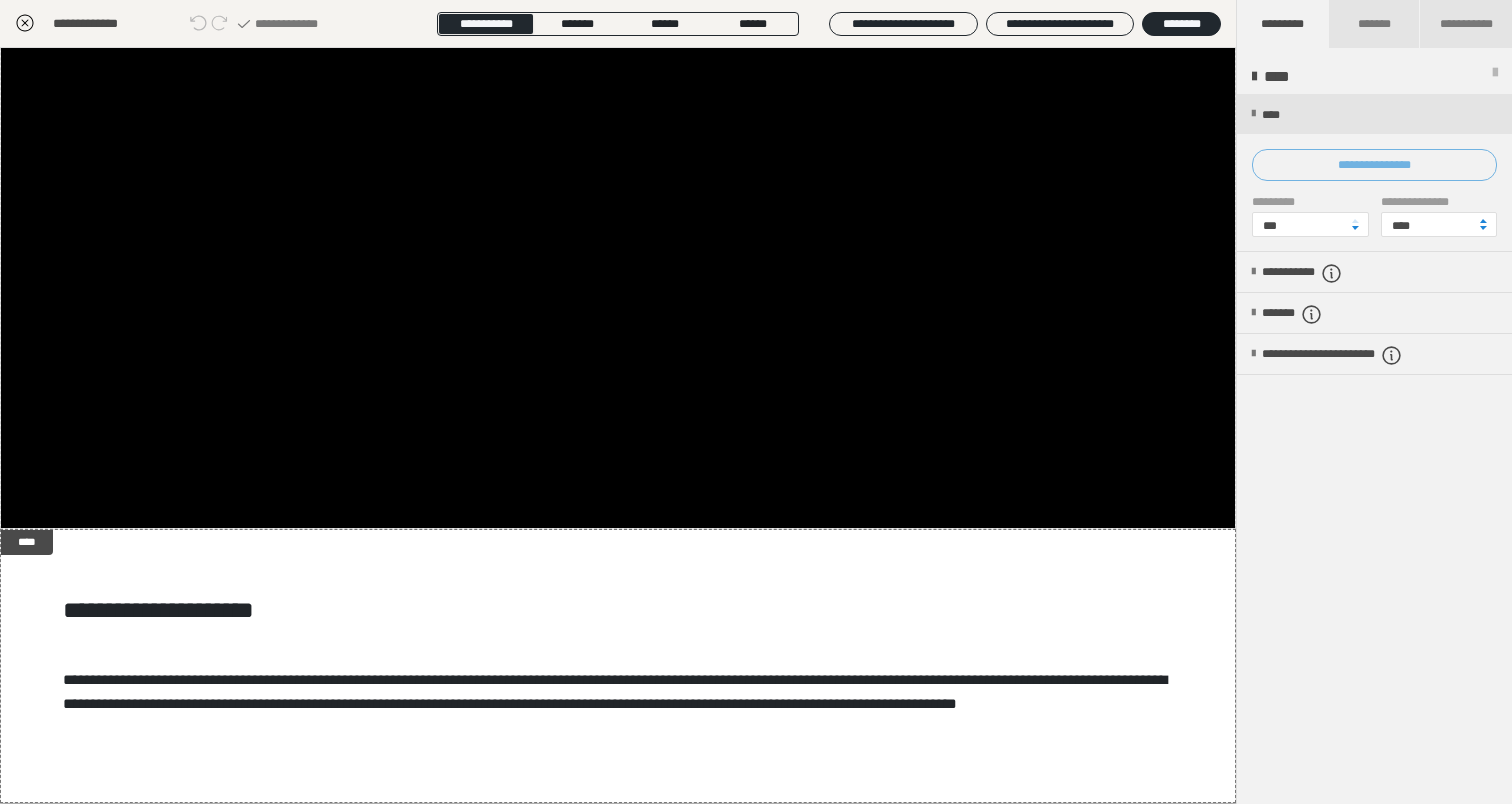 click on "**********" at bounding box center [1374, 165] 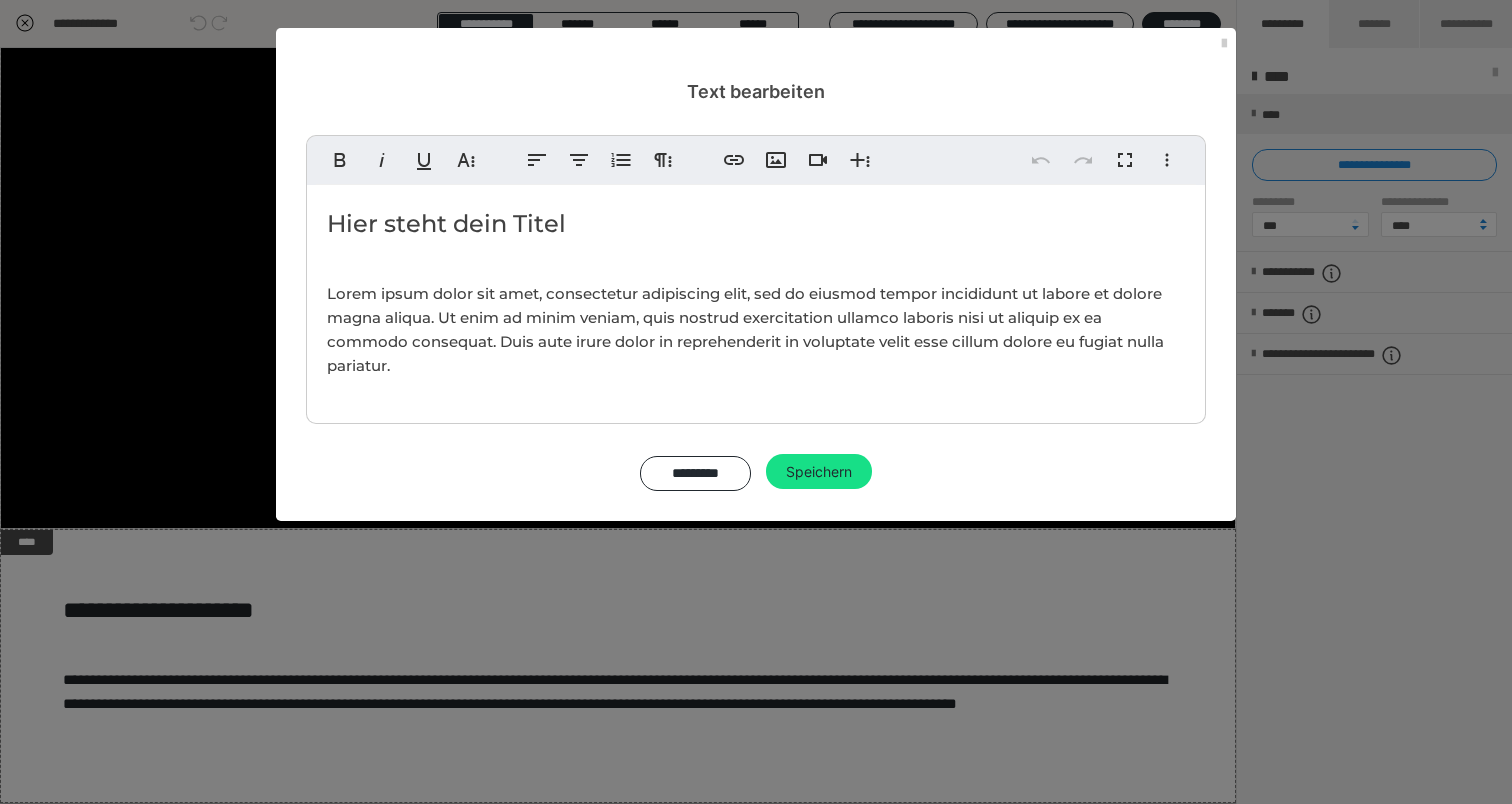 click on "Hier steht dein Titel" at bounding box center [756, 224] 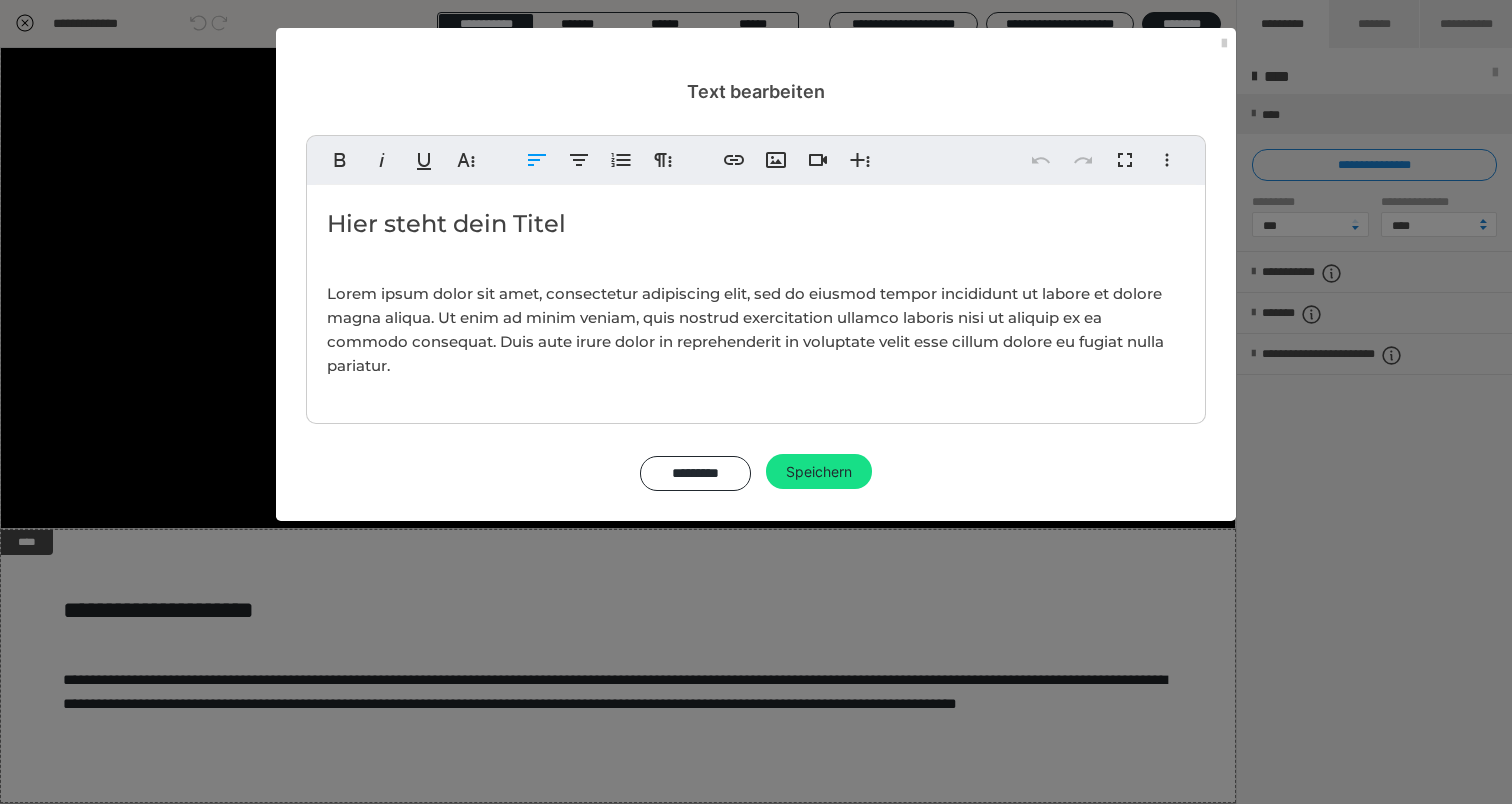 drag, startPoint x: 654, startPoint y: 223, endPoint x: 315, endPoint y: 217, distance: 339.0531 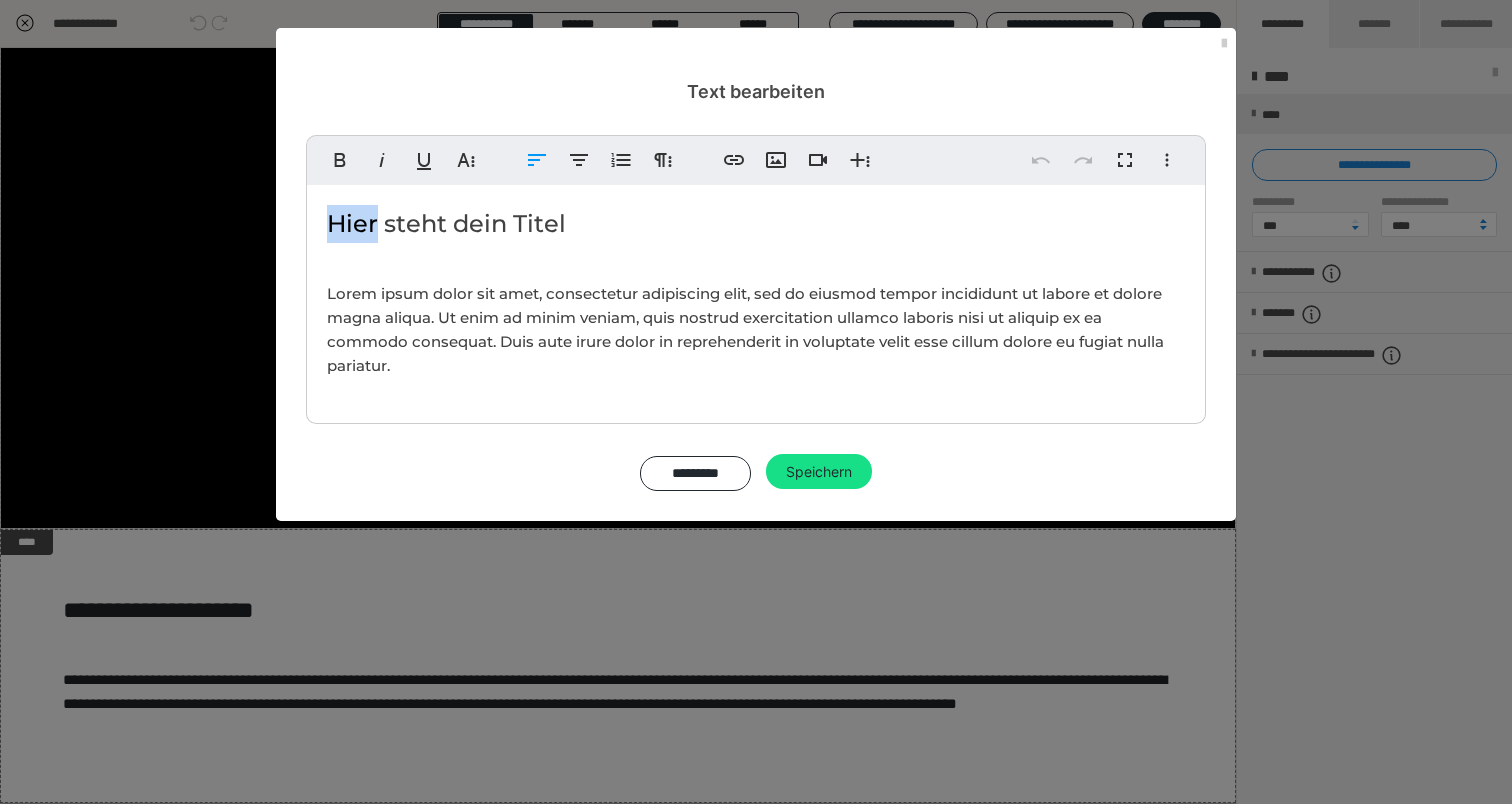 click on "Hier steht dein Titel Lorem ipsum dolor sit amet, consectetur adipiscing elit, sed do eiusmod tempor incididunt ut labore et dolore magna aliqua. Ut enim ad minim veniam, quis nostrud exercitation ullamco laboris nisi ut aliquip ex ea commodo consequat. Duis aute irure dolor in reprehenderit in voluptate velit esse cillum dolore eu fugiat nulla pariatur." at bounding box center (756, 299) 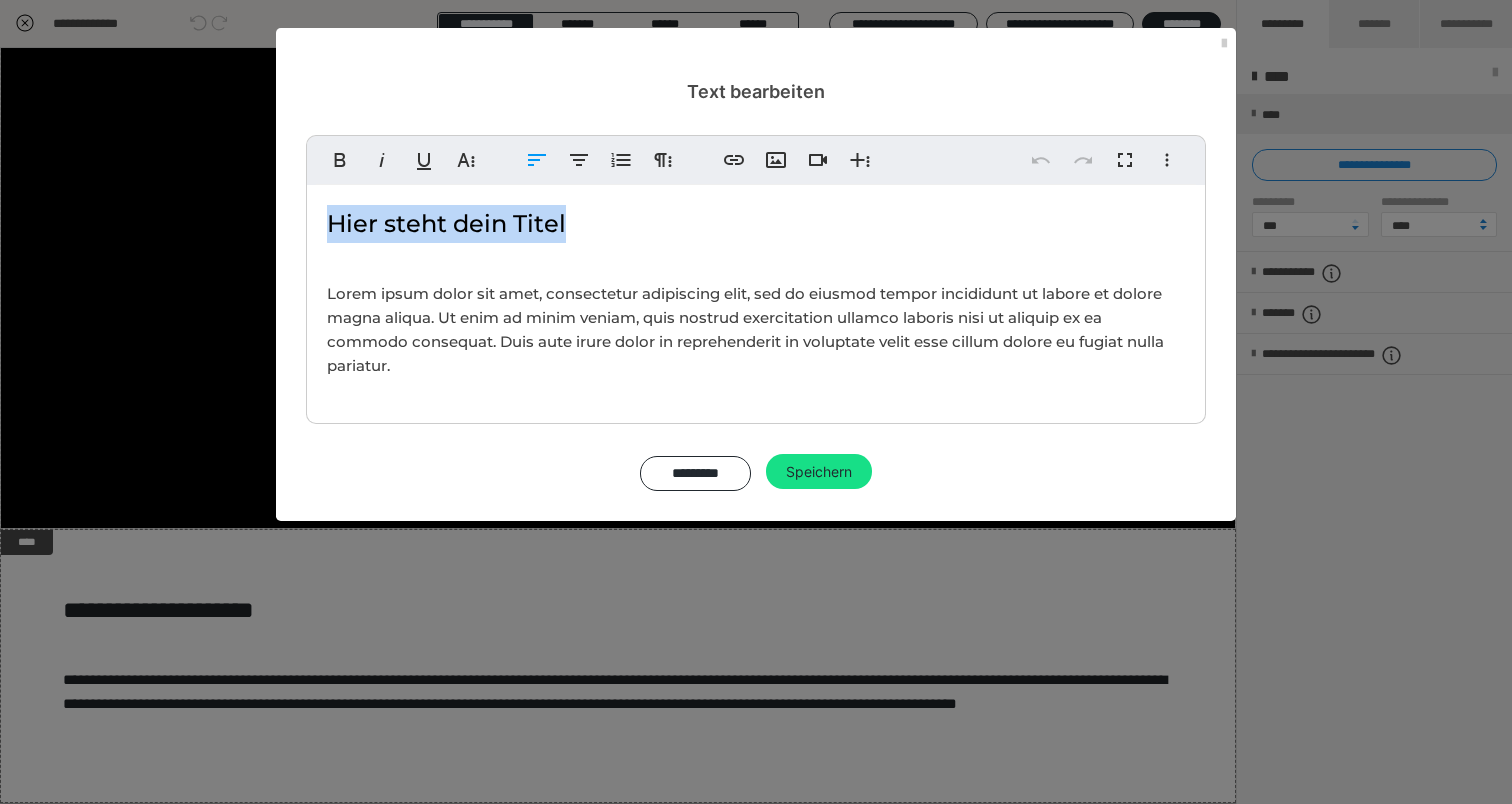 drag, startPoint x: 566, startPoint y: 212, endPoint x: 320, endPoint y: 223, distance: 246.24582 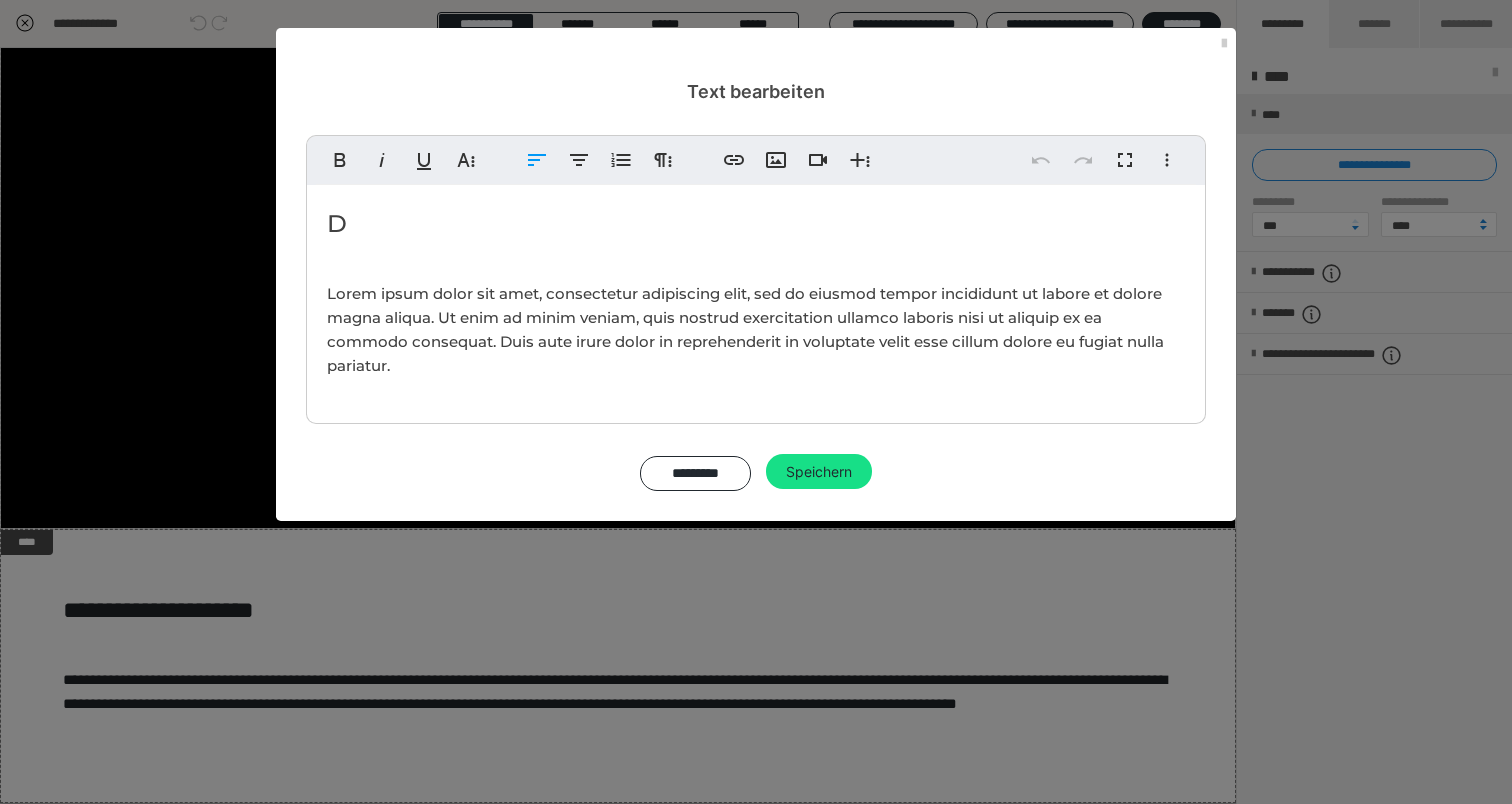 type 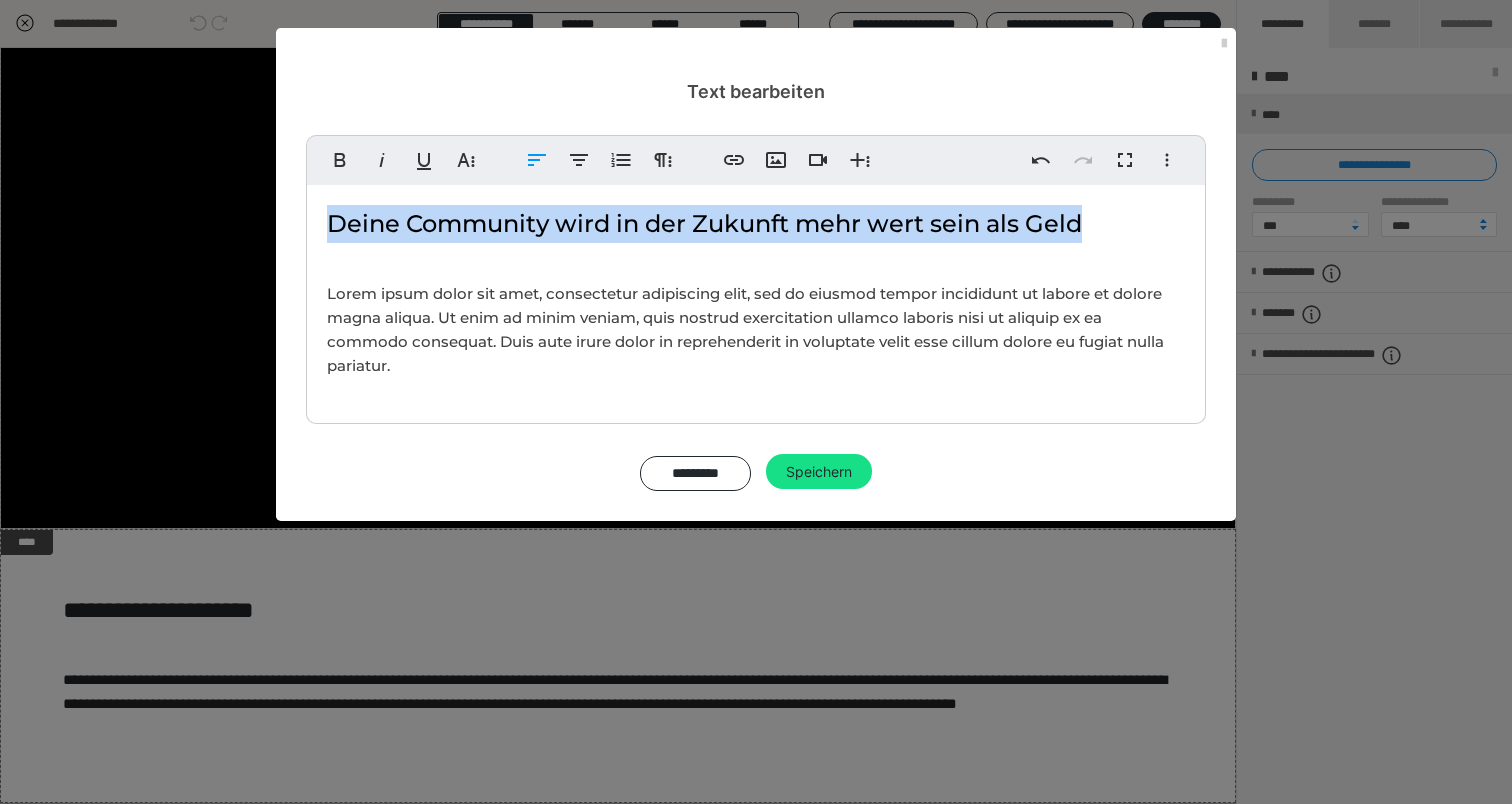 drag, startPoint x: 1100, startPoint y: 221, endPoint x: 330, endPoint y: 224, distance: 770.00586 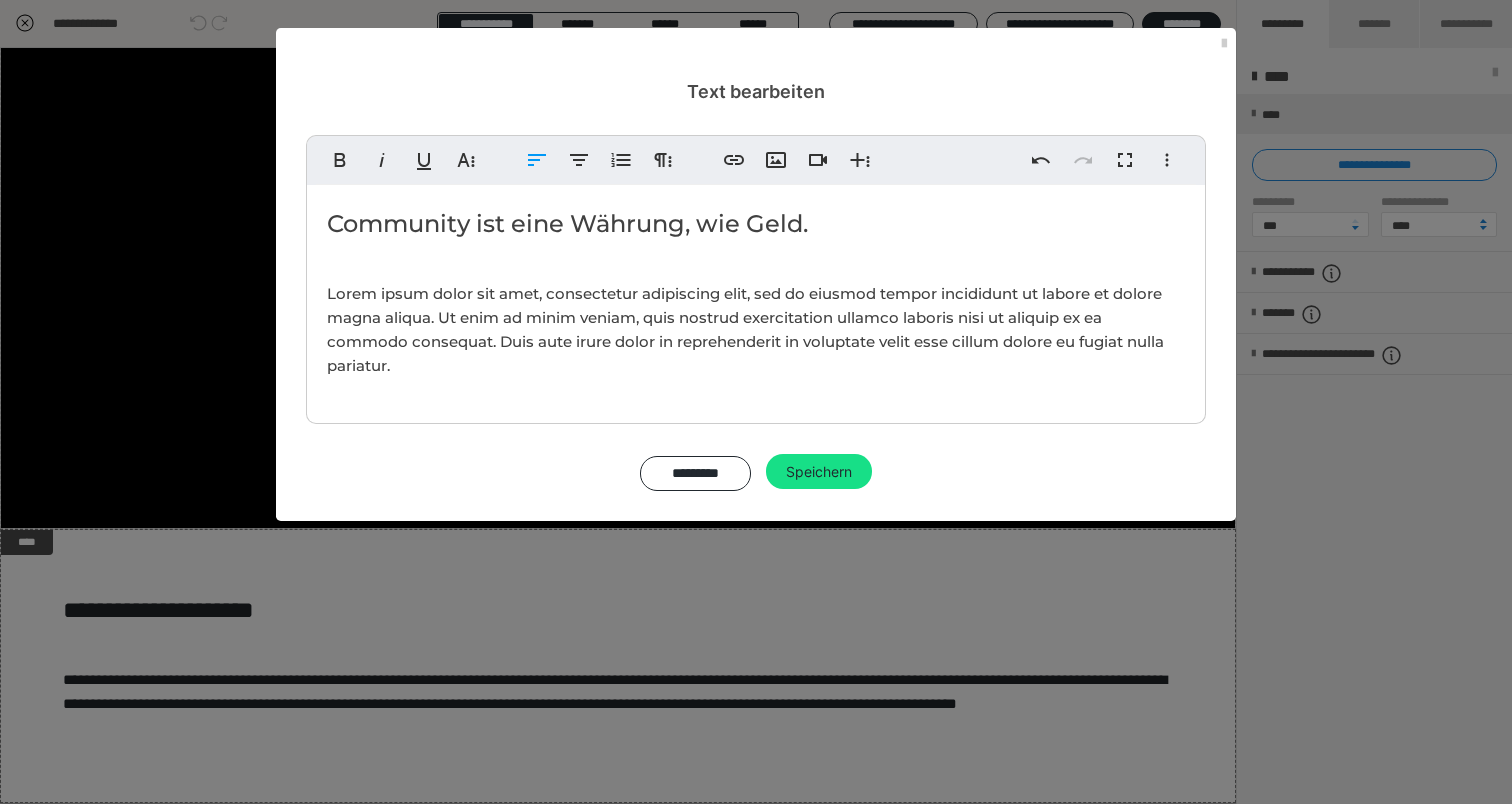 drag, startPoint x: 823, startPoint y: 217, endPoint x: 240, endPoint y: 223, distance: 583.0309 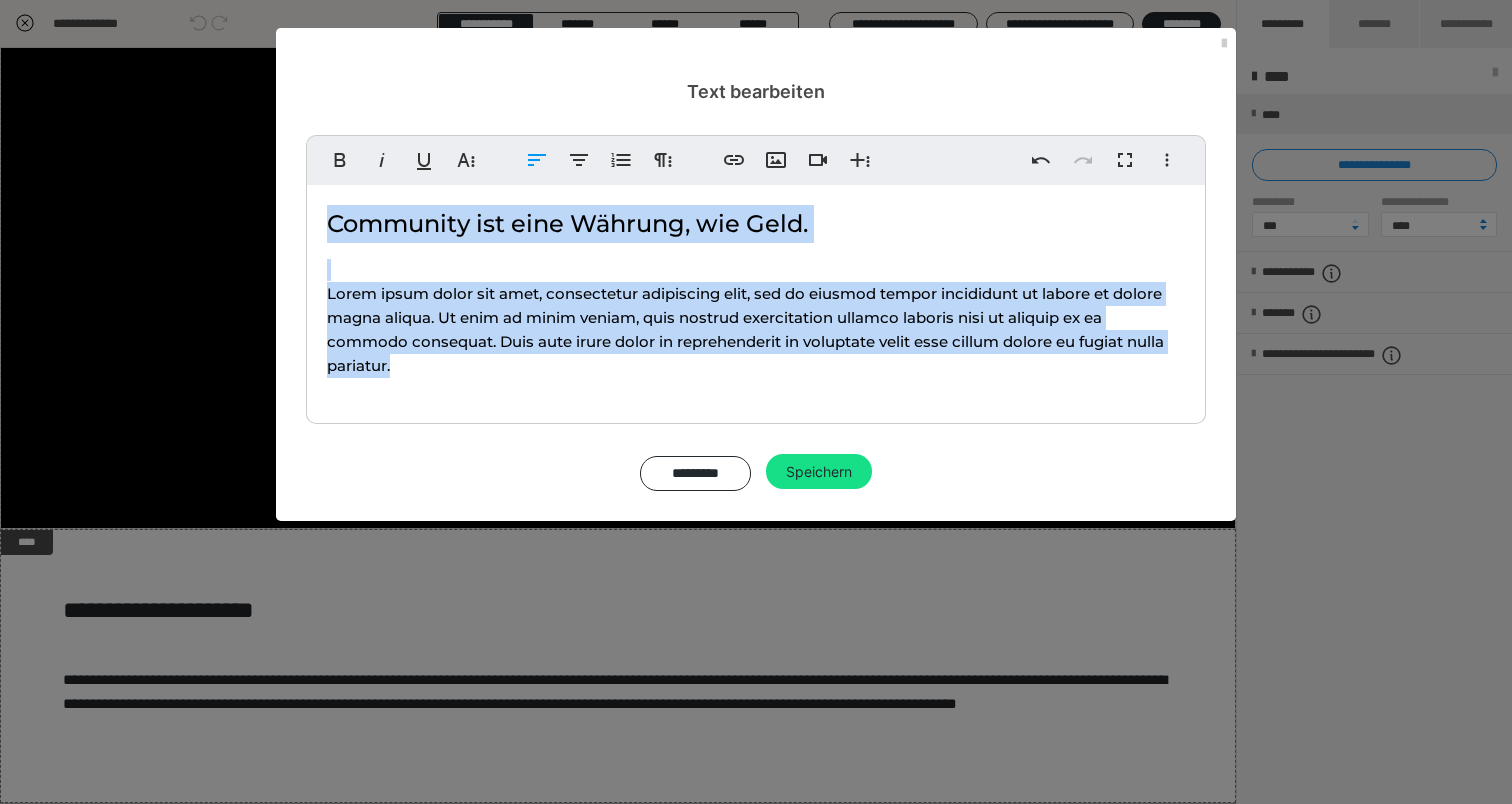 drag, startPoint x: 437, startPoint y: 364, endPoint x: 327, endPoint y: 273, distance: 142.76204 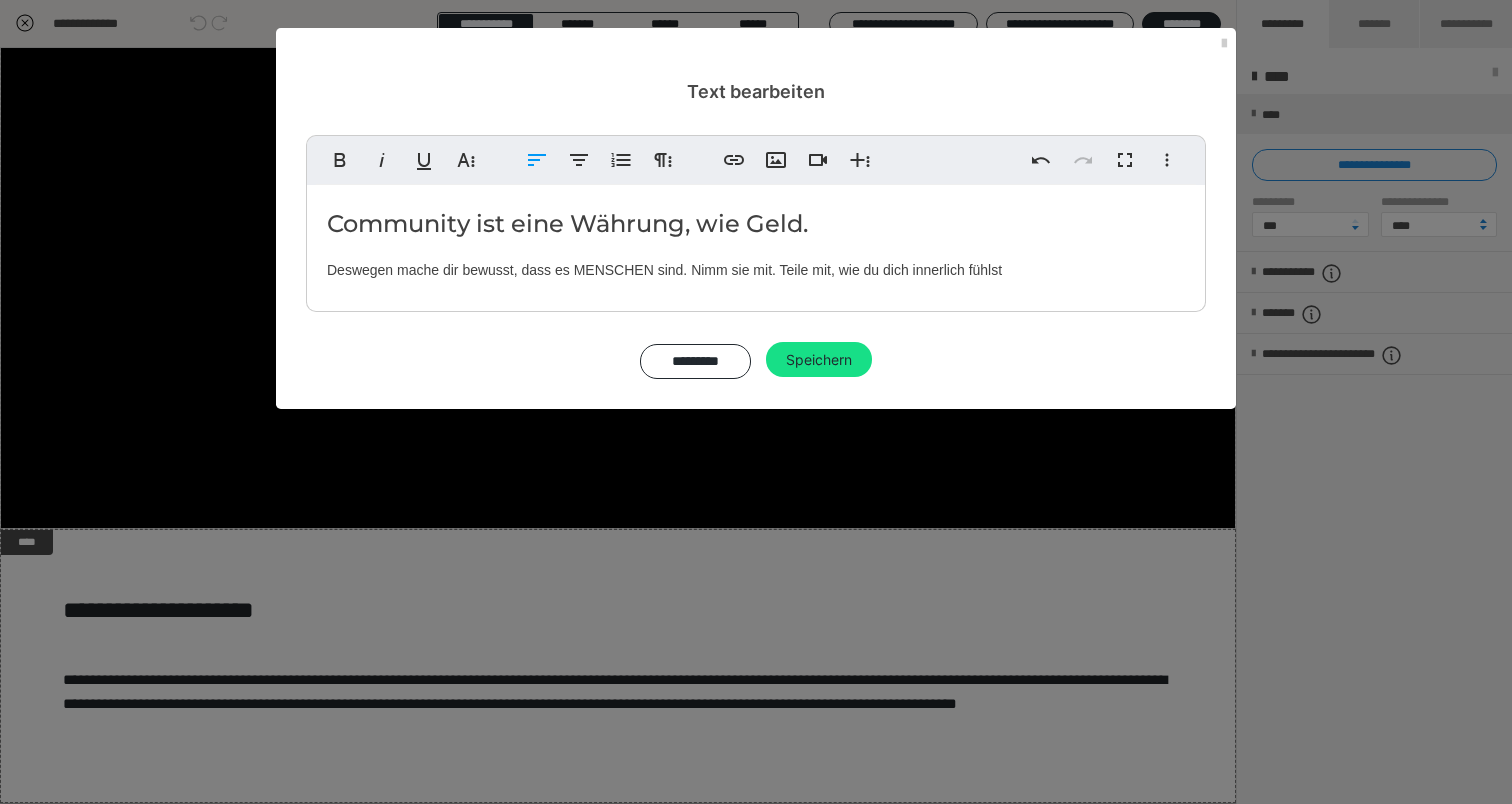 click on "Community ist eine Währung, wie Geld.  Deswegen mache dir bewusst, dass es MENSCHEN sind. Nimm sie mit. Teile mit, wie du dich innerlich fühlst" at bounding box center (756, 243) 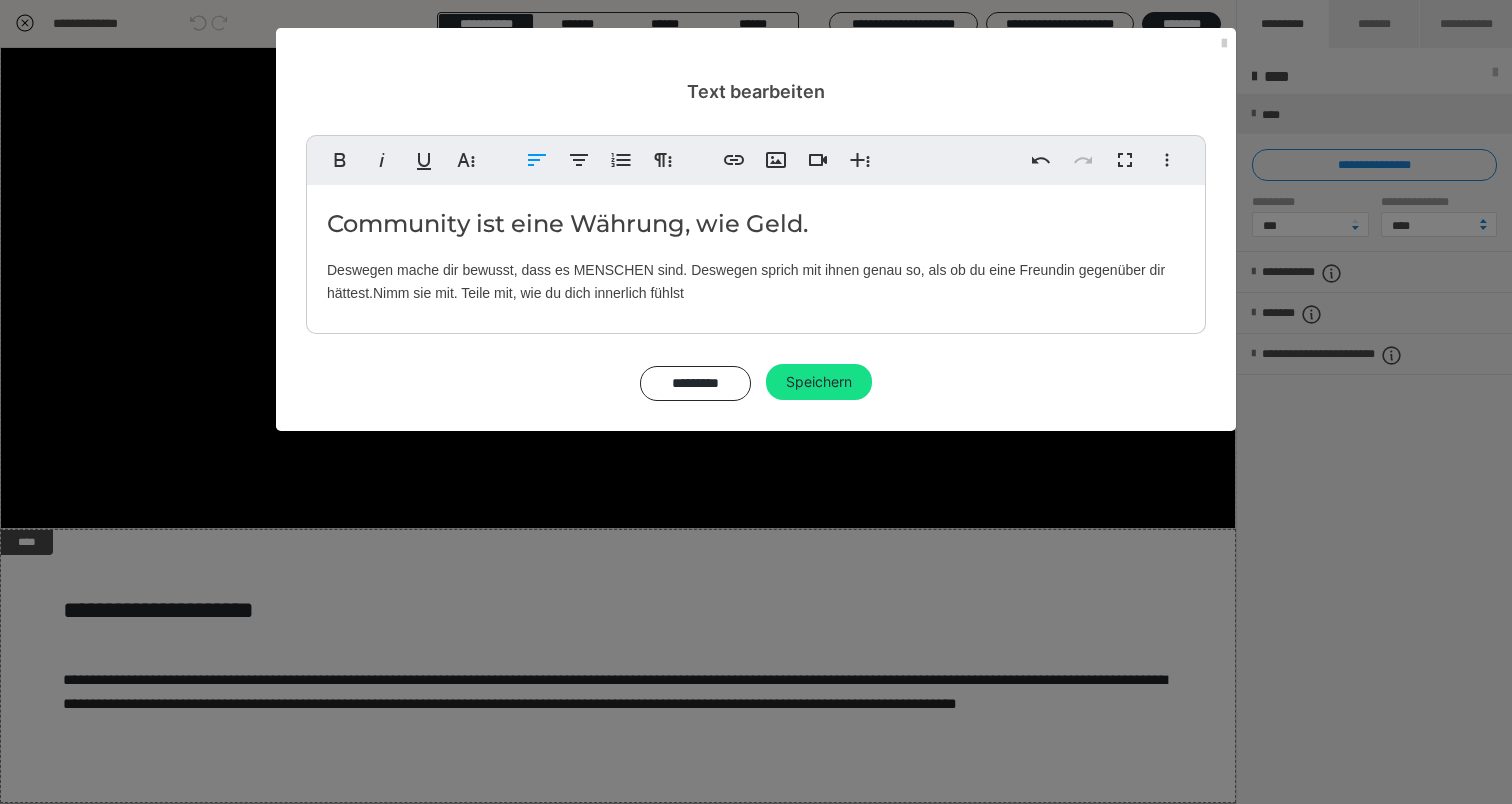 click on "Community ist eine Währung, wie Geld.  Deswegen mache dir bewusst, dass es MENSCHEN sind. Deswegen sprich mit ihnen genau so, als ob du eine Freundin gegenüber dir hättest.  Nimm sie mit. Teile mit, wie du dich innerlich fühlst" at bounding box center (756, 254) 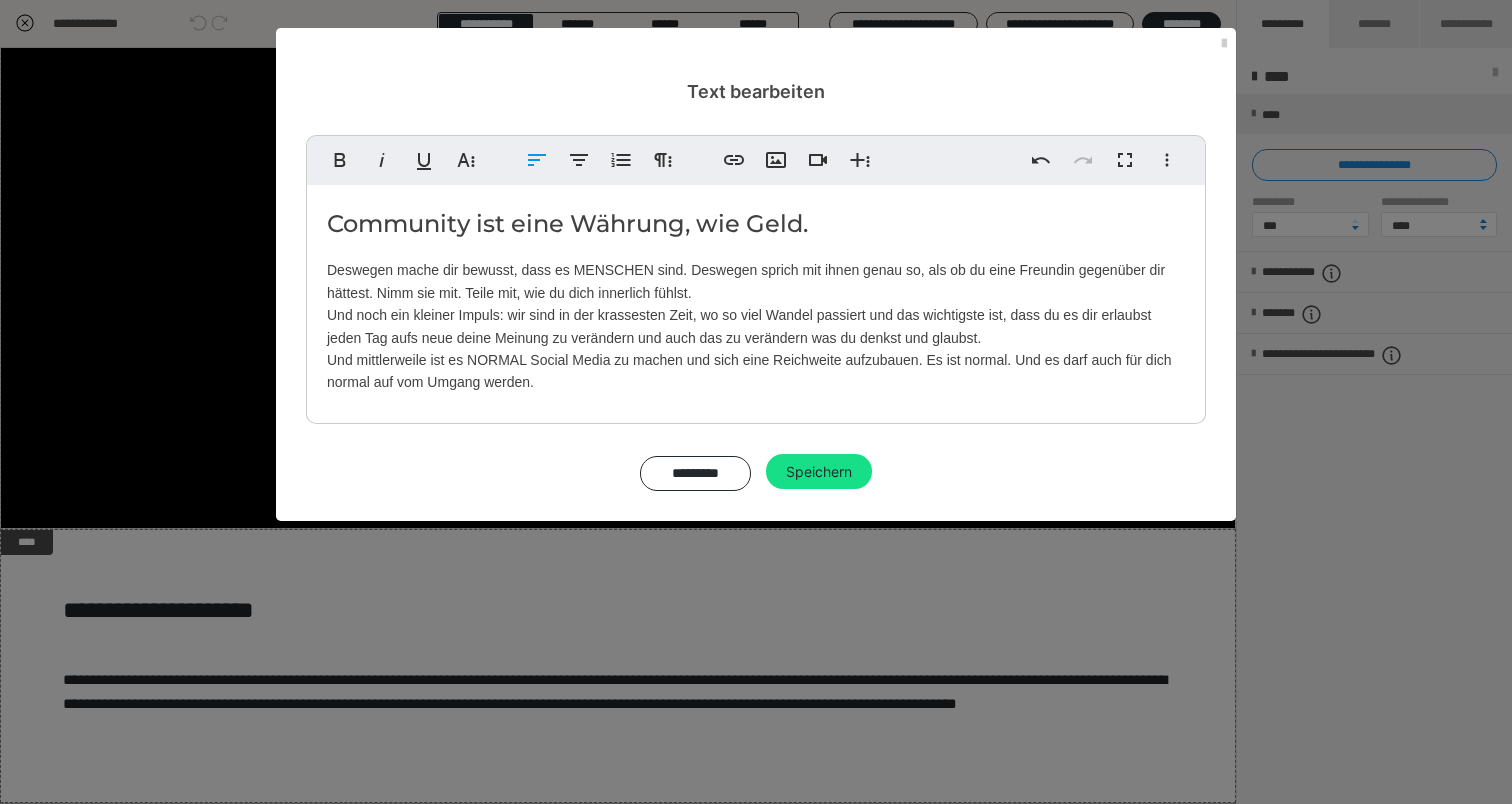 drag, startPoint x: 323, startPoint y: 267, endPoint x: 552, endPoint y: 387, distance: 258.53625 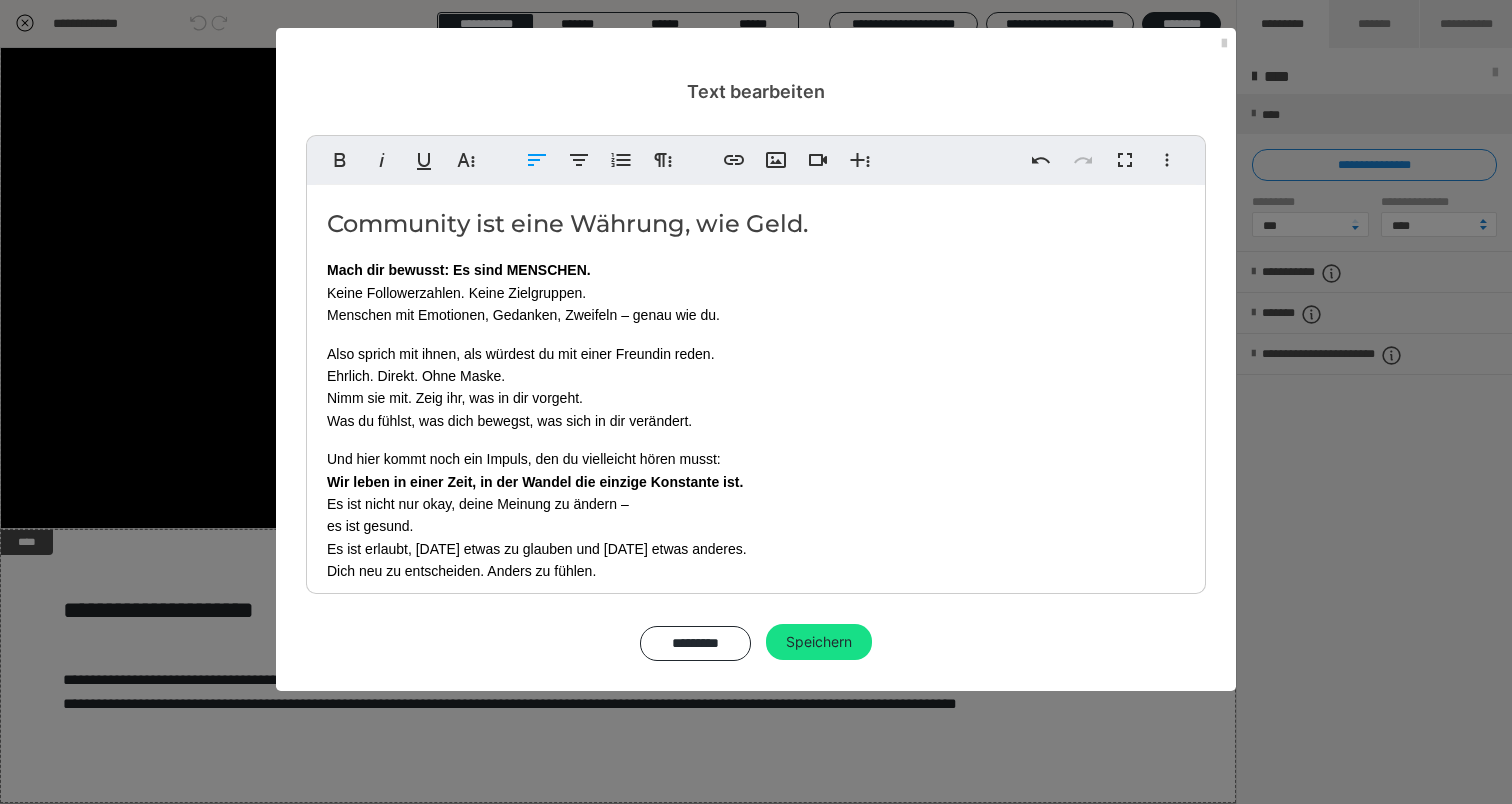 scroll, scrollTop: 0, scrollLeft: 0, axis: both 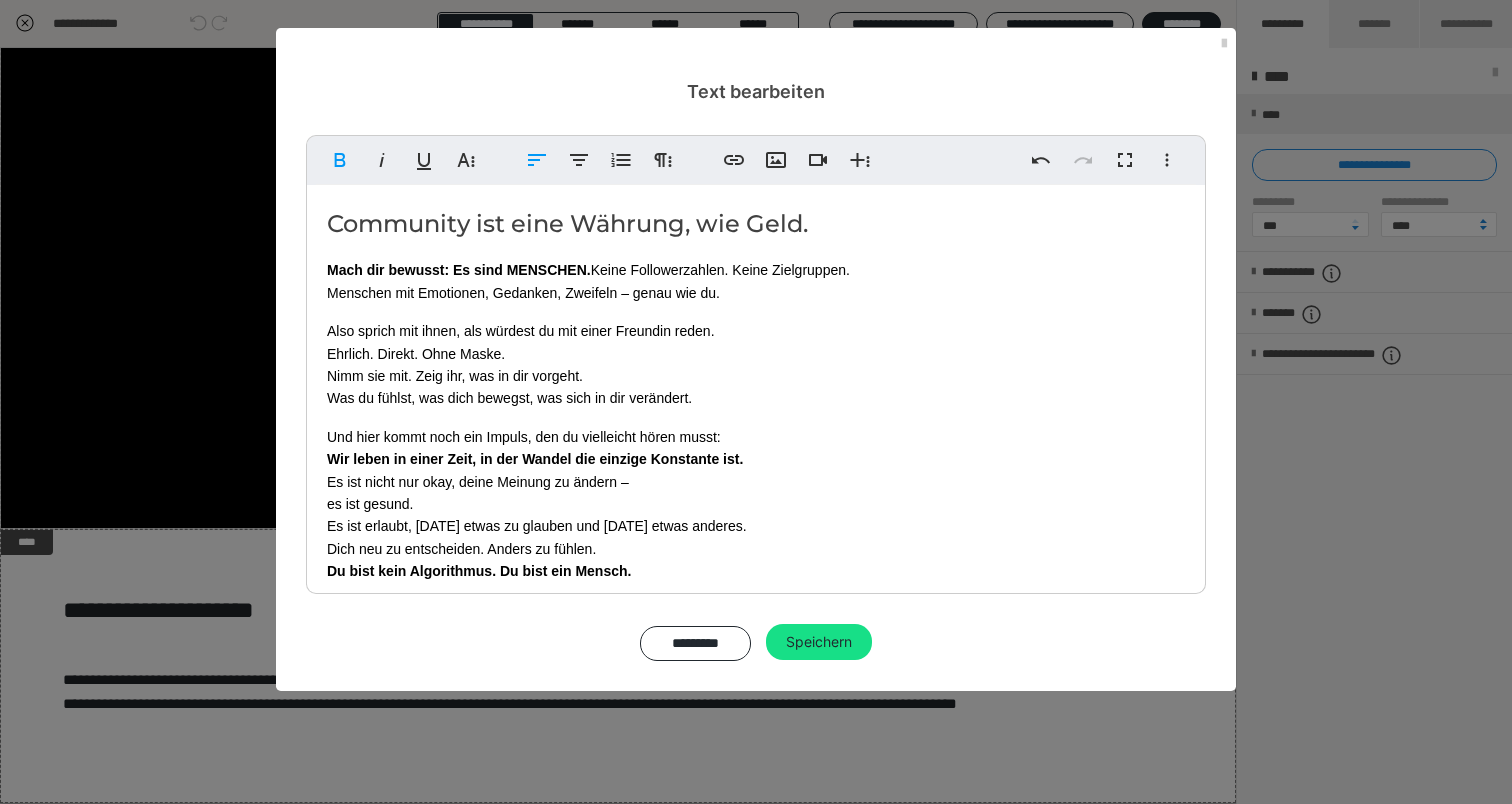 click on "Community ist eine Währung, wie Geld.  Mach dir bewusst: Es sind MENSCHEN.  Keine Followerzahlen. Keine Zielgruppen. Menschen mit Emotionen, Gedanken, Zweifeln – genau wie du. Also sprich mit ihnen, als würdest du mit einer Freundin reden. Ehrlich. Direkt. Ohne Maske. Nimm sie mit. Zeig ihr, was in dir vorgeht. Was du fühlst, was dich bewegst, was sich in dir verändert. Und hier kommt noch ein Impuls, den du vielleicht hören musst: Wir leben in einer Zeit, in der Wandel die einzige Konstante ist. Es ist nicht nur okay, deine Meinung zu ändern – es ist gesund. Es ist erlaubt, [DATE] etwas zu glauben und [DATE] etwas anderes. Dich neu zu entscheiden. Anders zu fühlen. Du bist kein Algorithmus. Du bist ein Mensch. Und weißt du was? Mittlerweile ist es  normal , auf Social Media zu sein. Es ist normal, sich eine Community aufzubauen. Es ist normal, sichtbar zu sein. Und genau das darf auch für dich normal werden. Nicht als Druck – sondern als neue Selbstverständlichkeit." at bounding box center [756, 496] 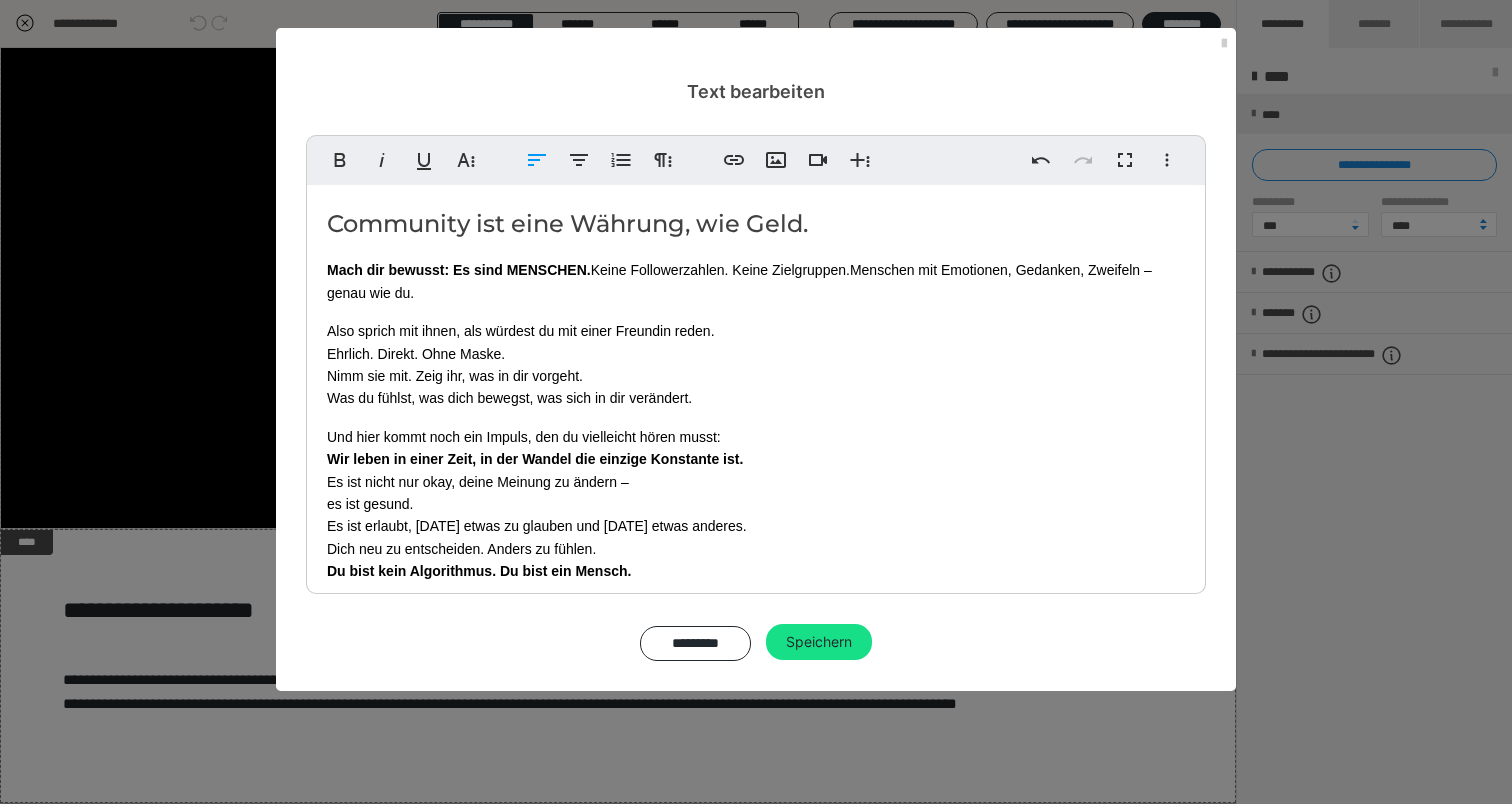 click on "Mach dir bewusst: Es sind MENSCHEN.  Keine Followerzahlen. Keine Zielgruppen.  Menschen mit Emotionen, Gedanken, Zweifeln – genau wie du." at bounding box center (756, 281) 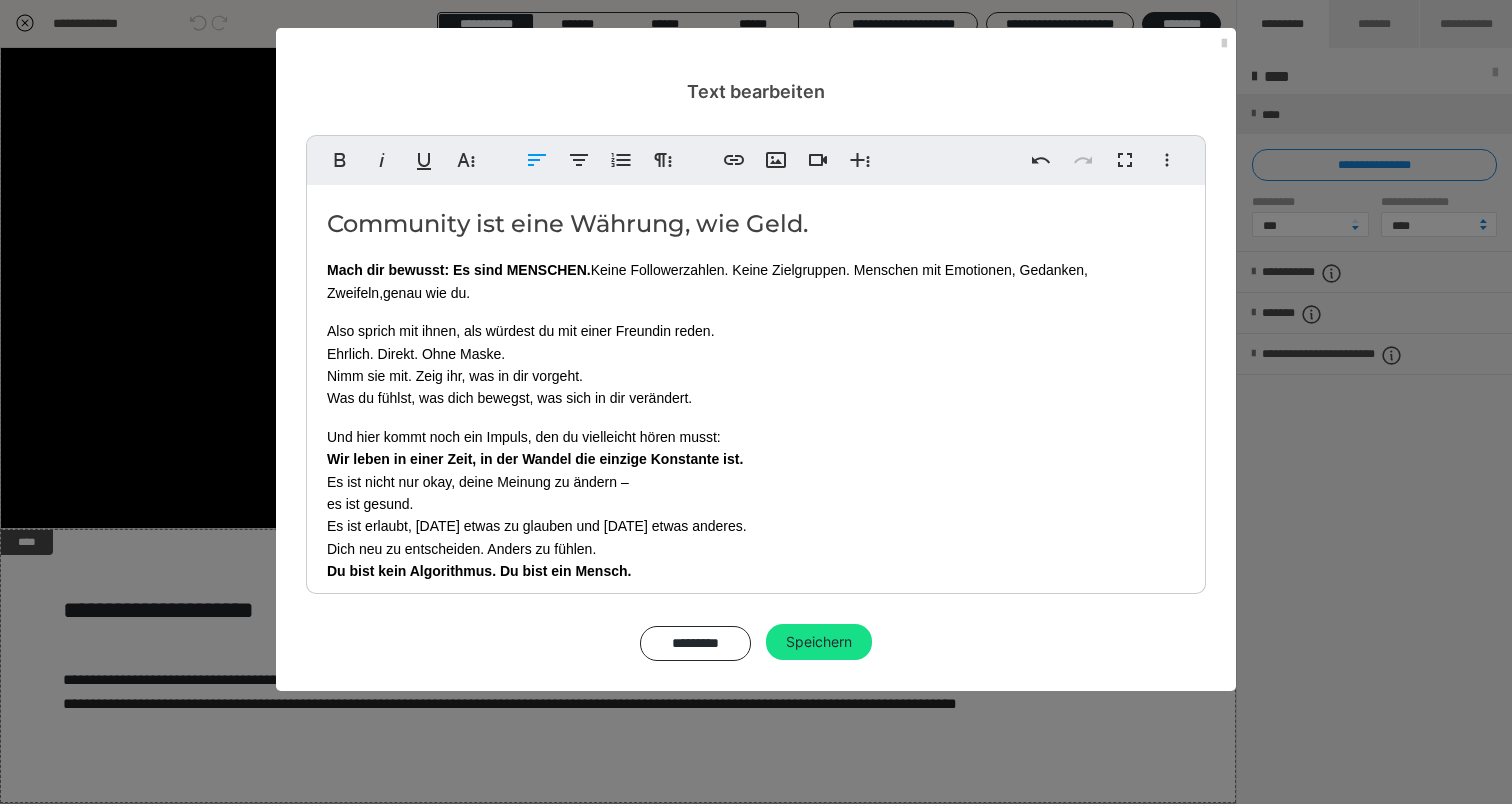 click on "Also sprich mit ihnen, als würdest du mit einer Freundin reden. Ehrlich. Direkt. Ohne Maske. Nimm sie mit. Zeig ihr, was in dir vorgeht. Was du fühlst, was dich bewegst, was sich in dir verändert." at bounding box center [756, 365] 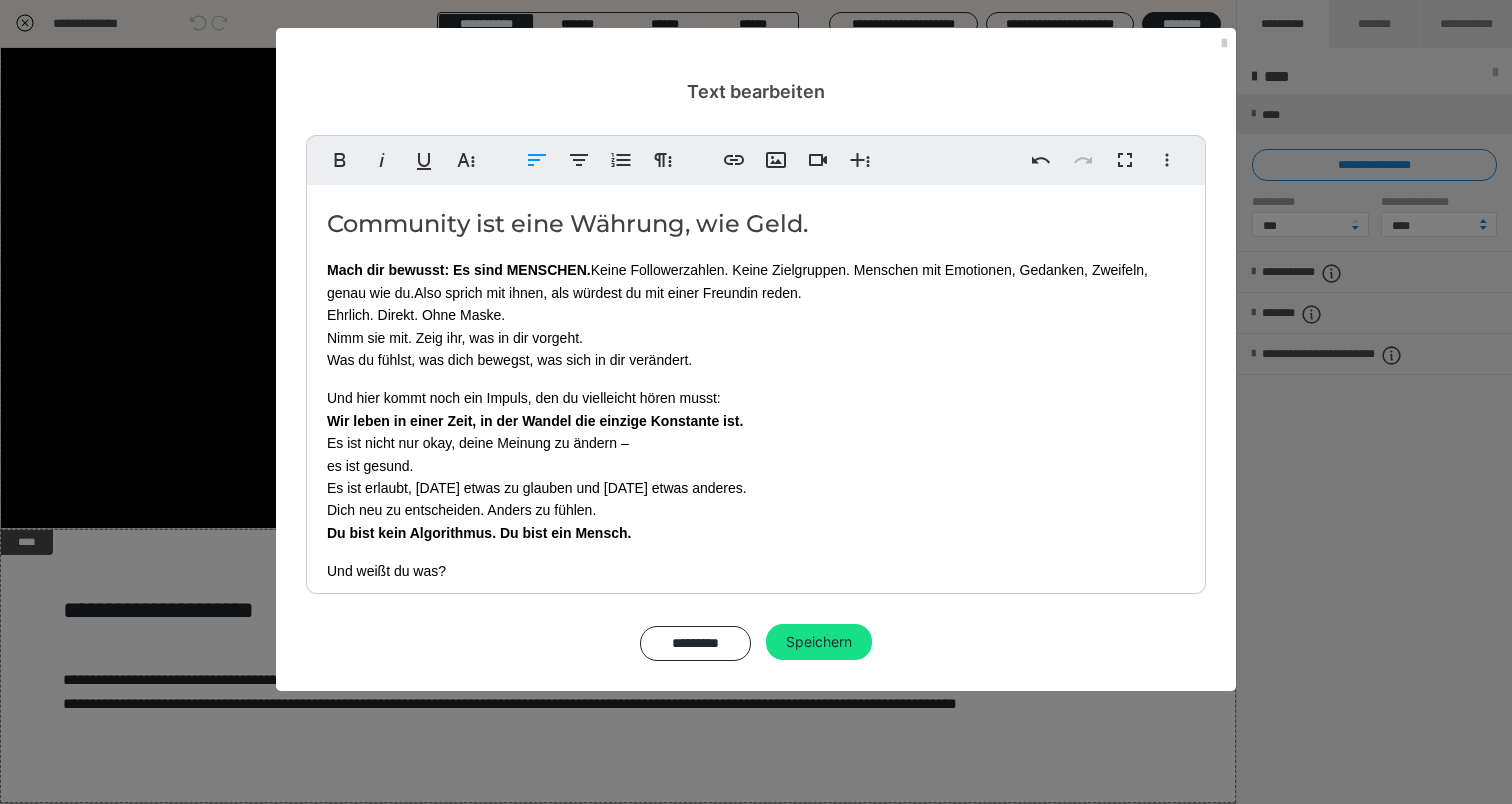 click on "Mach dir bewusst: Es sind MENSCHEN.  Keine Followerzahlen. Keine Zielgruppen. Menschen mit Emotionen, Gedanken, Zweifeln, genau wie du.  Also sprich mit ihnen, als würdest du mit einer Freundin reden. Ehrlich. Direkt. Ohne Maske. Nimm sie mit. Zeig ihr, was in dir vorgeht. Was du fühlst, was dich bewegst, was sich in dir verändert." at bounding box center [756, 315] 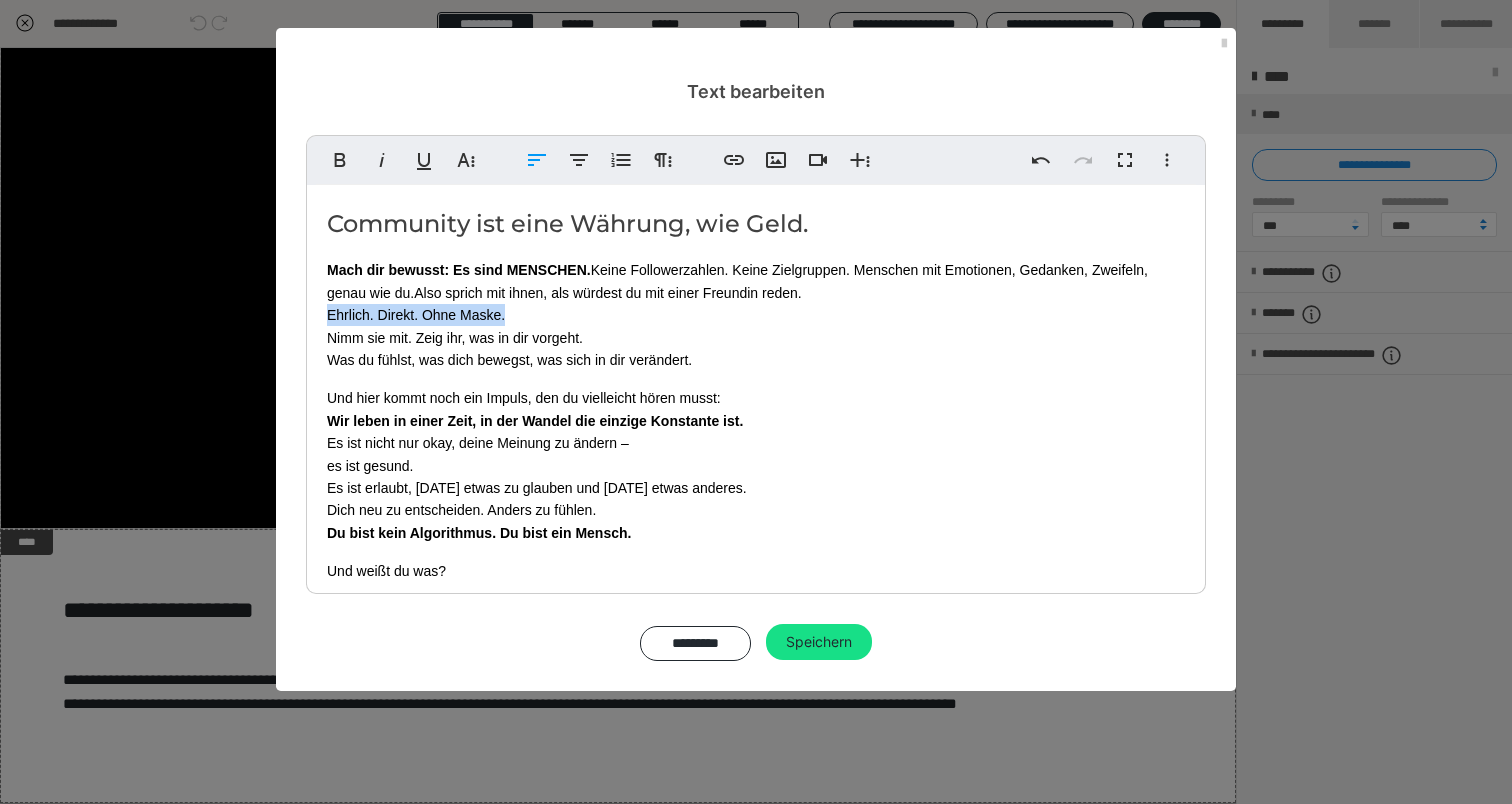 drag, startPoint x: 529, startPoint y: 308, endPoint x: 326, endPoint y: 308, distance: 203 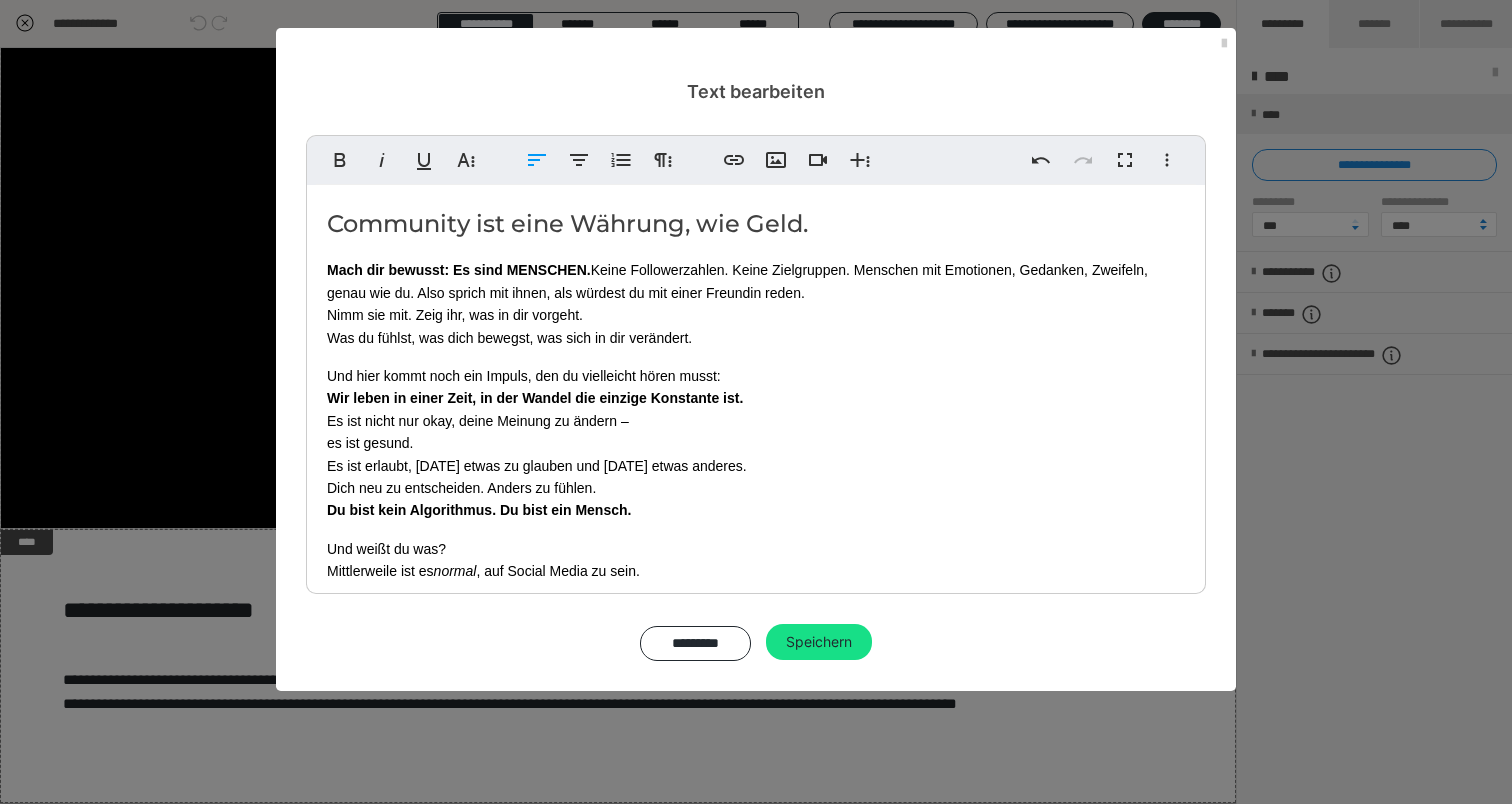 click on "Community ist eine Währung, wie Geld.  Mach dir bewusst: Es sind MENSCHEN.  Keine Followerzahlen. Keine Zielgruppen. Menschen mit Emotionen, Gedanken, Zweifeln, genau wie du. Also sprich mit ihnen, als würdest du mit einer Freundin reden. Nimm sie mit. Zeig ihr, was in dir vorgeht. Was du fühlst, was dich bewegst, was sich in dir verändert. Und hier kommt noch ein Impuls, den du vielleicht hören musst: Wir leben in einer Zeit, in der Wandel die einzige Konstante ist. Es ist nicht nur okay, deine Meinung zu ändern – es ist gesund. Es ist erlaubt, [DATE] etwas zu glauben und [DATE] etwas anderes. Dich neu zu entscheiden. Anders zu fühlen. Du bist kein Algorithmus. Du bist ein Mensch. Und weißt du was? Mittlerweile ist es  normal , auf Social Media zu sein. Es ist normal, sich eine Community aufzubauen. Es ist normal, sichtbar zu sein. Und genau das darf auch für dich normal werden. Nicht als Druck – sondern als neue Selbstverständlichkeit." at bounding box center (756, 465) 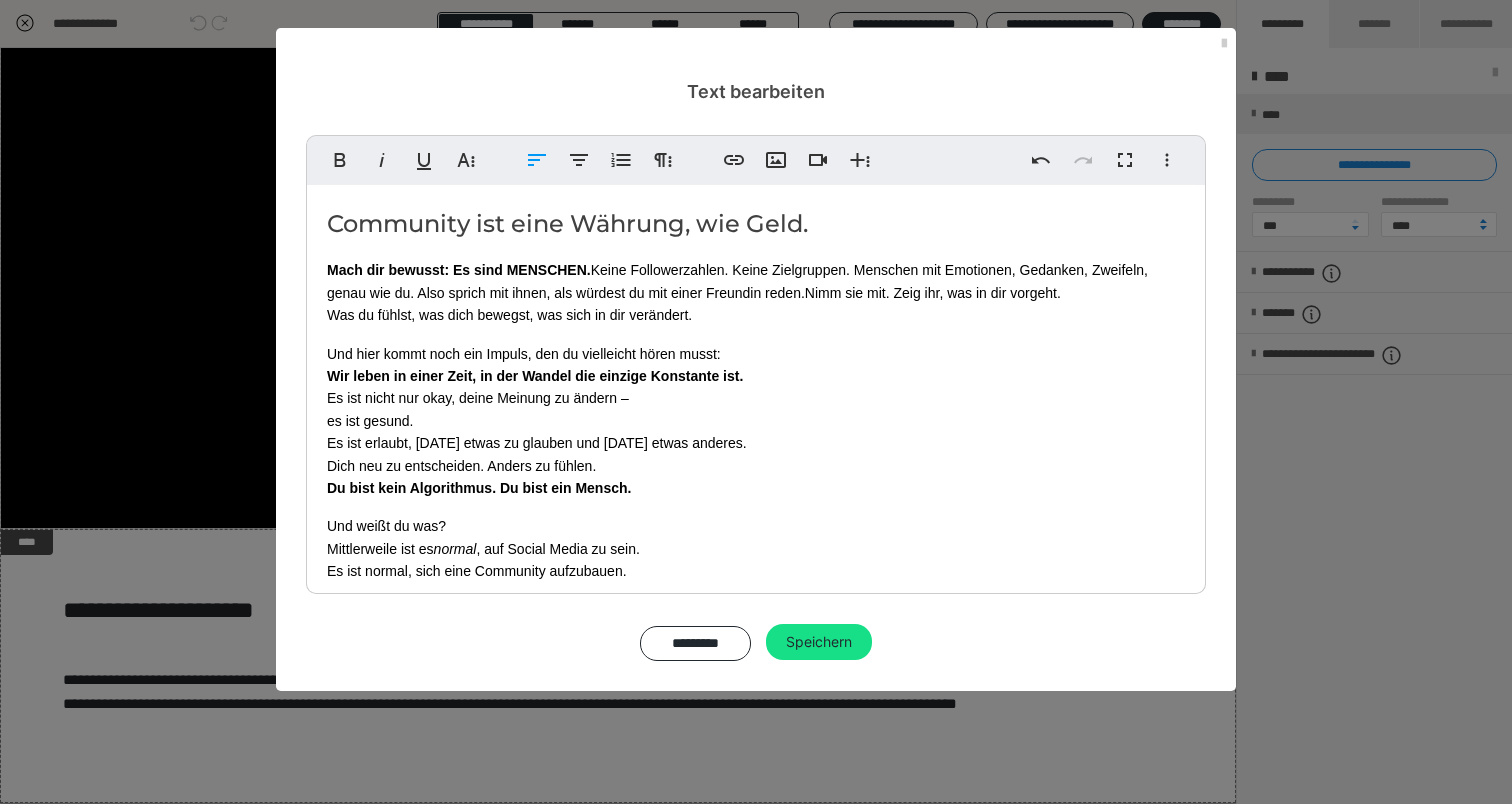 click on "Community ist eine Währung, wie Geld.  Mach dir bewusst: Es sind MENSCHEN.  Keine Followerzahlen. Keine Zielgruppen. Menschen mit Emotionen, Gedanken, Zweifeln, genau wie du. Also sprich mit ihnen, als würdest du mit einer Freundin reden.  Nimm sie mit. Zeig ihr, was in dir vorgeht. Was du fühlst, was dich bewegst, was sich in dir verändert. Und hier kommt noch ein Impuls, den du vielleicht hören musst: Wir leben in einer Zeit, in der Wandel die einzige Konstante ist. Es ist nicht nur okay, deine Meinung zu ändern – es ist gesund. Es ist erlaubt, [DATE] etwas zu glauben und [DATE] etwas anderes. Dich neu zu entscheiden. Anders zu fühlen. Du bist kein Algorithmus. Du bist ein Mensch. Und weißt du was? Mittlerweile ist es  normal , auf Social Media zu sein. Es ist normal, sich eine Community aufzubauen. Es ist normal, sichtbar zu sein. Und genau das darf auch für dich normal werden. Nicht als Druck – sondern als neue Selbstverständlichkeit." at bounding box center [756, 454] 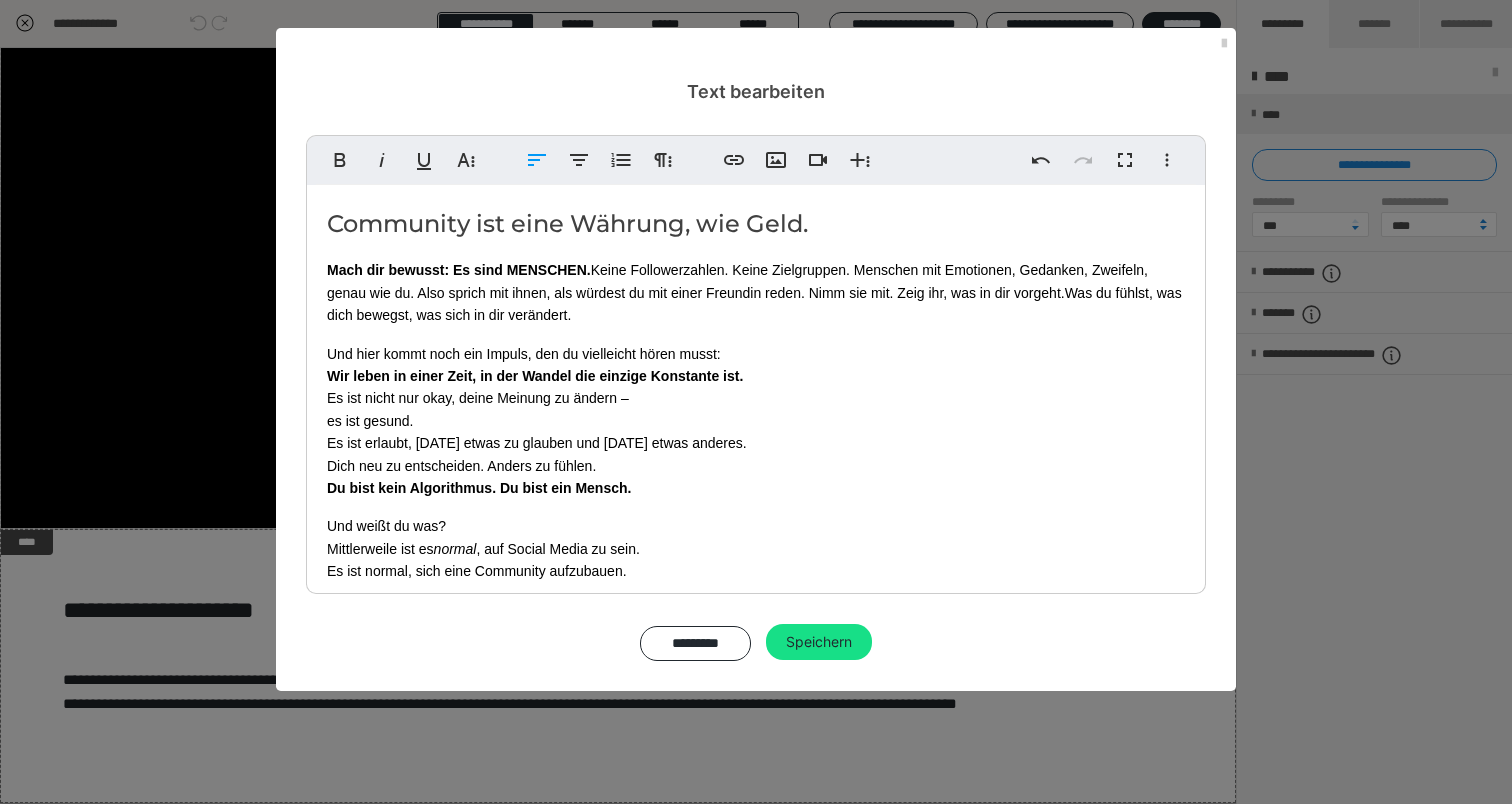 click on "Community ist eine Währung, wie Geld.  Mach dir bewusst: Es sind MENSCHEN.  Keine Followerzahlen. Keine Zielgruppen. Menschen mit Emotionen, Gedanken, Zweifeln, genau wie du. Also sprich mit ihnen, als würdest du mit einer Freundin reden. Nimm sie mit. Zeig ihr, was in dir vorgeht.  Was du fühlst, was dich bewegst, was sich in dir verändert. Und hier kommt noch ein Impuls, den du vielleicht hören musst: Wir leben in einer Zeit, in der Wandel die einzige Konstante ist. Es ist nicht nur okay, deine Meinung zu ändern – es ist gesund. Es ist erlaubt, [DATE] etwas zu glauben und [DATE] etwas anderes. Dich neu zu entscheiden. Anders zu fühlen. Du bist kein Algorithmus. Du bist ein Mensch. Und weißt du was? Mittlerweile ist es  normal , auf Social Media zu sein. Es ist normal, sich eine Community aufzubauen. Es ist normal, sichtbar zu sein. Und genau das darf auch für dich normal werden. Nicht als Druck – sondern als neue Selbstverständlichkeit." at bounding box center [756, 454] 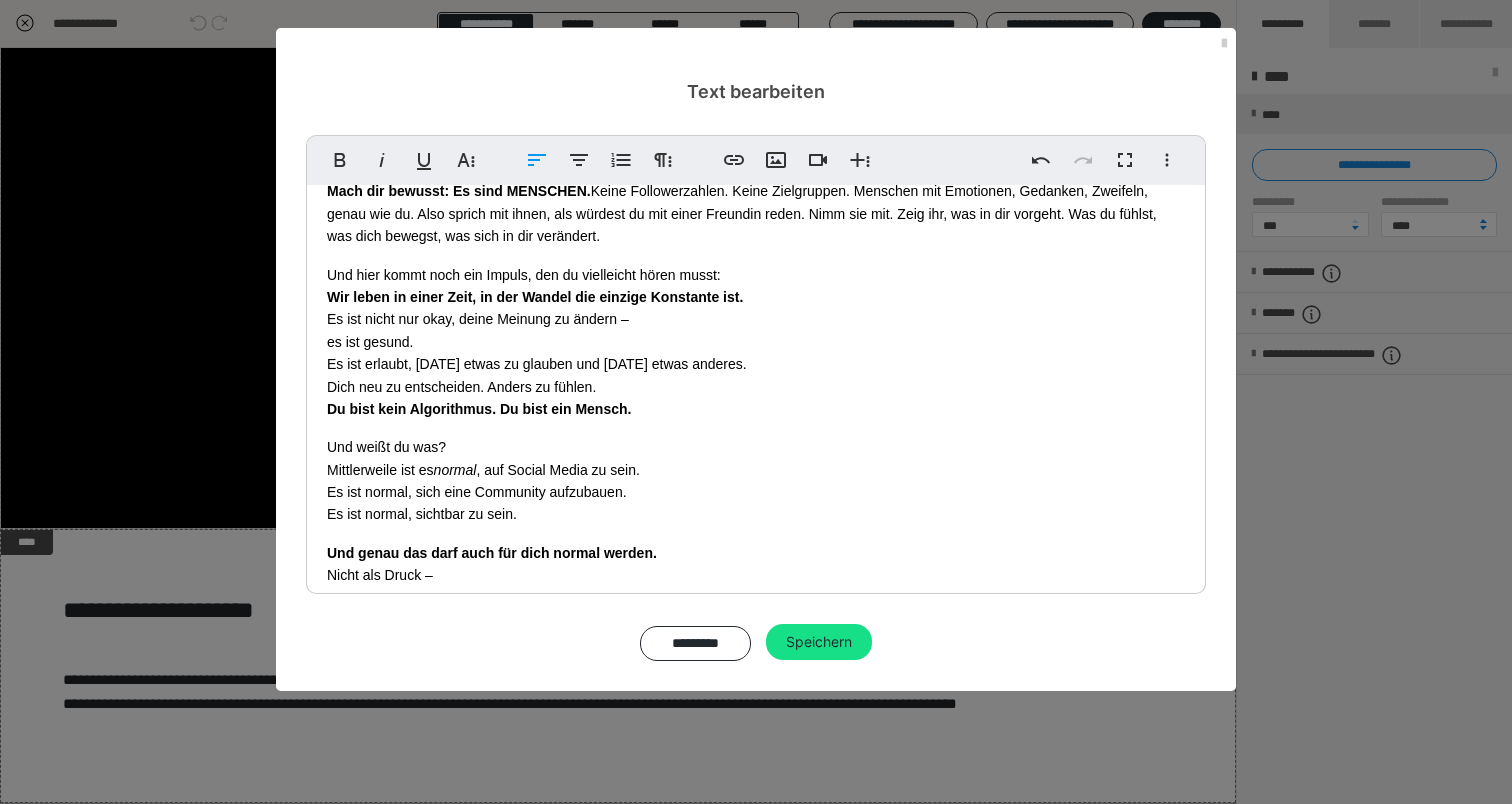 scroll, scrollTop: 84, scrollLeft: 0, axis: vertical 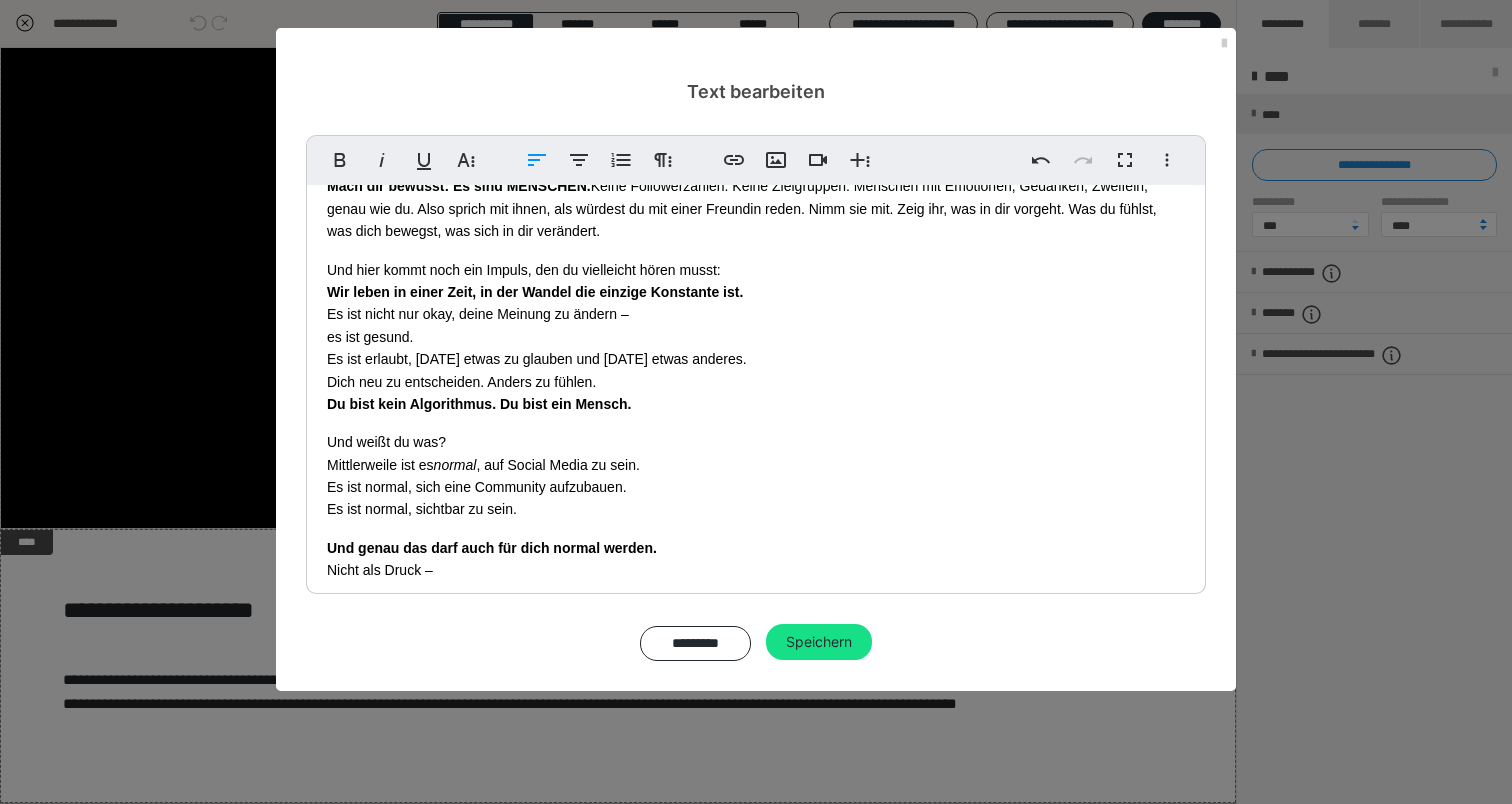 click on "Community ist eine Währung, wie Geld.  Mach dir bewusst: Es sind MENSCHEN.  Keine Followerzahlen. Keine Zielgruppen. Menschen mit Emotionen, Gedanken, Zweifeln, genau wie du. Also sprich mit ihnen, als würdest du mit einer Freundin reden. Nimm sie mit. Zeig ihr, was in dir vorgeht. Was du fühlst, was dich bewegst, was sich in dir verändert.  Und hier kommt noch ein Impuls, den du vielleicht hören musst: Wir leben in einer Zeit, in der Wandel die einzige Konstante ist. Es ist nicht nur okay, deine Meinung zu ändern – es ist gesund. Es ist erlaubt, [DATE] etwas zu glauben und [DATE] etwas anderes. Dich neu zu entscheiden. Anders zu fühlen. Du bist kein Algorithmus. Du bist ein Mensch. Und weißt du was? Mittlerweile ist es  normal , auf Social Media zu sein. Es ist normal, sich eine Community aufzubauen. Es ist normal, sichtbar zu sein. Und genau das darf auch für dich normal werden. Nicht als Druck – sondern als neue Selbstverständlichkeit." at bounding box center [756, 370] 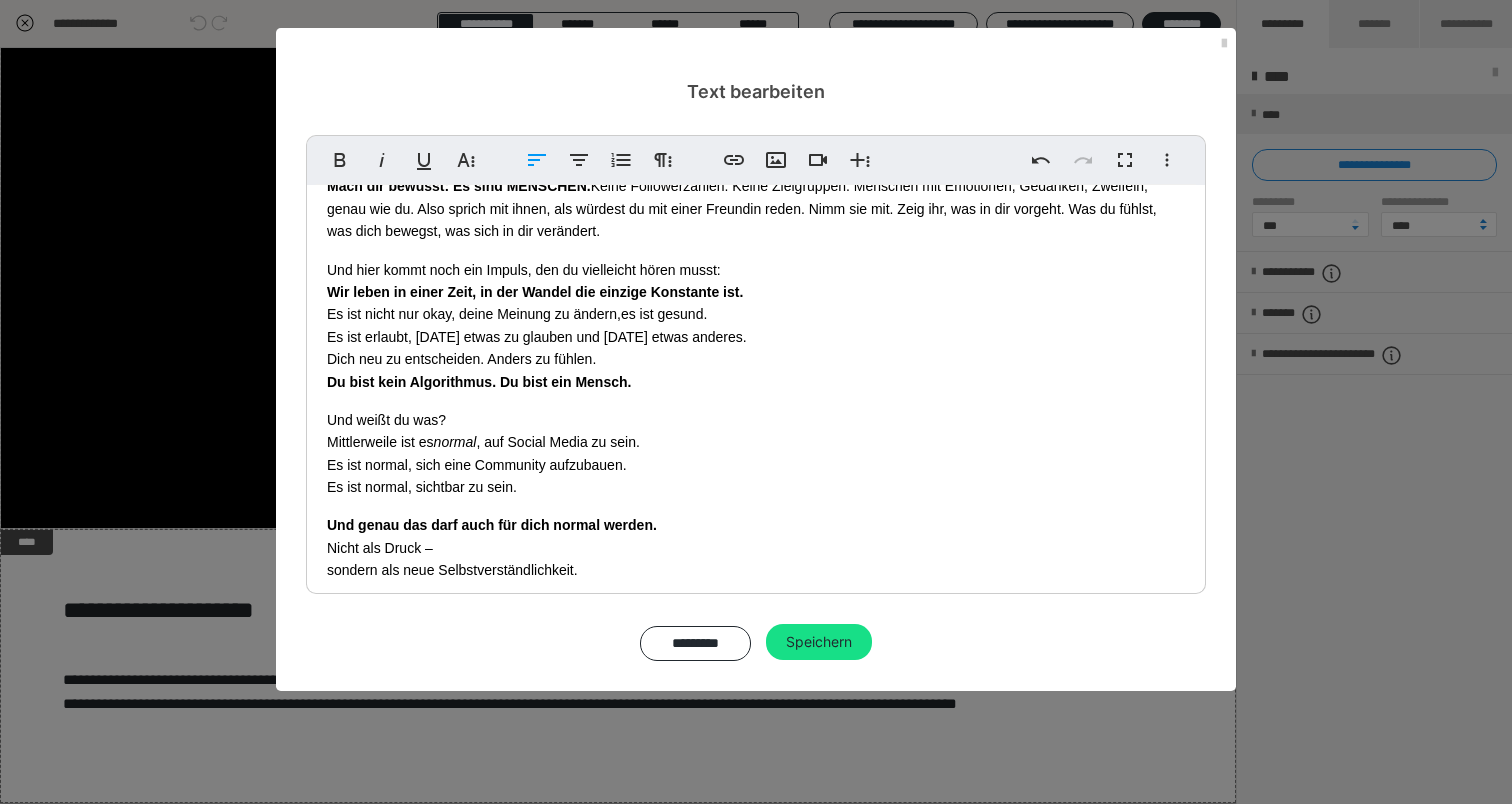 click on "Community ist eine Währung, wie Geld.  Mach dir bewusst: Es sind MENSCHEN.  Keine Followerzahlen. Keine Zielgruppen. Menschen mit Emotionen, Gedanken, Zweifeln, genau wie du. Also sprich mit ihnen, als würdest du mit einer Freundin reden. Nimm sie mit. Zeig ihr, was in dir vorgeht. Was du fühlst, was dich bewegst, was sich in dir verändert.  Und hier kommt noch ein Impuls, den du vielleicht hören musst: Wir leben in einer Zeit, in der Wandel die einzige Konstante ist. Es ist nicht nur okay, deine Meinung zu ändern,  es ist gesund. Es ist erlaubt, [DATE] etwas zu glauben und [DATE] etwas anderes. Dich neu zu entscheiden. Anders zu fühlen. Du bist kein Algorithmus. Du bist ein Mensch. Und weißt du was? Mittlerweile ist es  normal , auf Social Media zu sein. Es ist normal, sich eine Community aufzubauen. Es ist normal, sichtbar zu sein. Und genau das darf auch für dich normal werden. Nicht als Druck – sondern als neue Selbstverständlichkeit." at bounding box center (756, 359) 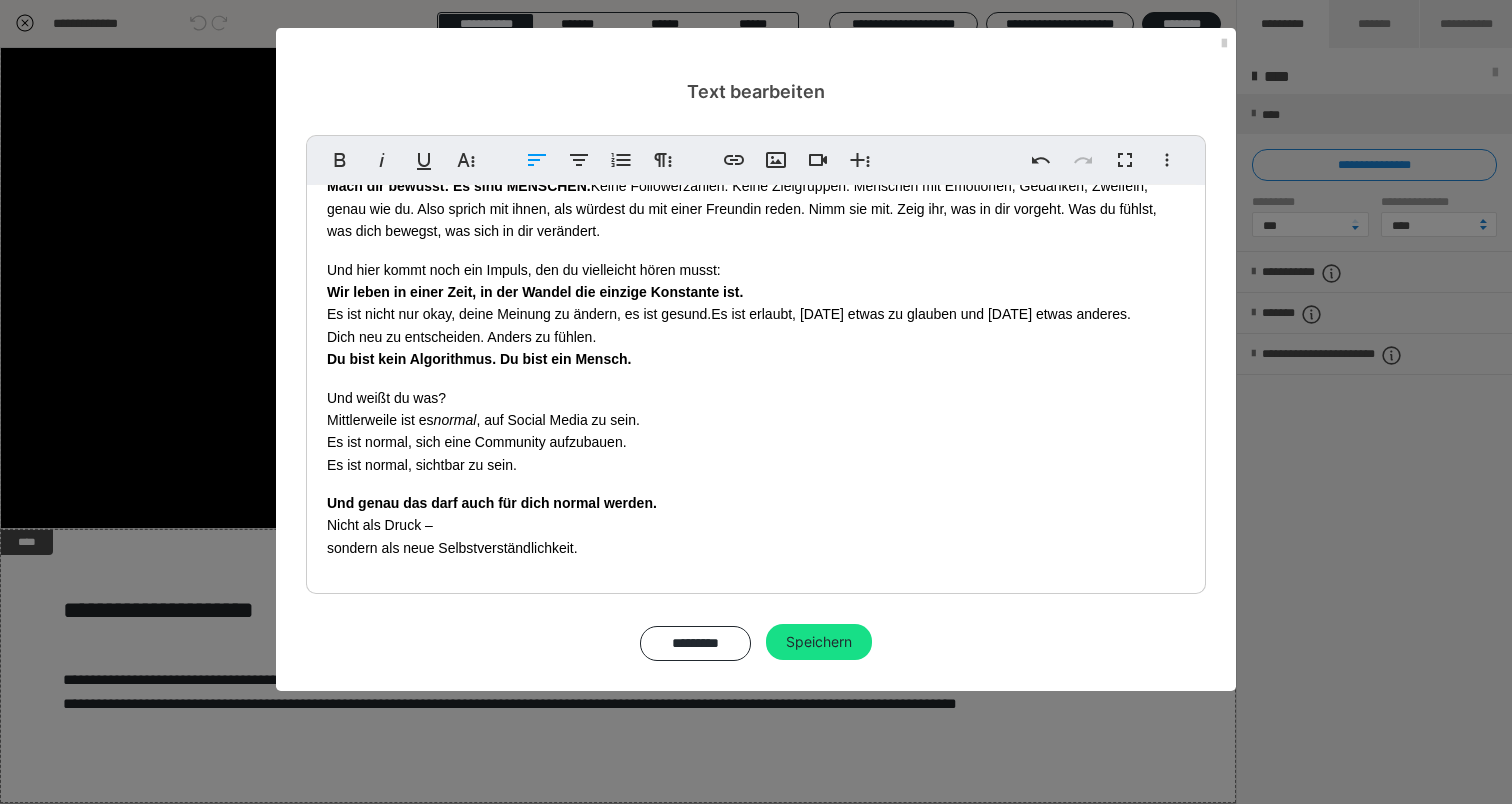 click on "Community ist eine Währung, wie Geld.  Mach dir bewusst: Es sind MENSCHEN.  Keine Followerzahlen. Keine Zielgruppen. Menschen mit Emotionen, Gedanken, Zweifeln, genau wie du. Also sprich mit ihnen, als würdest du mit einer Freundin reden. Nimm sie mit. Zeig ihr, was in dir vorgeht. Was du fühlst, was dich bewegst, was sich in dir verändert.  Und hier kommt noch ein Impuls, den du vielleicht hören musst: Wir leben in einer Zeit, in der Wandel die einzige Konstante ist. Es ist nicht nur okay, deine Meinung zu ändern, es ist gesund.  Es ist erlaubt, [DATE] etwas zu glauben und [DATE] etwas anderes. Dich neu zu entscheiden. Anders zu fühlen. Du bist kein Algorithmus. Du bist ein Mensch. Und weißt du was? Mittlerweile ist es  normal , auf Social Media zu sein. Es ist normal, sich eine Community aufzubauen. Es ist normal, sichtbar zu sein. Und genau das darf auch für dich normal werden. Nicht als Druck – sondern als neue Selbstverständlichkeit." at bounding box center [756, 348] 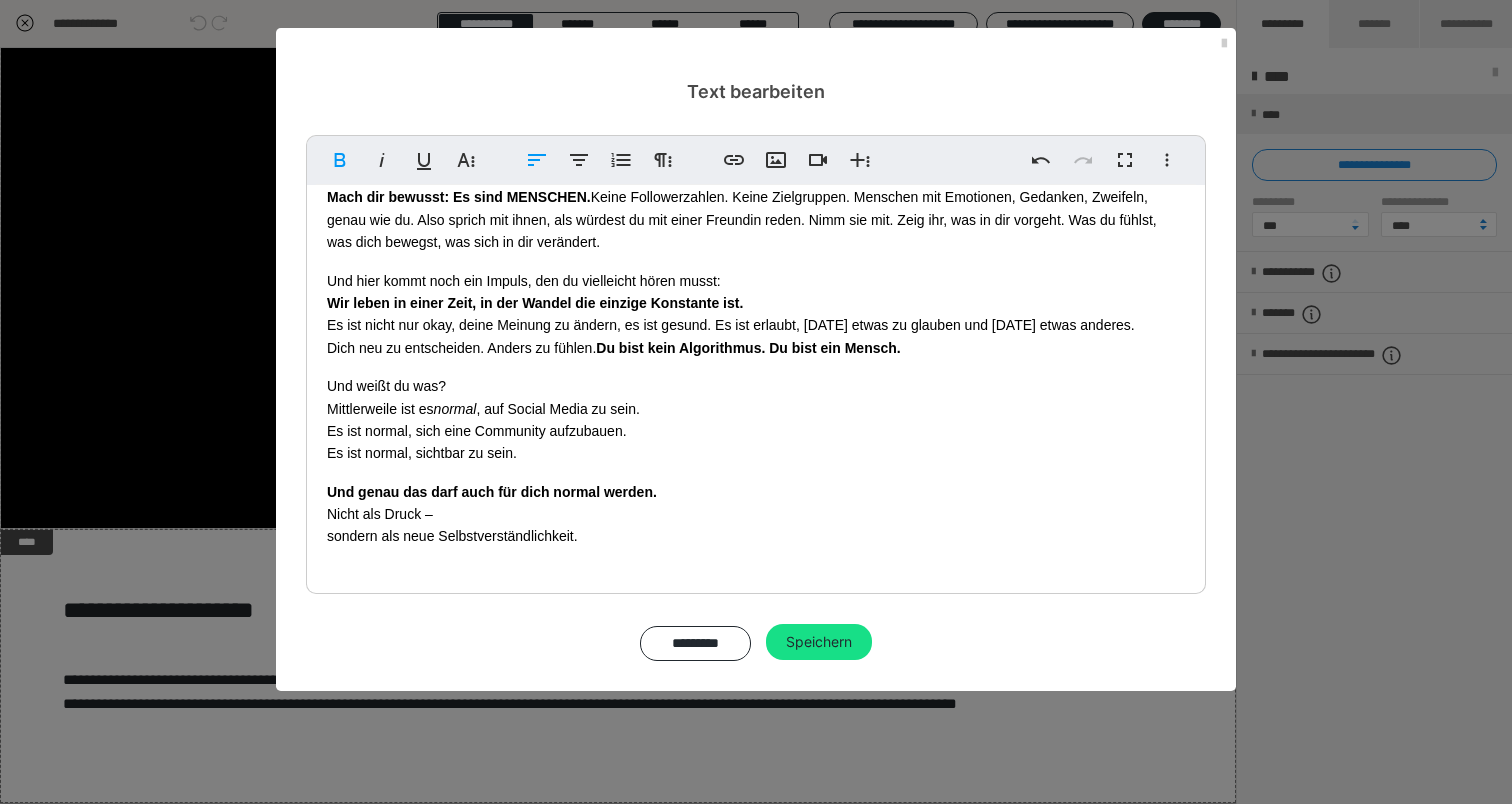 scroll, scrollTop: 67, scrollLeft: 0, axis: vertical 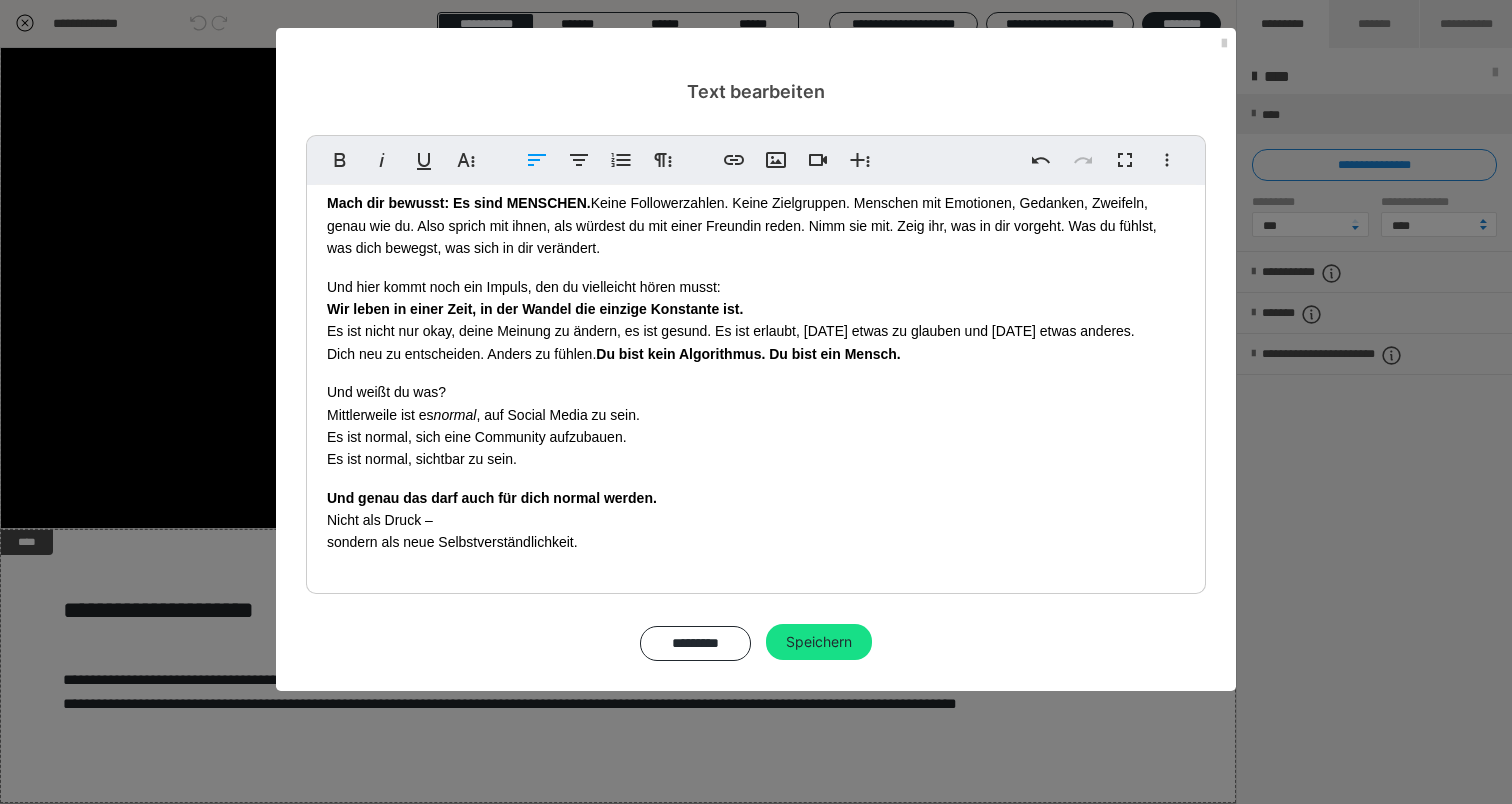 click on "Und weißt du was? Mittlerweile ist es  normal , auf Social Media zu sein. Es ist normal, sich eine Community aufzubauen. Es ist normal, sichtbar zu sein." at bounding box center (756, 426) 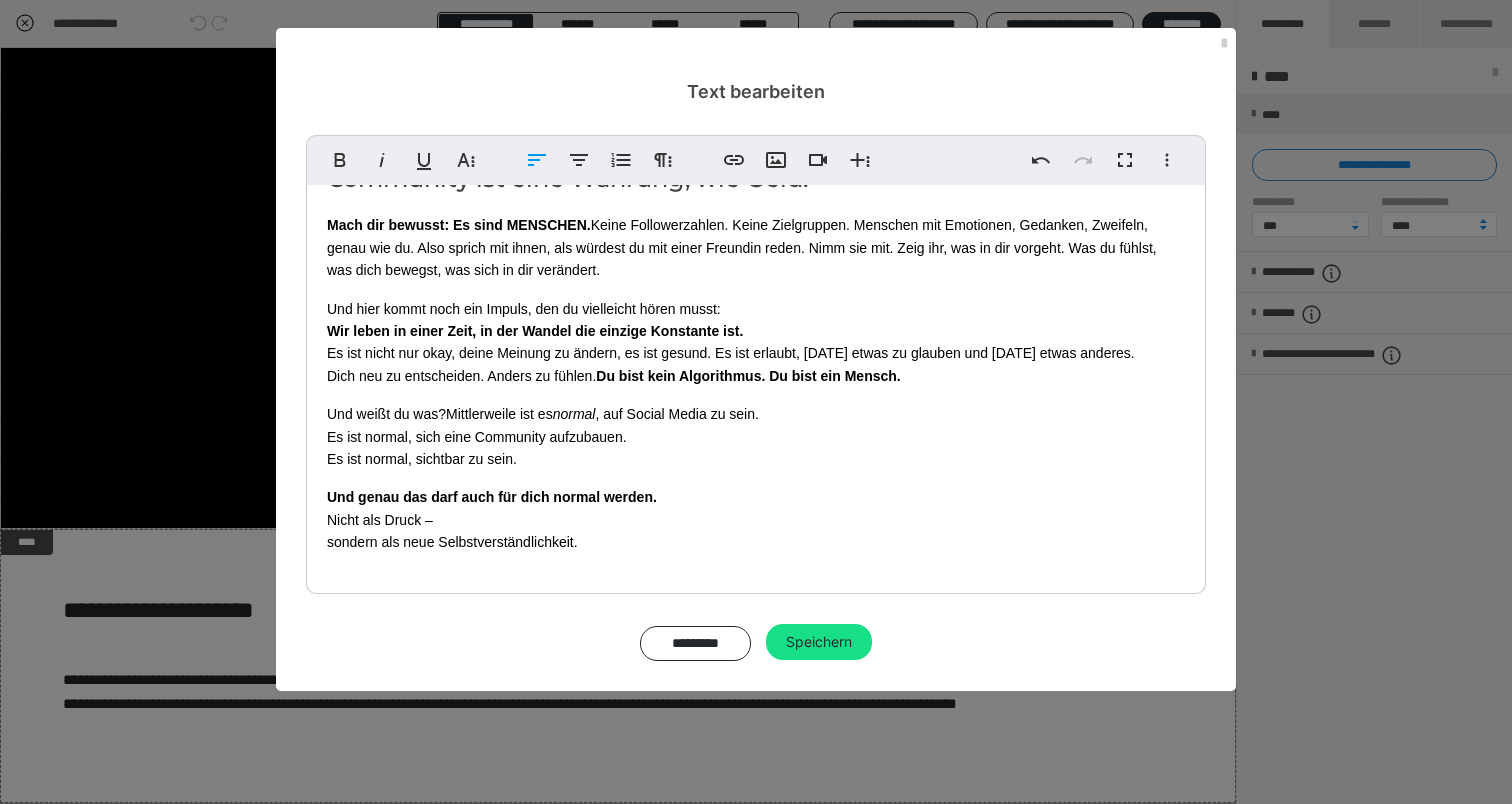 click on "Und weißt du was?  Mittlerweile ist es  normal , auf Social Media zu sein. Es ist normal, sich eine Community aufzubauen. Es ist normal, sichtbar zu sein." at bounding box center (756, 436) 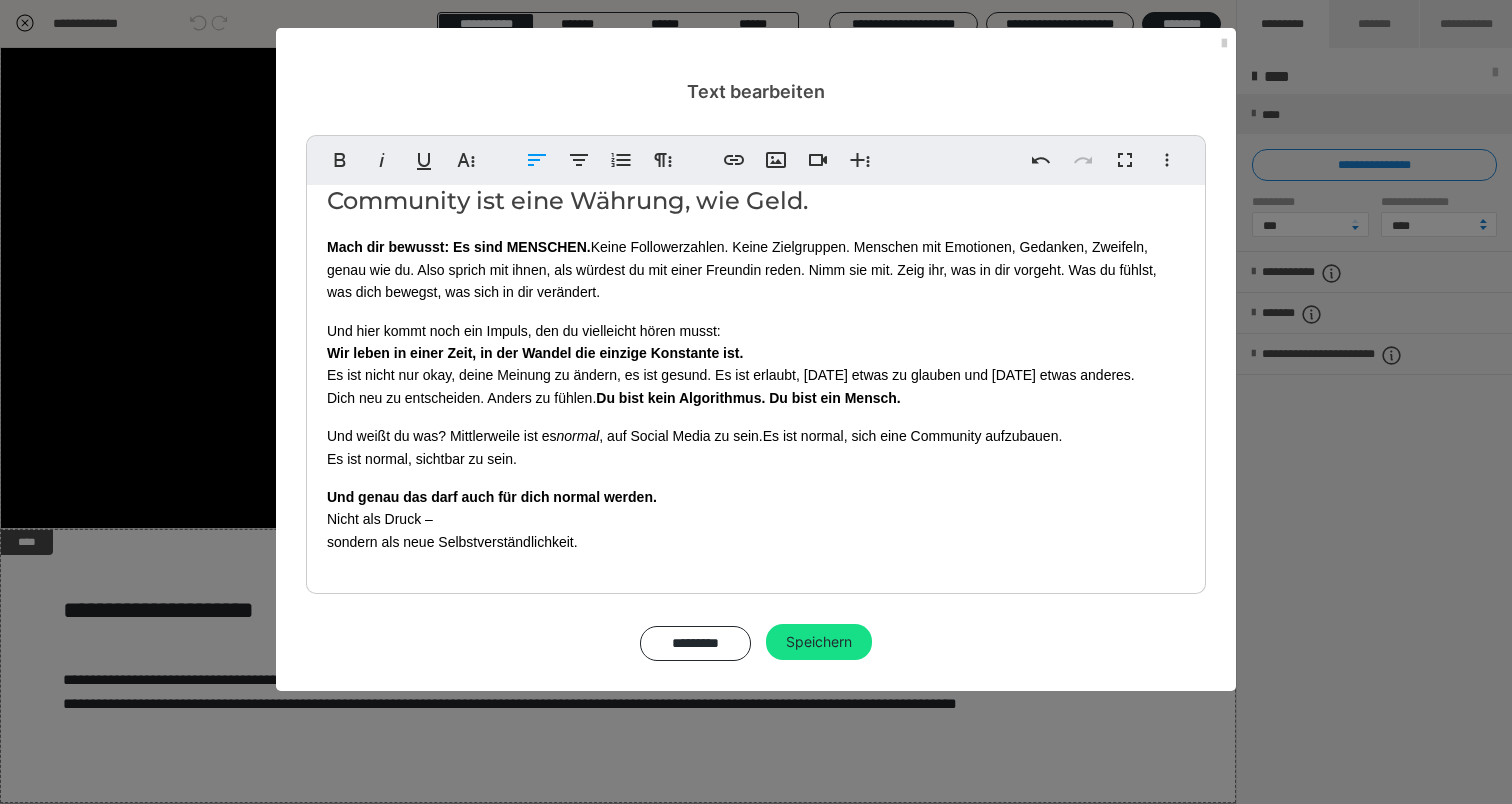 click on "Und weißt du was? Mittlerweile ist es  normal , auf Social Media zu sein.  Es ist normal, sich eine Community aufzubauen. Es ist normal, sichtbar zu sein." at bounding box center (756, 447) 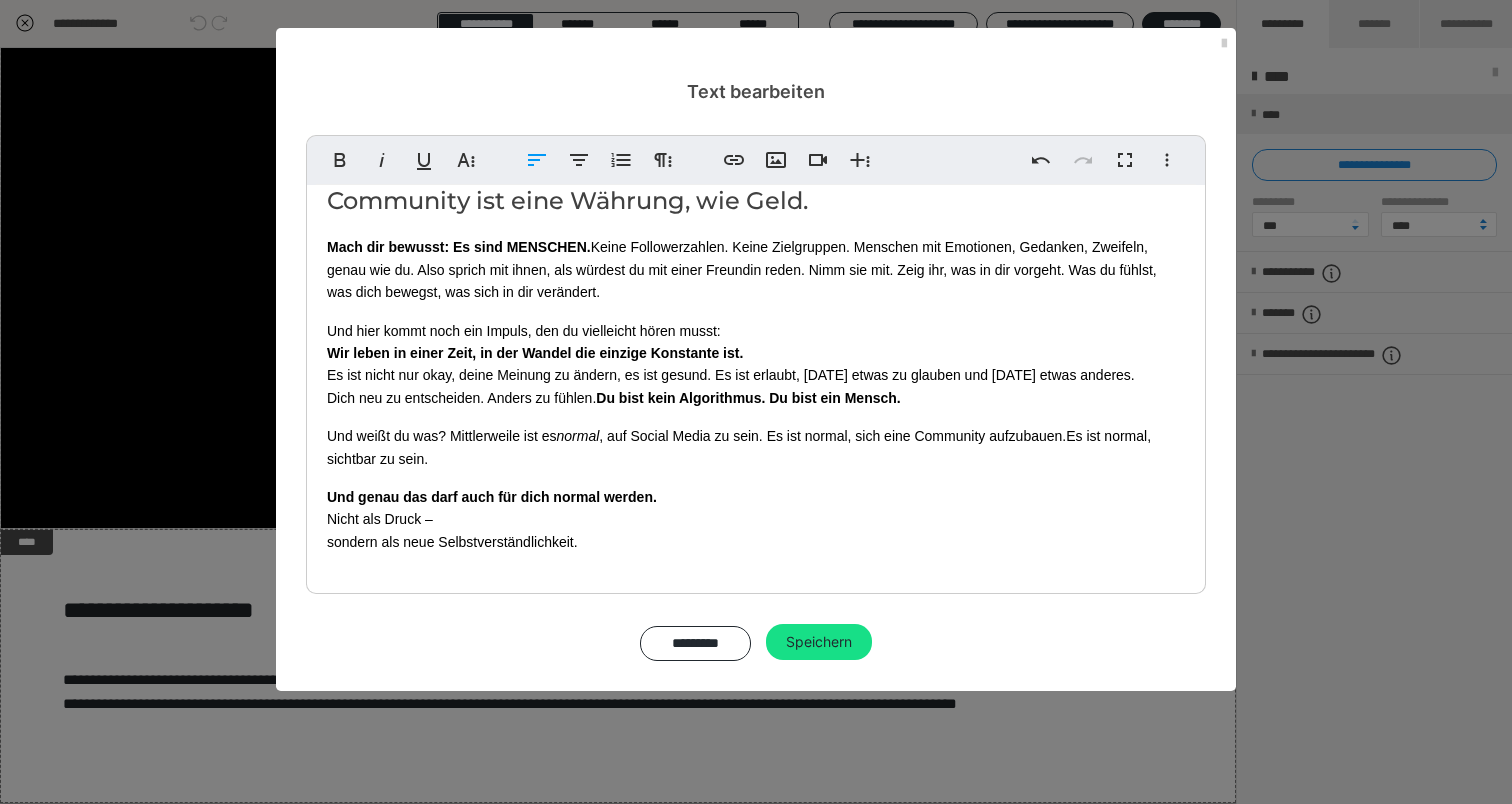 click on "Und genau das darf auch für dich normal werden. Nicht als Druck – sondern als neue Selbstverständlichkeit." at bounding box center (756, 519) 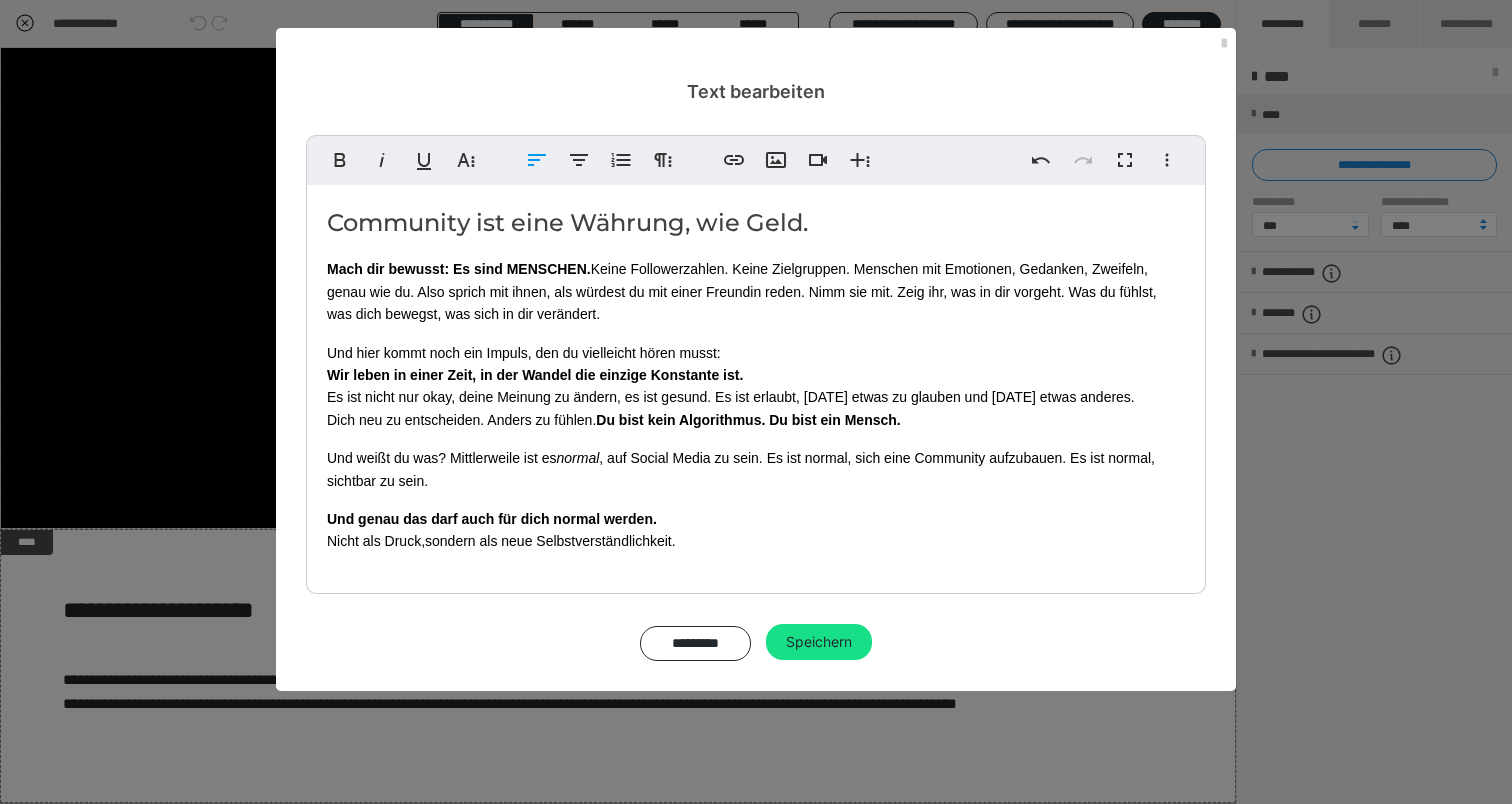 click on "Und weißt du was? Mittlerweile ist es  normal , auf Social Media zu sein. Es ist normal, sich eine Community aufzubauen. Es ist normal, sichtbar zu sein." at bounding box center [756, 469] 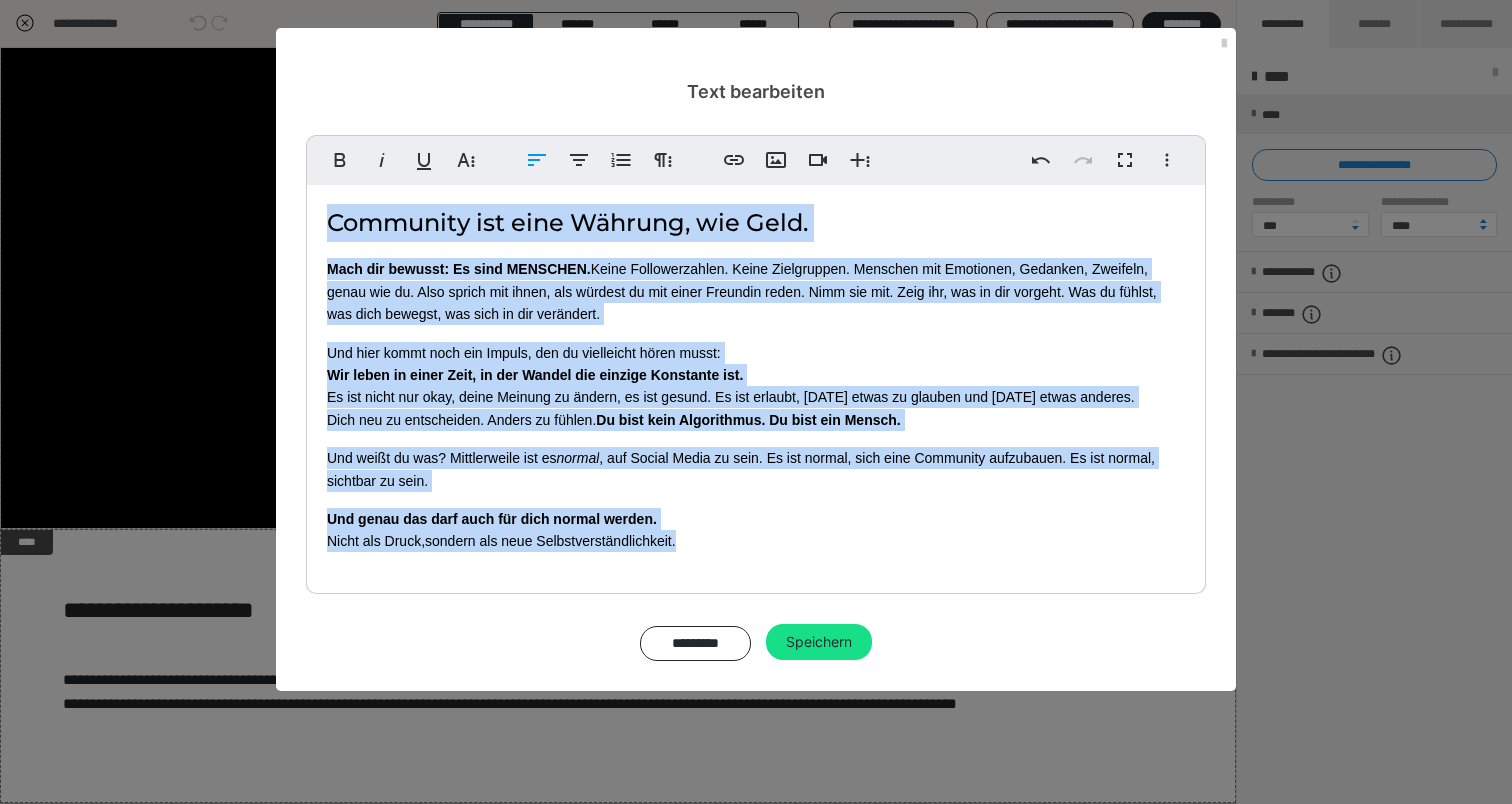 drag, startPoint x: 329, startPoint y: 220, endPoint x: 792, endPoint y: 591, distance: 593.3043 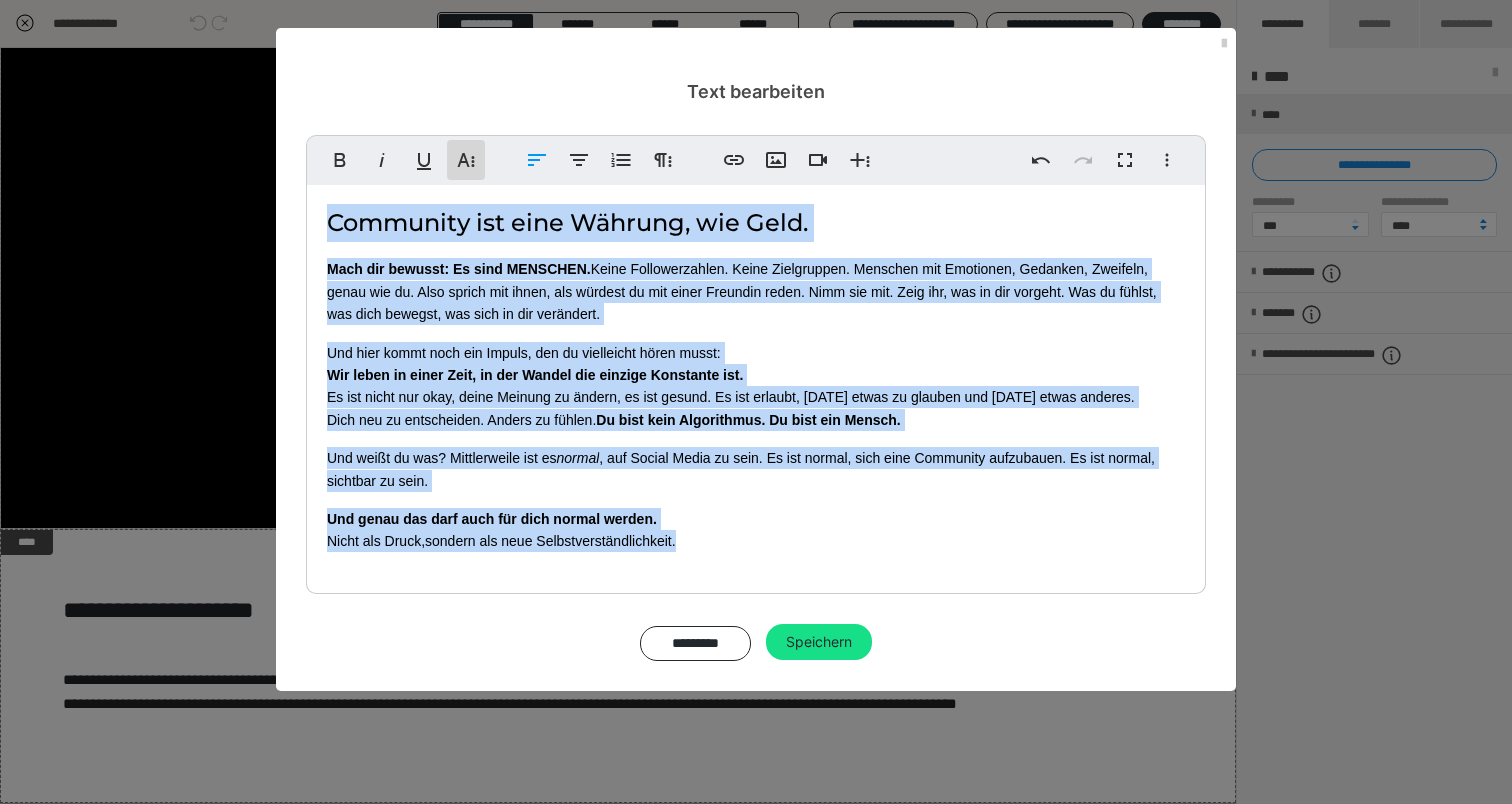 click 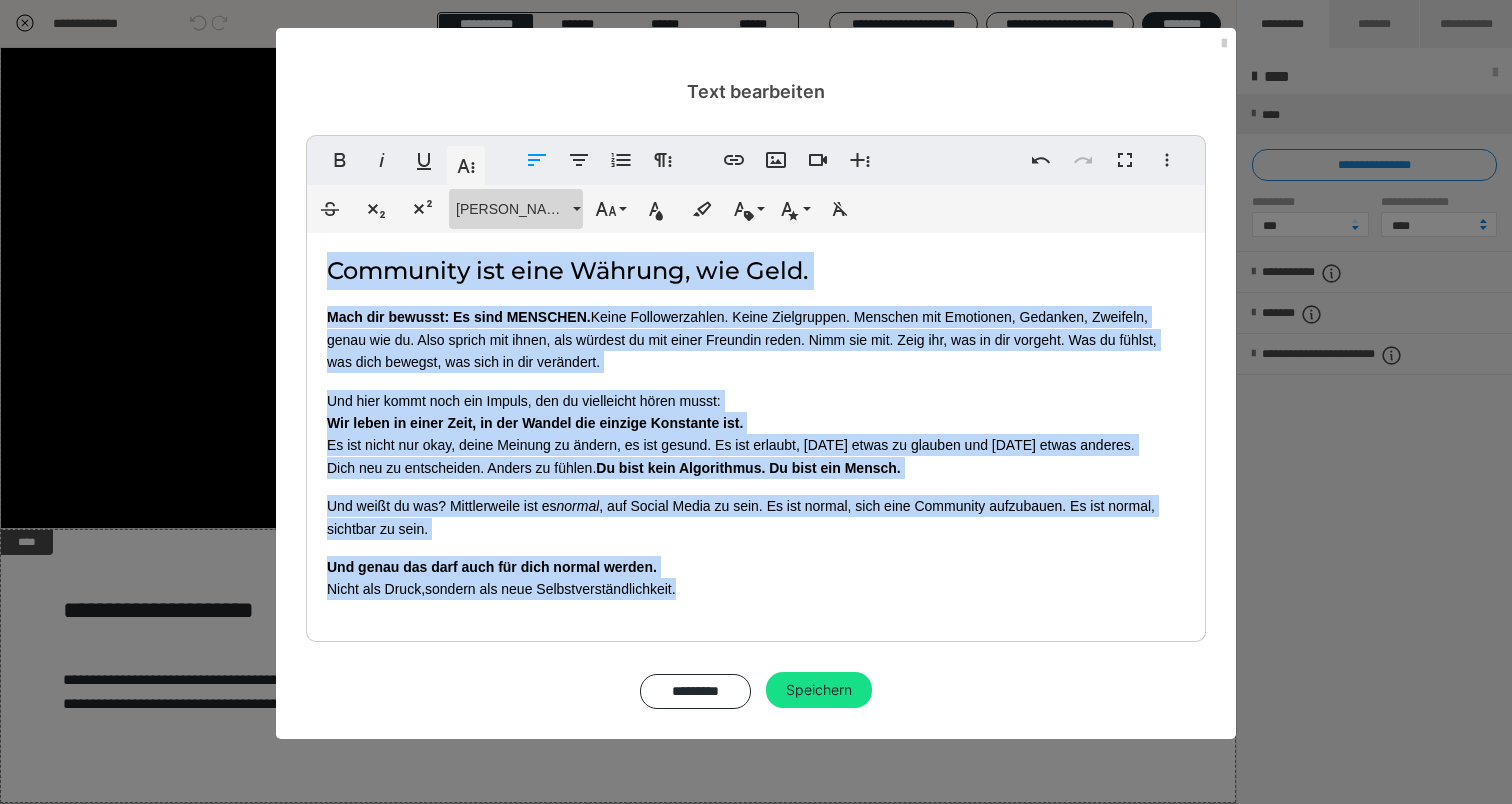 click on "[PERSON_NAME]" at bounding box center [512, 209] 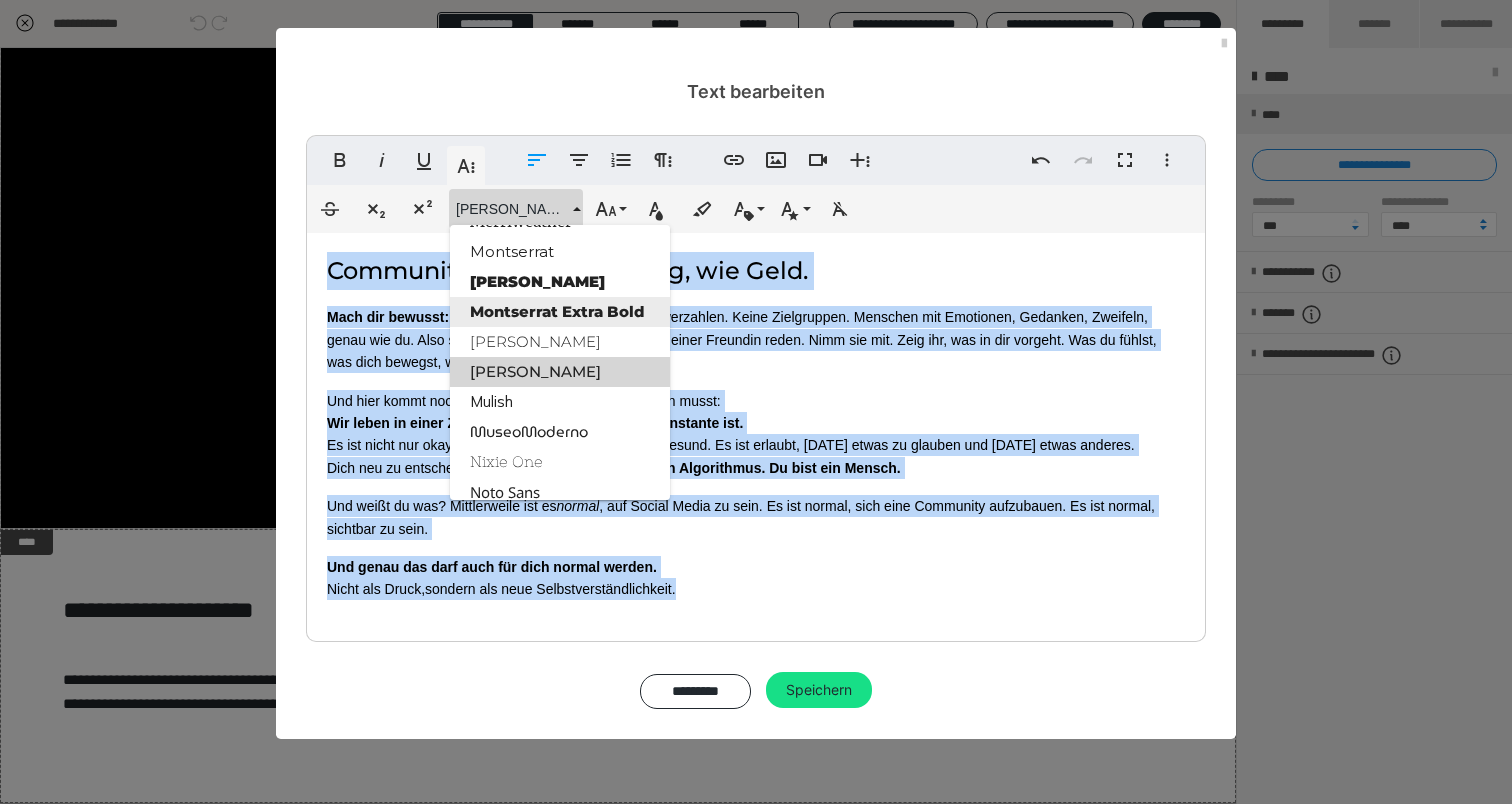 scroll, scrollTop: 1851, scrollLeft: 0, axis: vertical 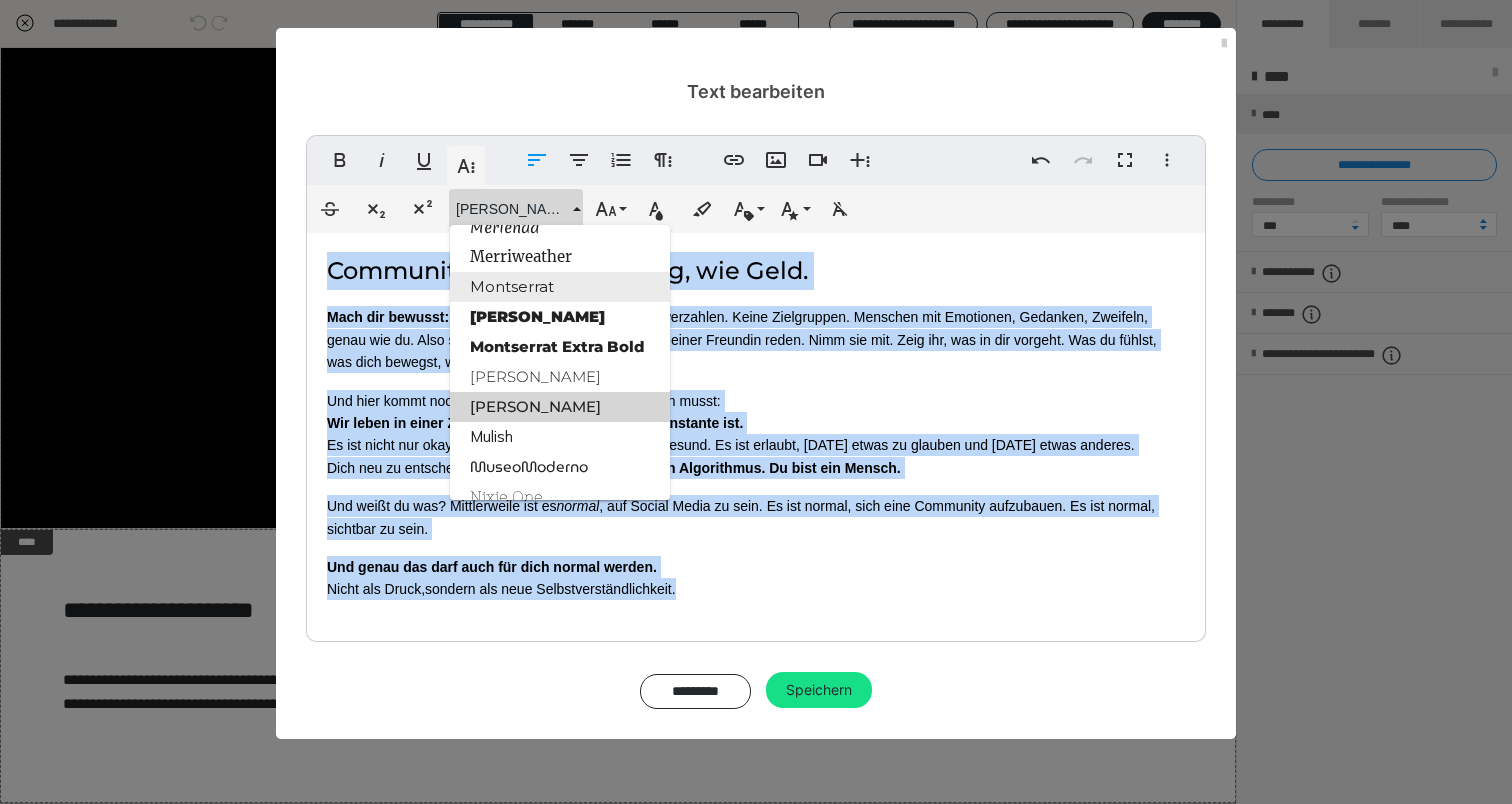 click on "Montserrat" at bounding box center (560, 287) 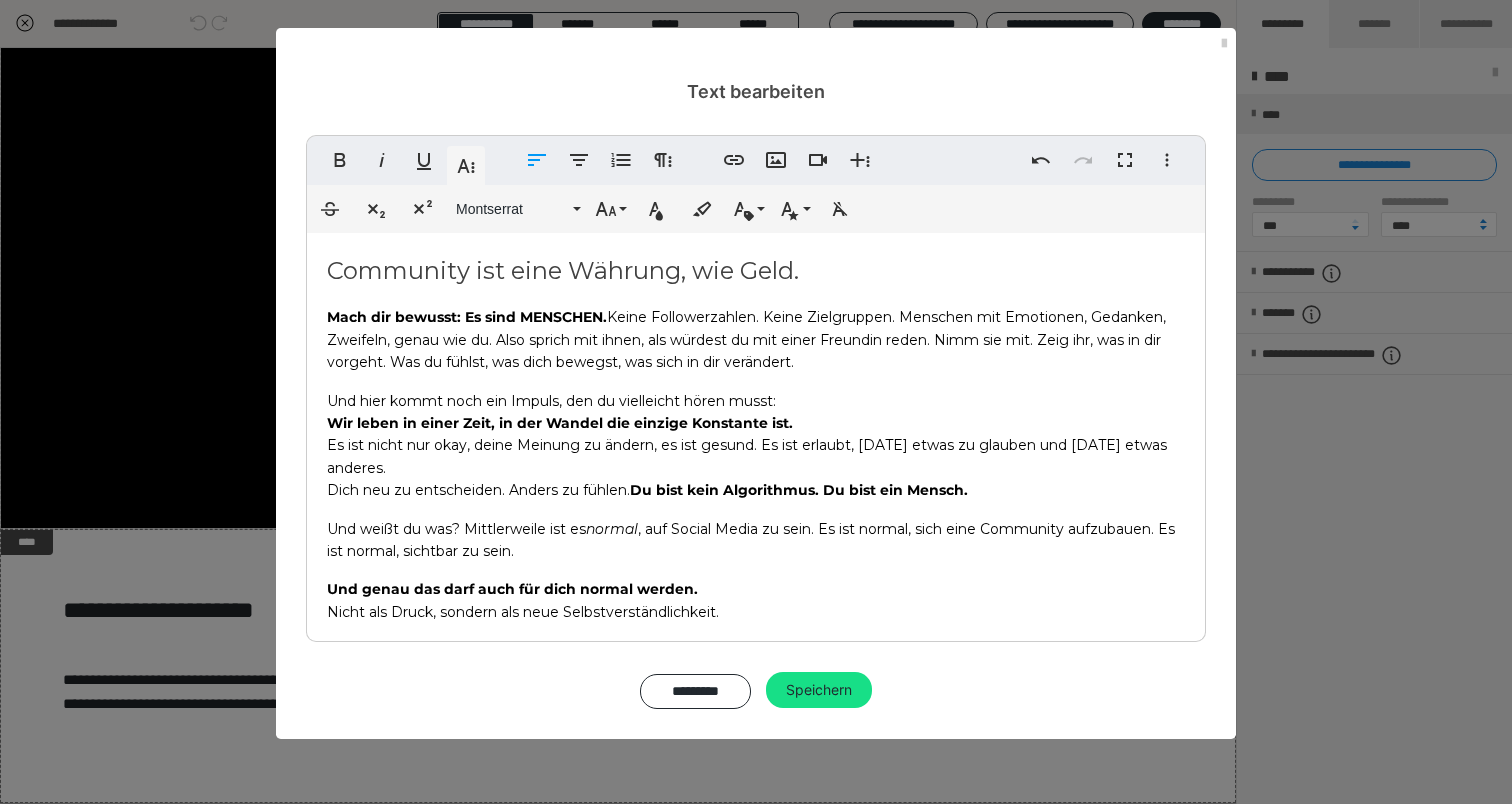 click on "Und weißt du was? Mittlerweile ist es  normal , auf Social Media zu sein. Es ist normal, sich eine Community aufzubauen. Es ist normal, sichtbar zu sein." at bounding box center (756, 540) 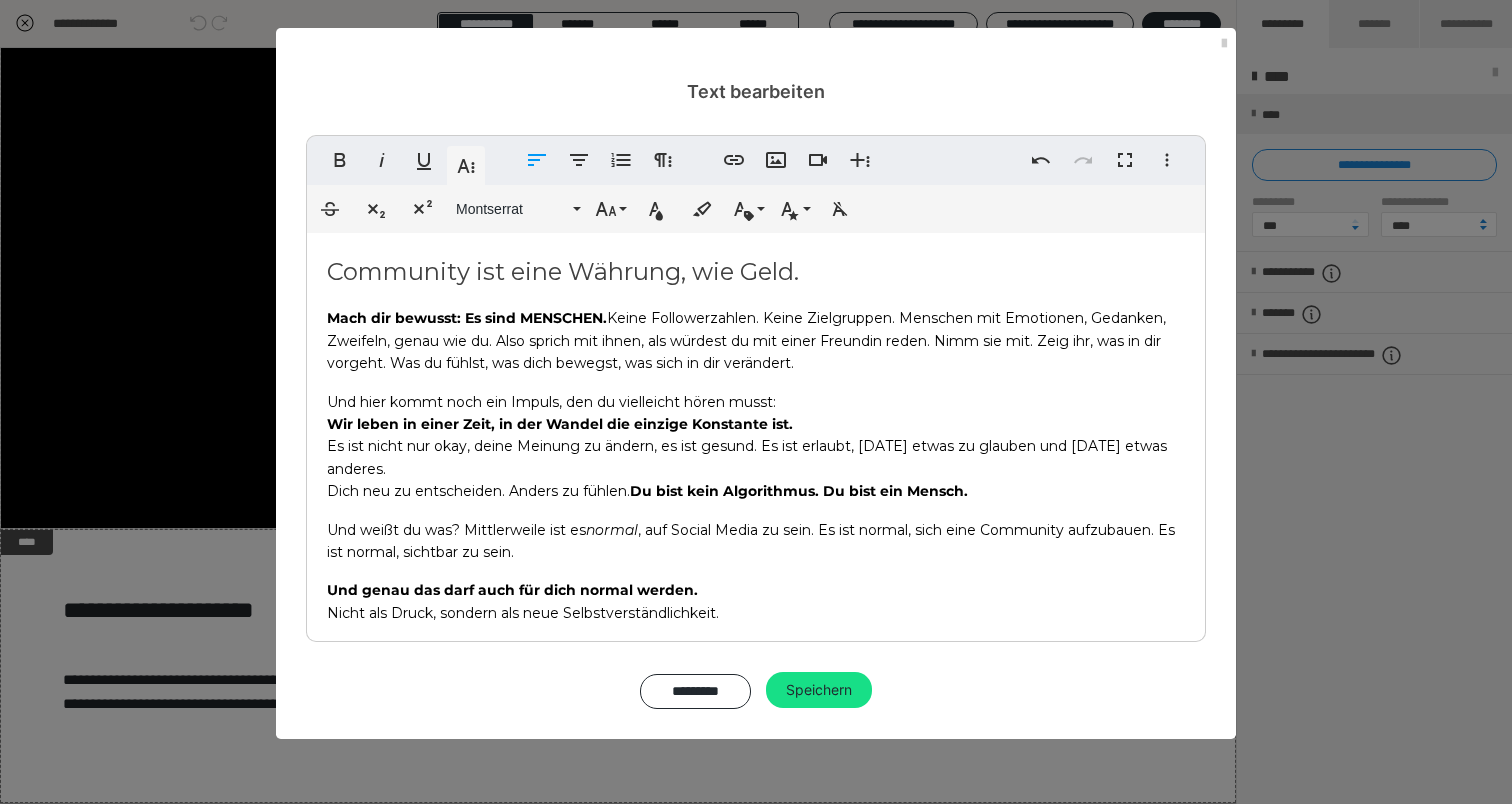 scroll, scrollTop: 0, scrollLeft: 0, axis: both 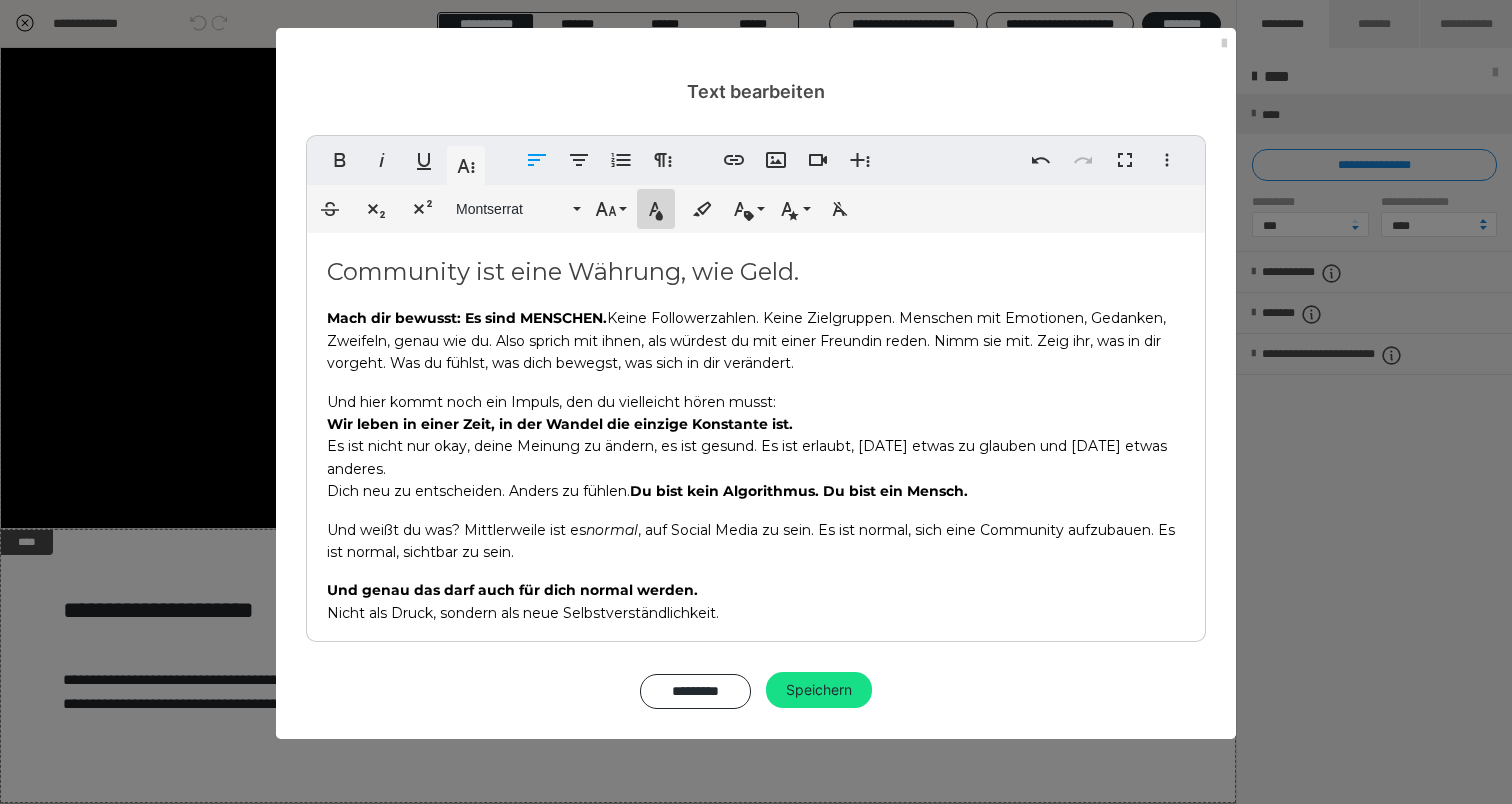 click 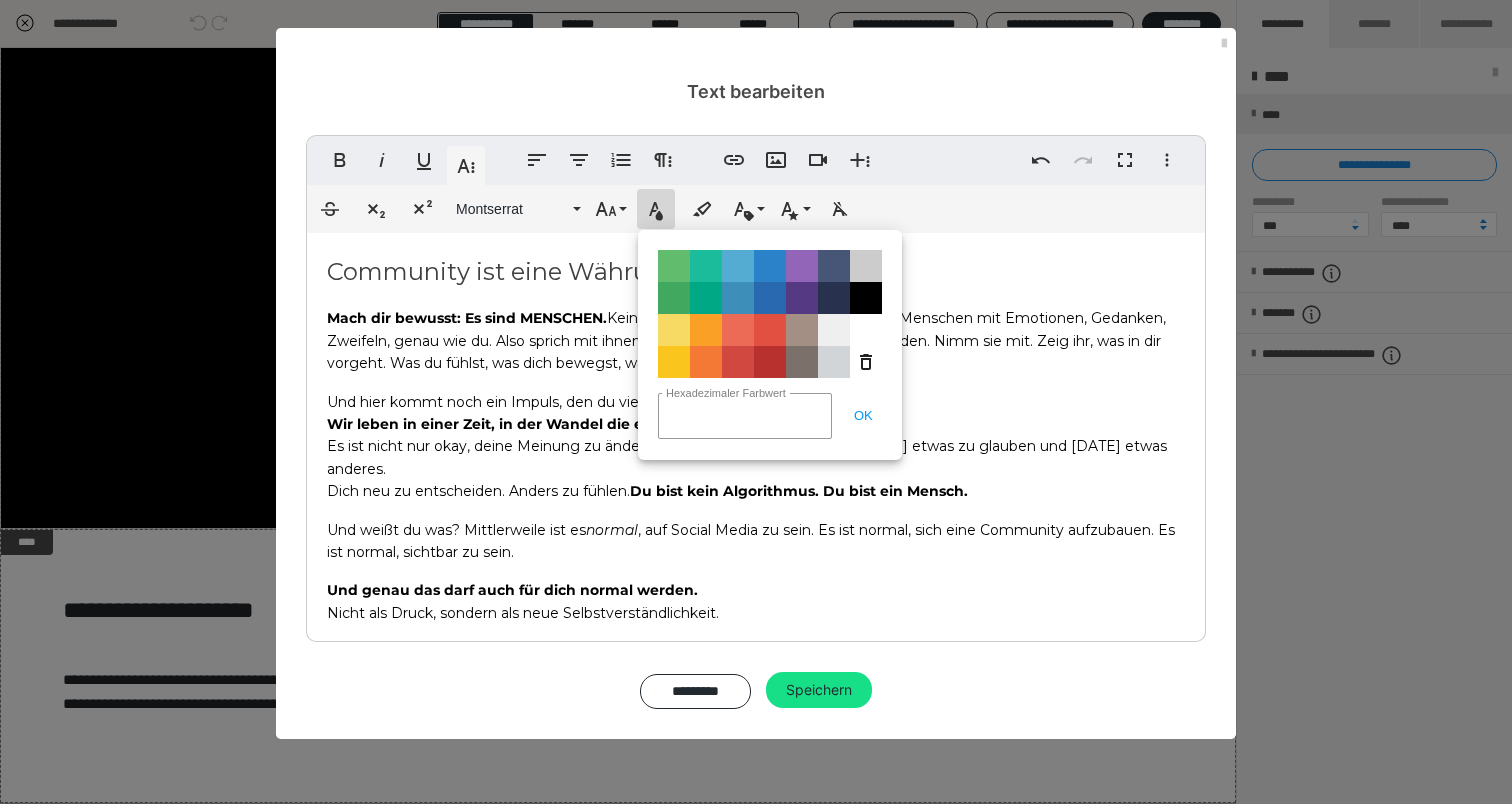 click on "Color#000000" at bounding box center [866, 298] 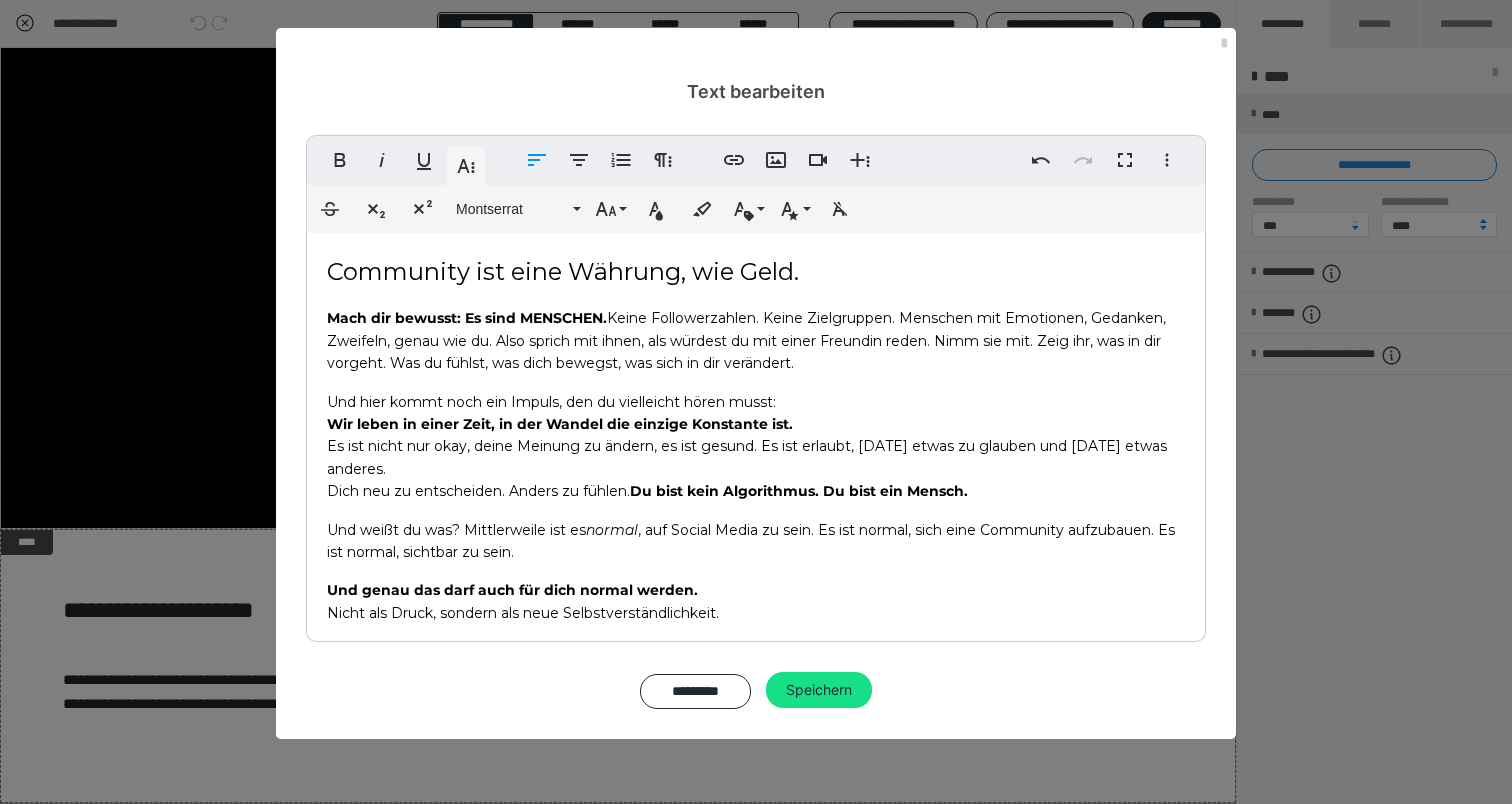 click on "Community ist eine Währung, wie Geld.  Mach dir bewusst: Es sind MENSCHEN.  Keine Followerzahlen. Keine Zielgruppen. Menschen mit Emotionen, Gedanken, Zweifeln, genau wie du. Also sprich mit ihnen, als würdest du mit einer Freundin reden. Nimm sie mit. Zeig ihr, was in dir vorgeht. Was du fühlst, was dich bewegst, was sich in dir verändert.  Und hier kommt noch ein Impuls, den du vielleicht hören musst: Wir leben in einer Zeit, in der Wandel die einzige Konstante ist. Es ist nicht nur okay, deine Meinung zu ändern, es ist gesund. Es ist erlaubt, [DATE] etwas zu glauben und [DATE] etwas anderes. Dich neu zu entscheiden. Anders zu fühlen.  Du bist kein Algorithmus. Du bist ein Mensch. Und weißt du was? Mittlerweile ist es  normal , auf Social Media zu sein. Es ist normal, sich eine Community aufzubauen. Es ist normal, sichtbar zu sein. Und genau das darf auch für dich normal werden. Nicht als Druck, sondern als neue Selbstverständlichkeit." at bounding box center [756, 446] 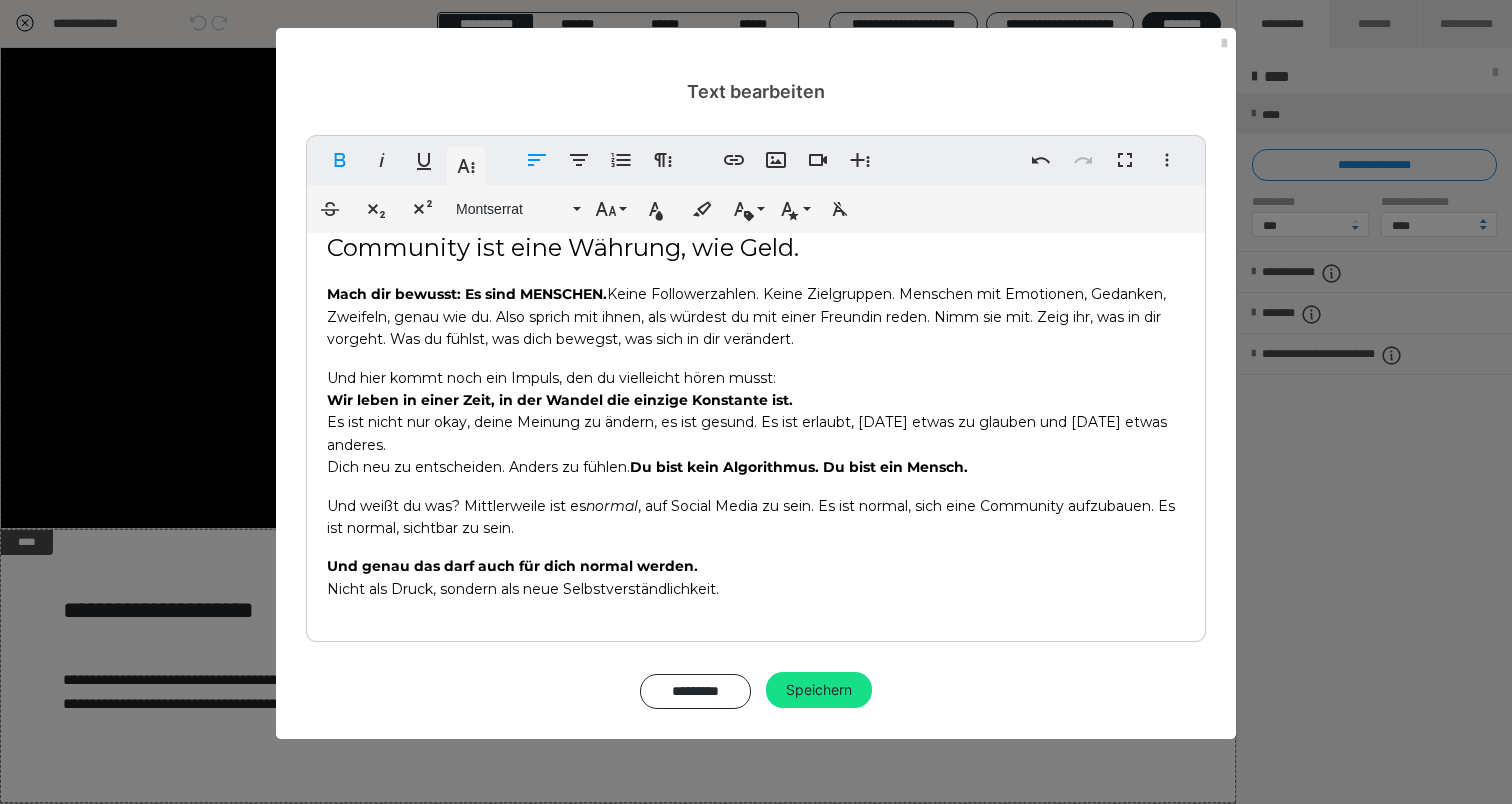 scroll, scrollTop: 23, scrollLeft: 0, axis: vertical 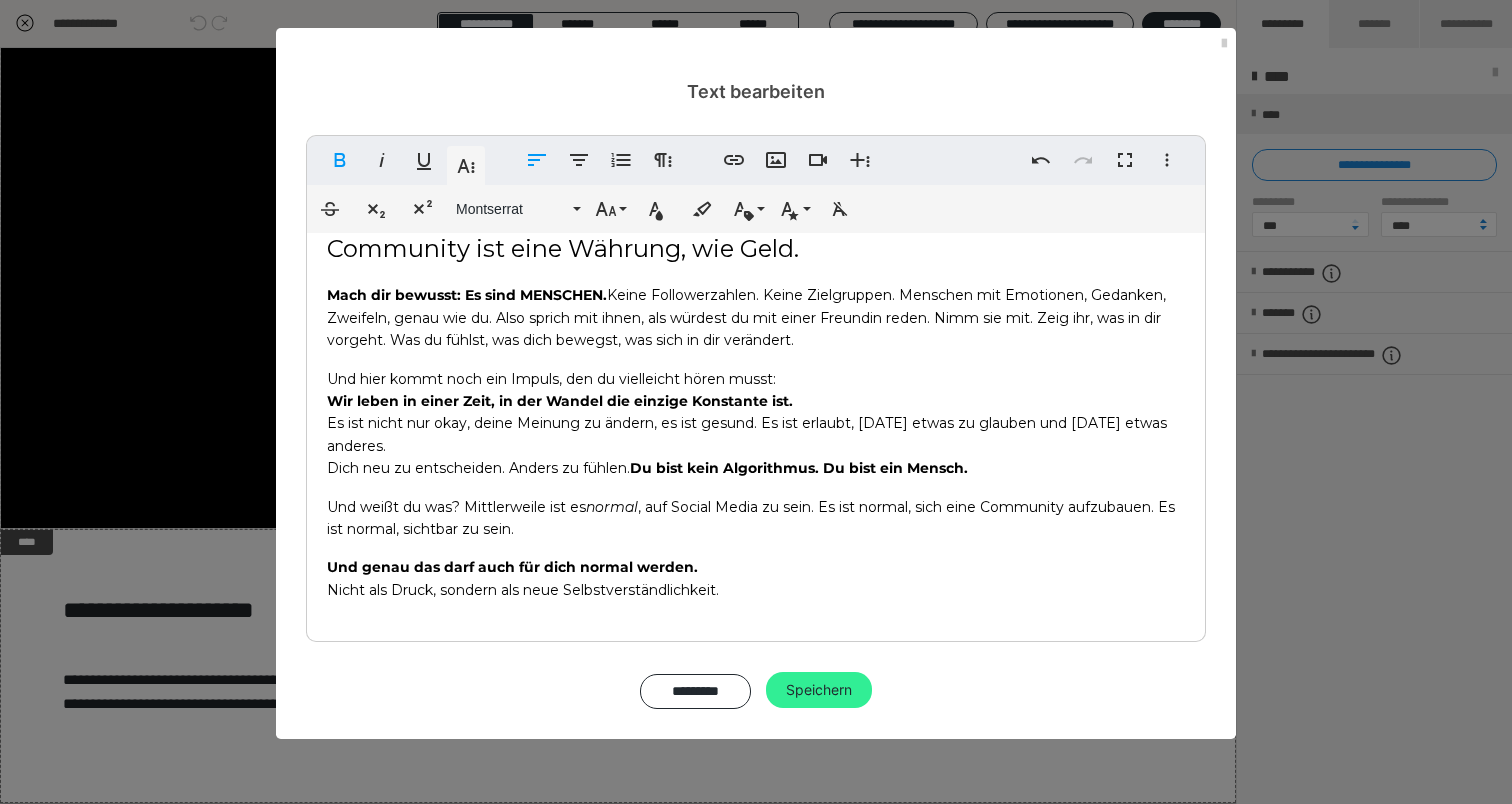 click on "Speichern" at bounding box center (819, 690) 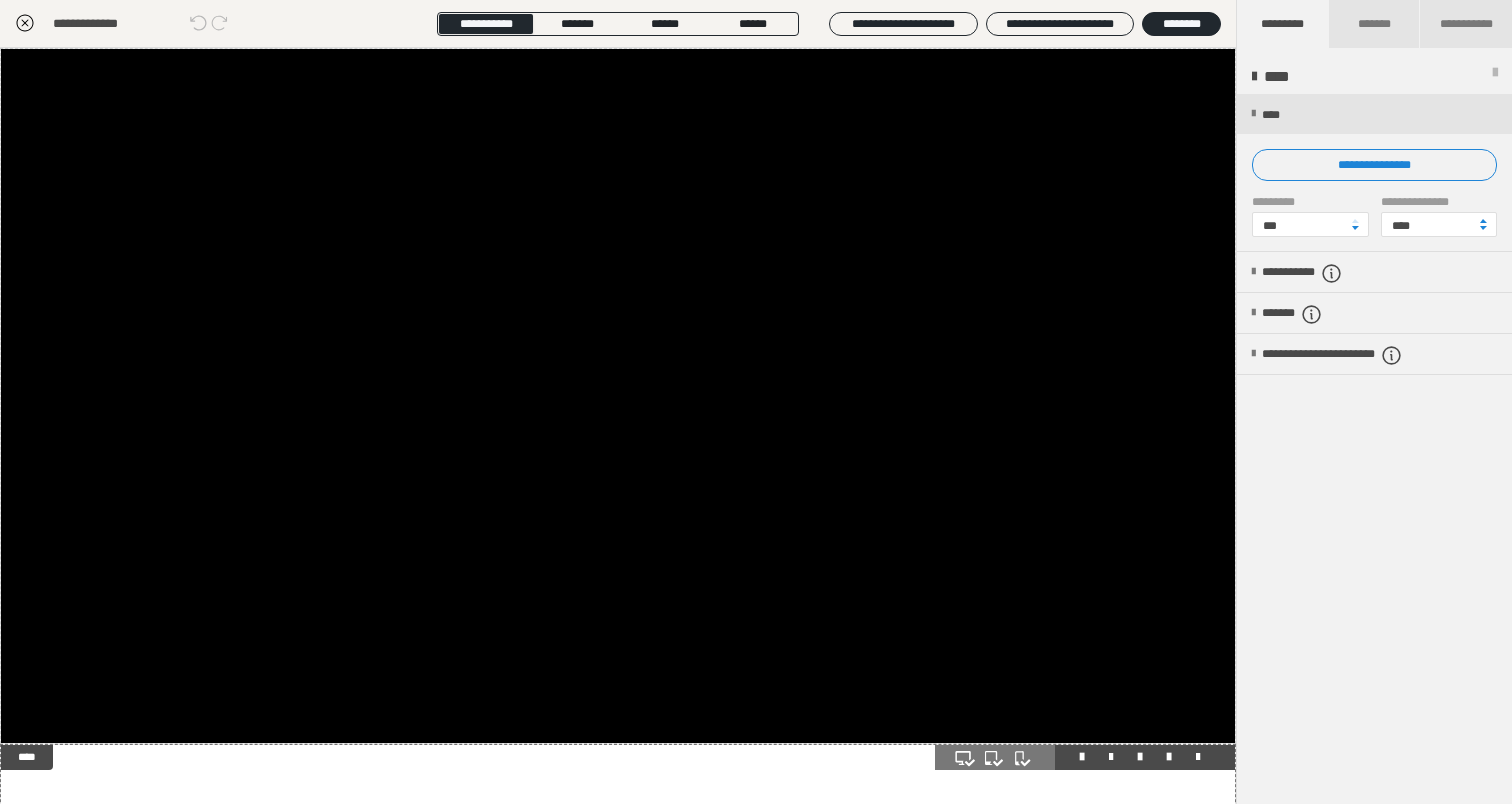 scroll, scrollTop: 0, scrollLeft: 0, axis: both 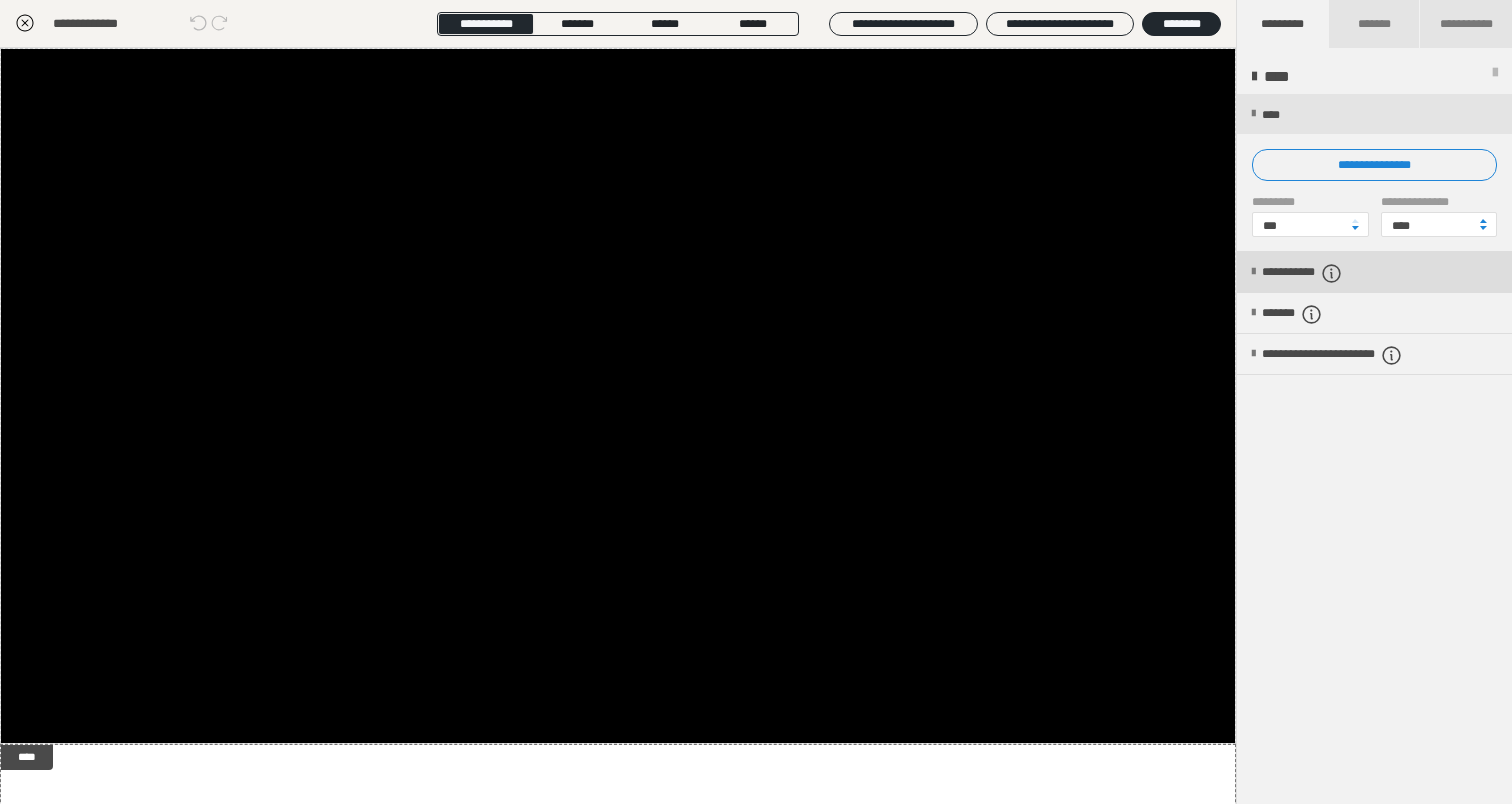 click on "**********" at bounding box center [1326, 273] 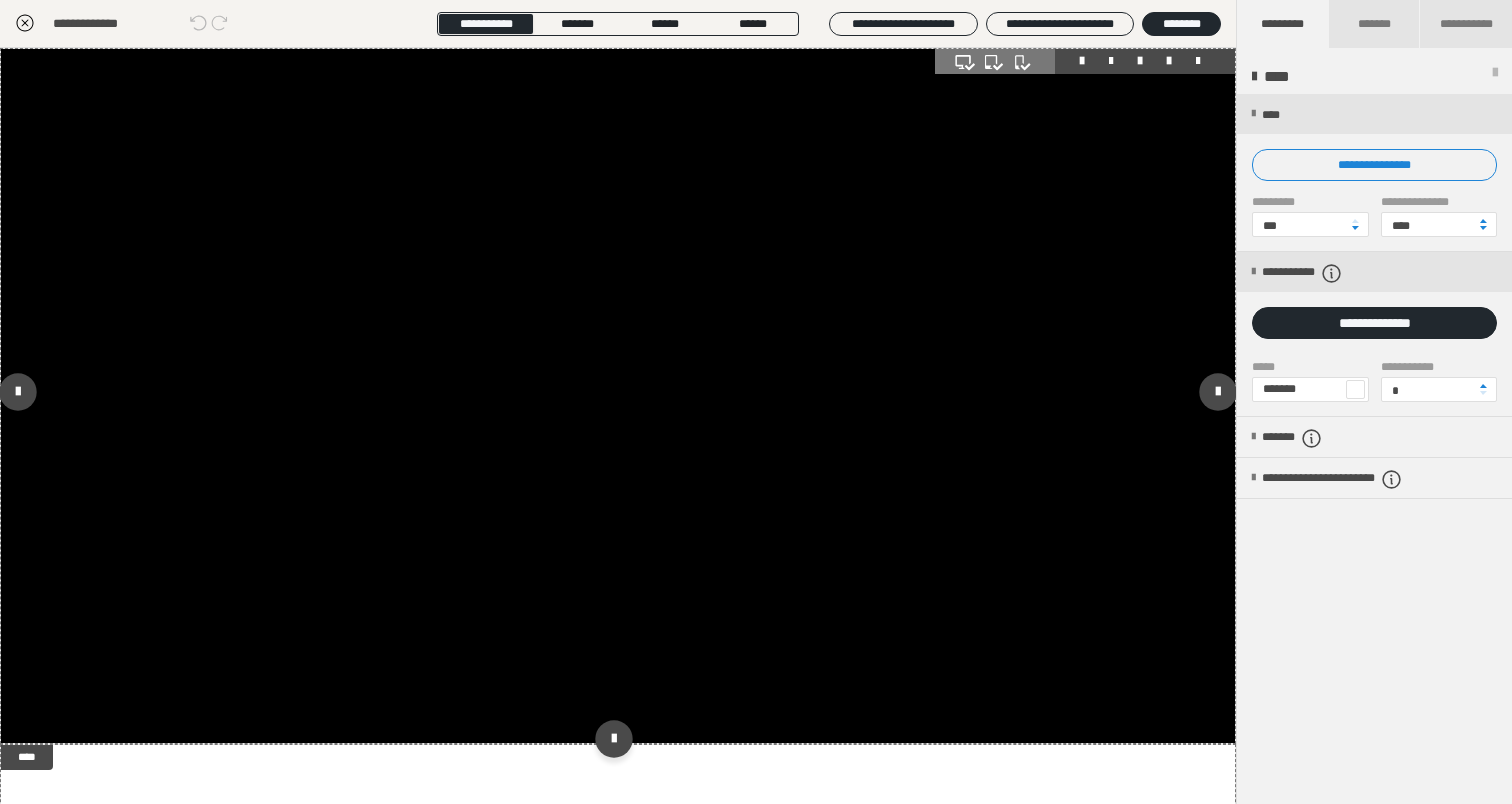click at bounding box center [618, 396] 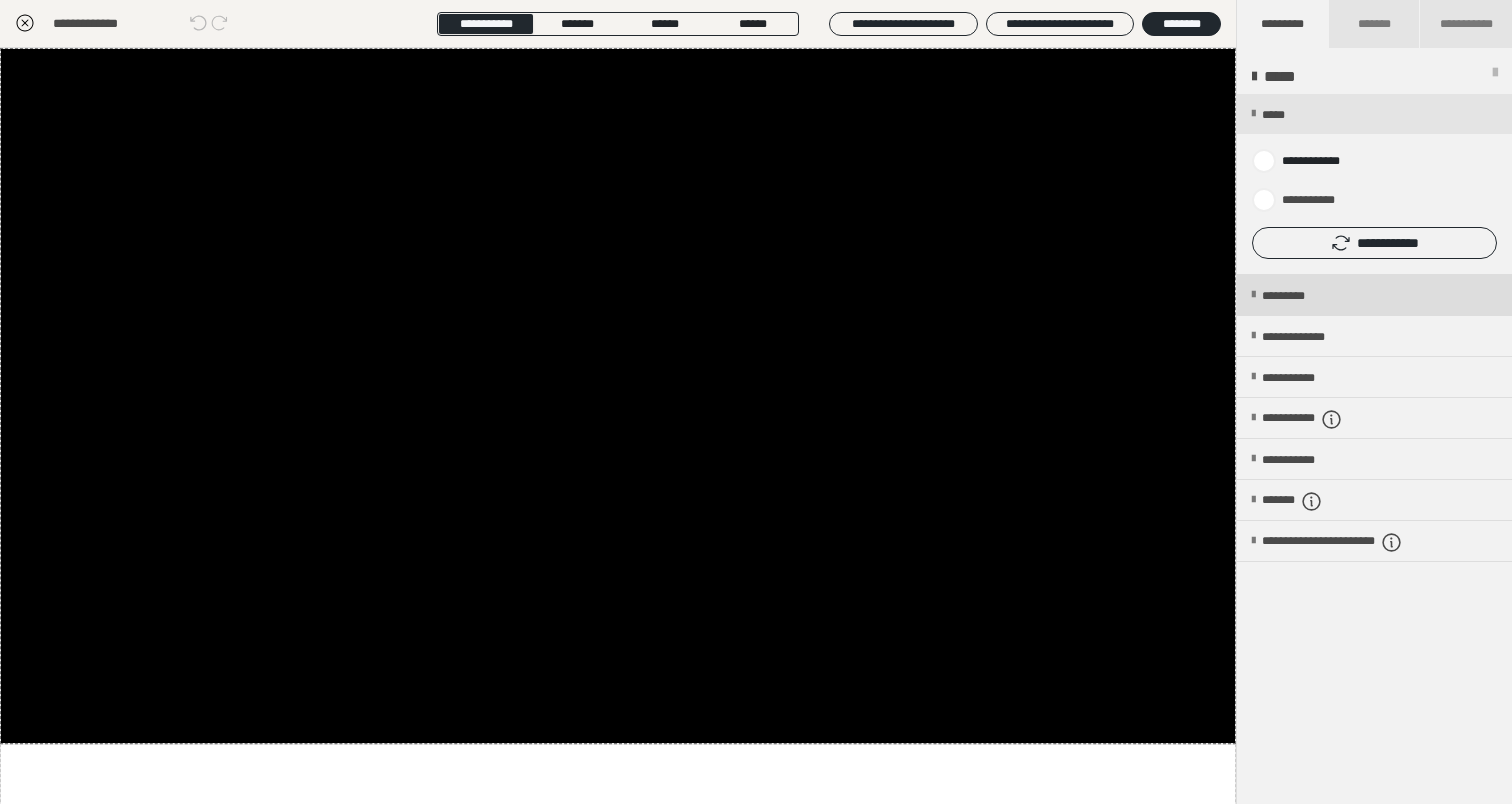 click on "*********" at bounding box center [1300, 296] 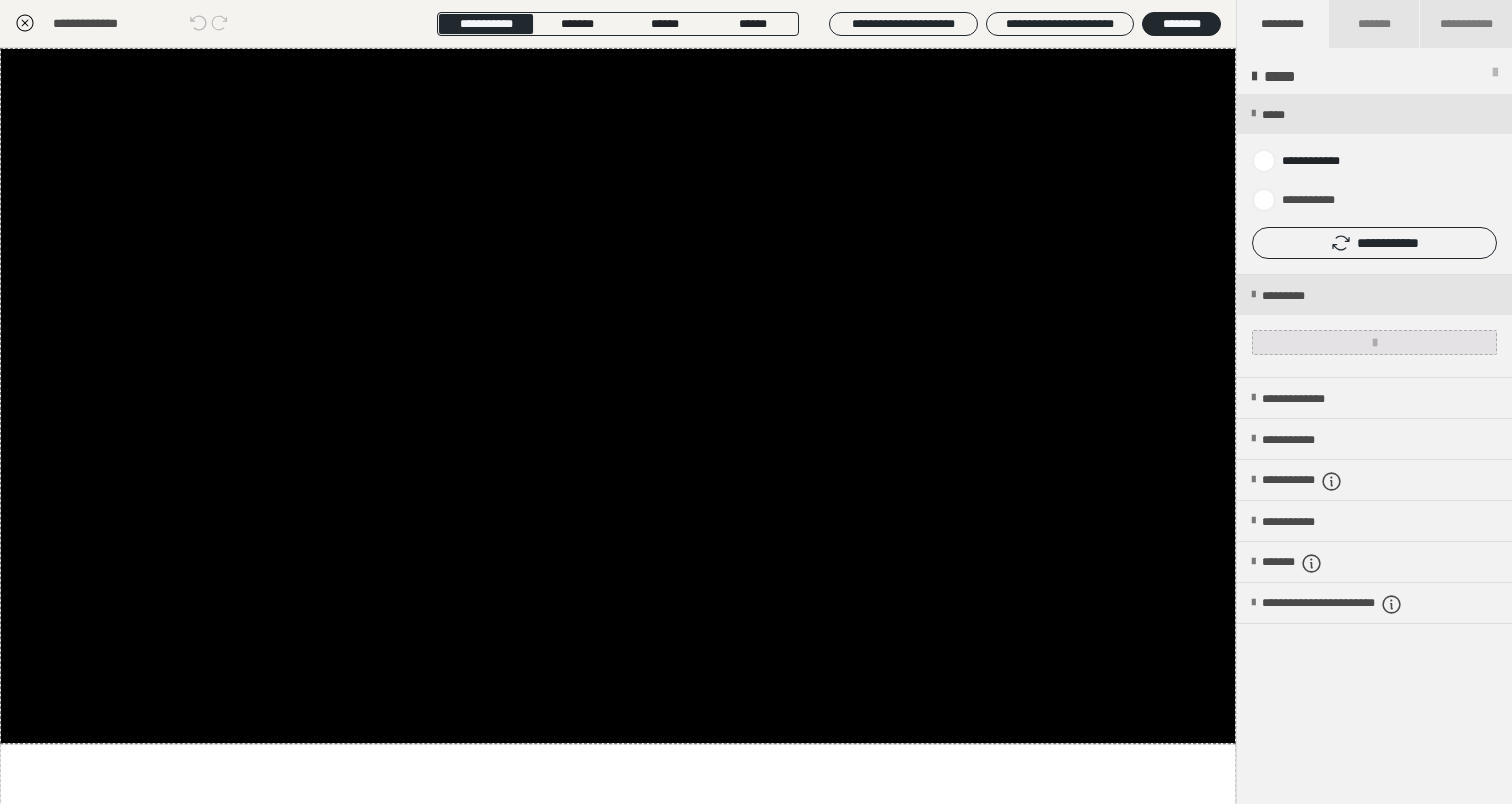 click at bounding box center (1374, 342) 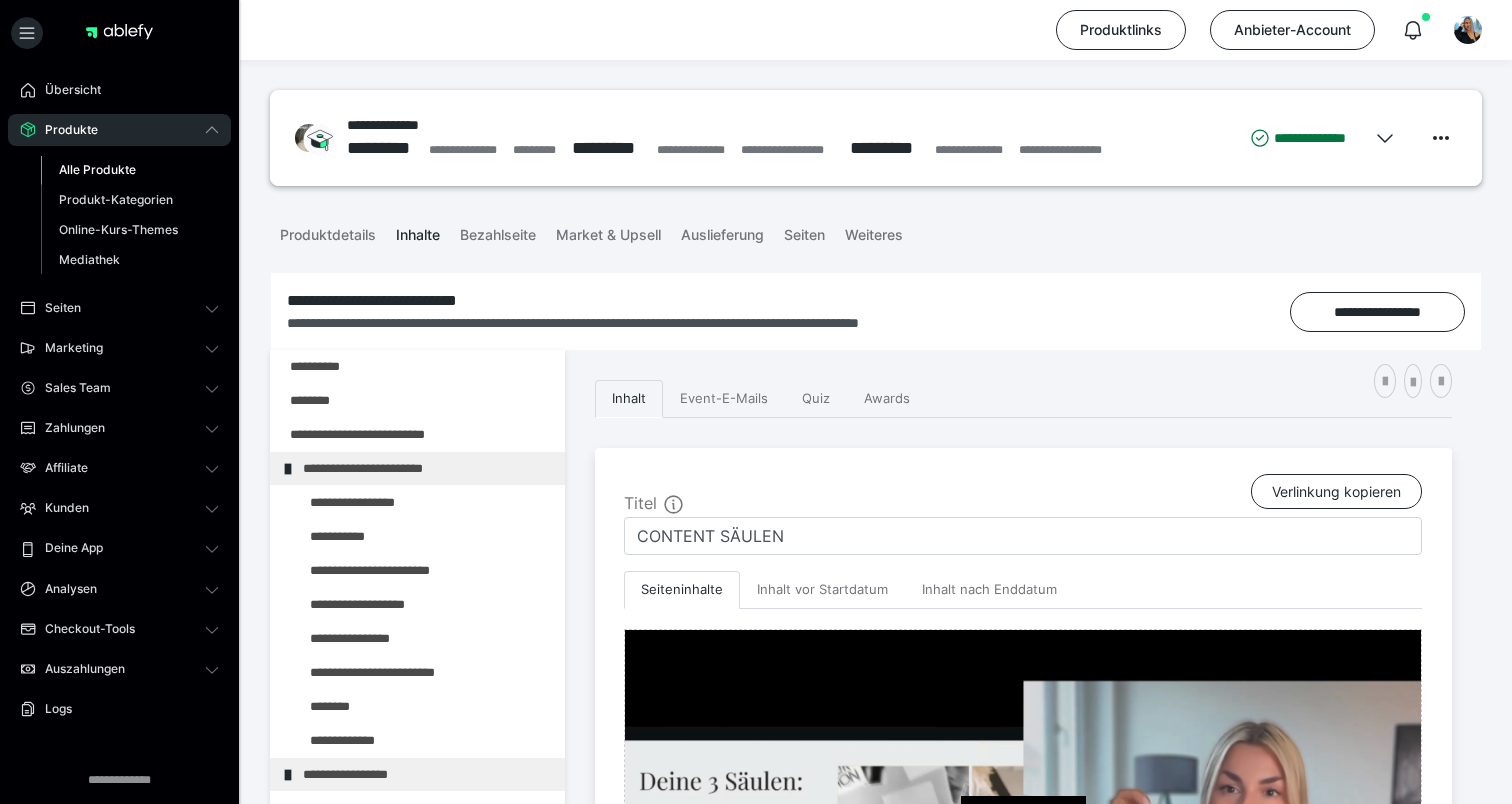 scroll, scrollTop: 306, scrollLeft: 0, axis: vertical 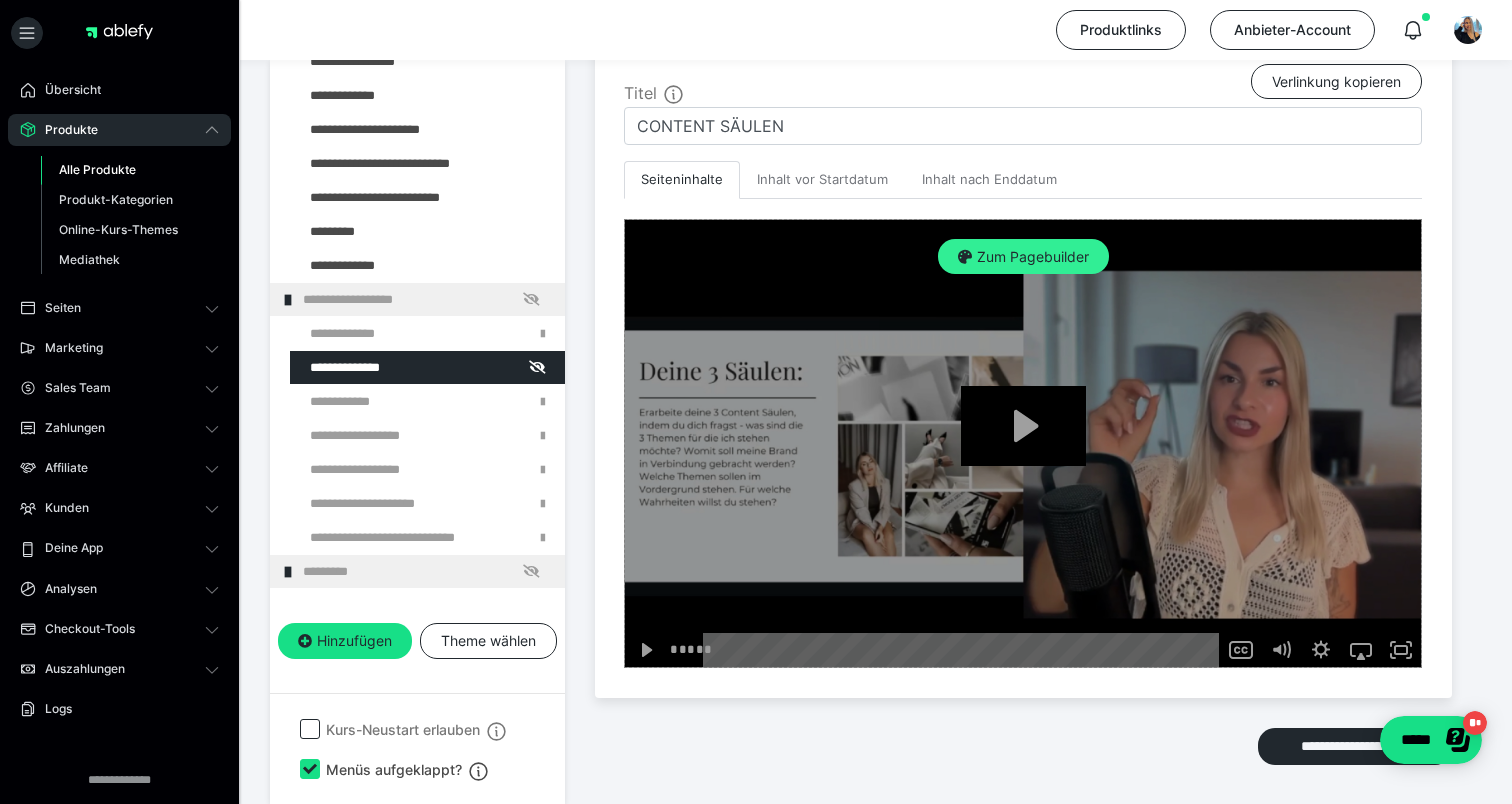 type on "CONTENT SÄULEN" 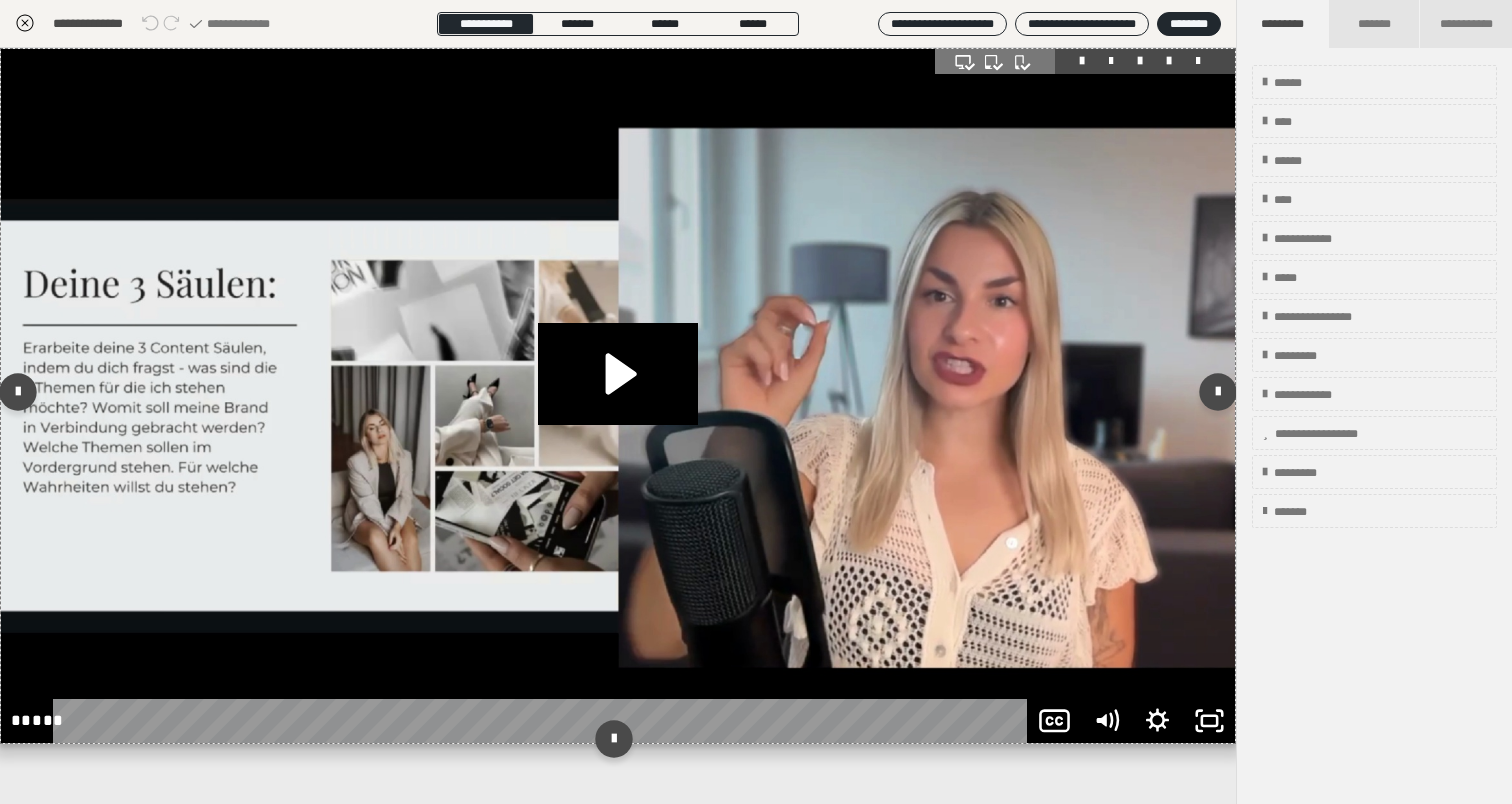 scroll, scrollTop: 290, scrollLeft: 0, axis: vertical 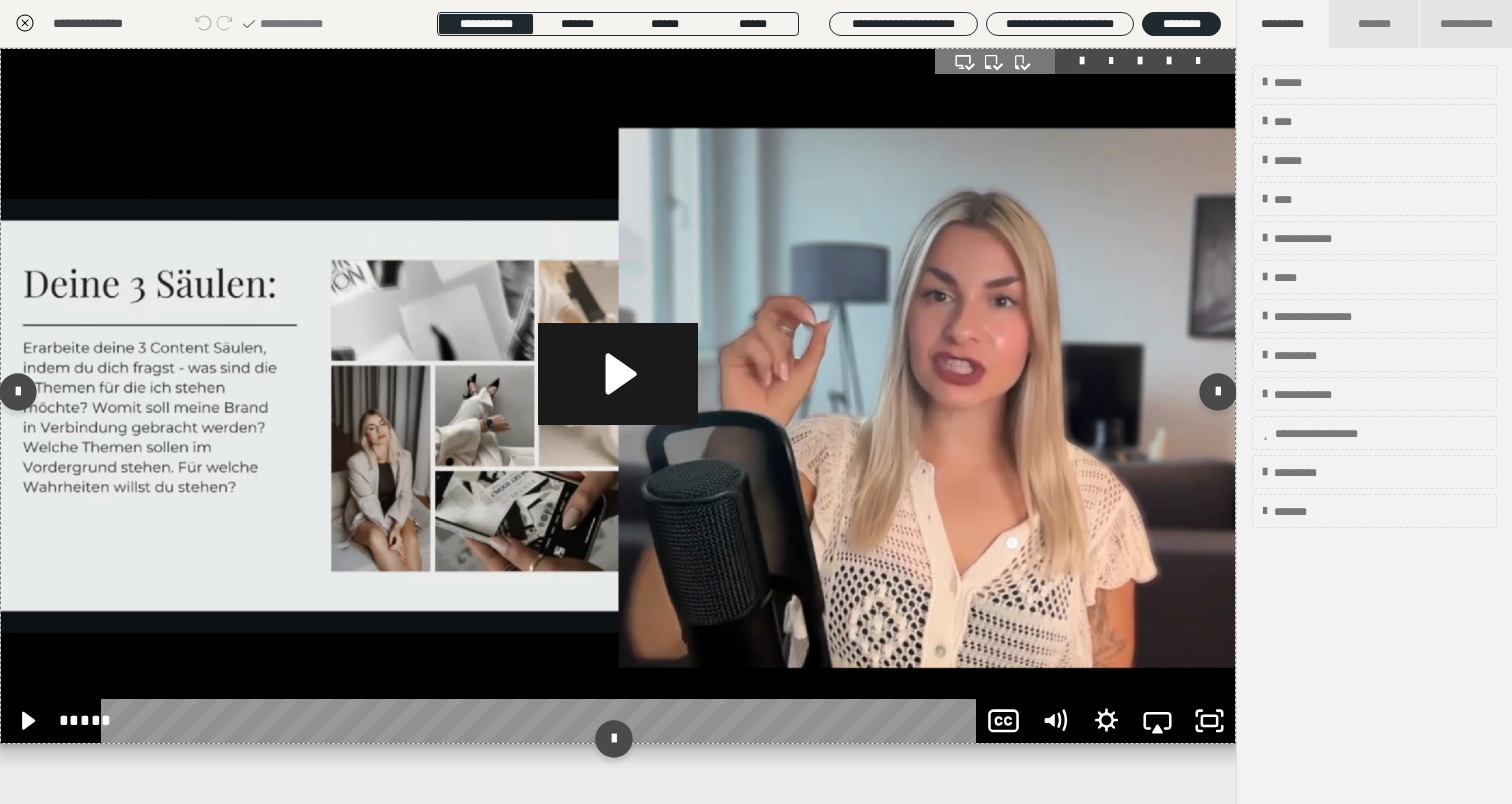 click 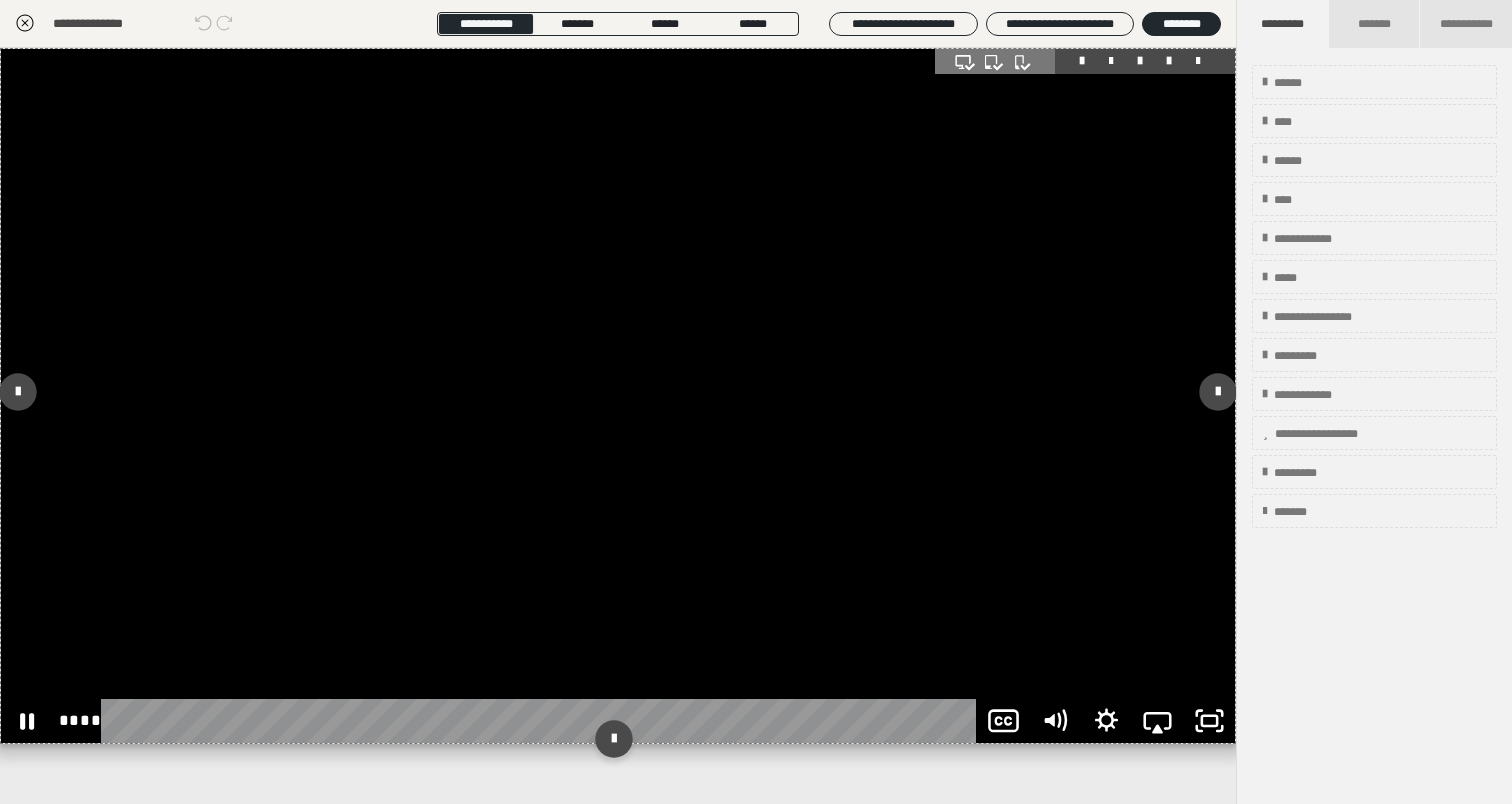 click 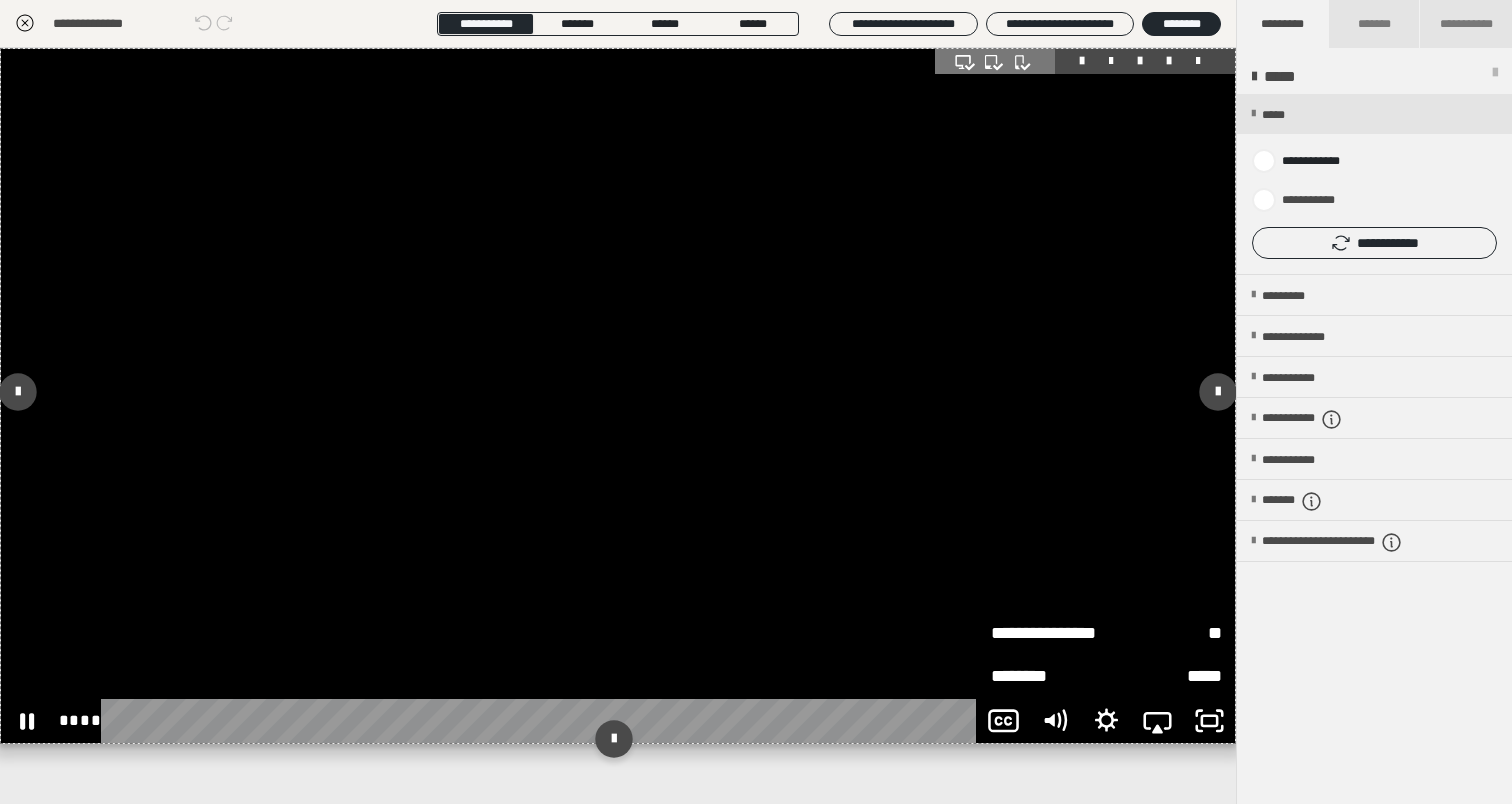click on "**********" at bounding box center [1049, 633] 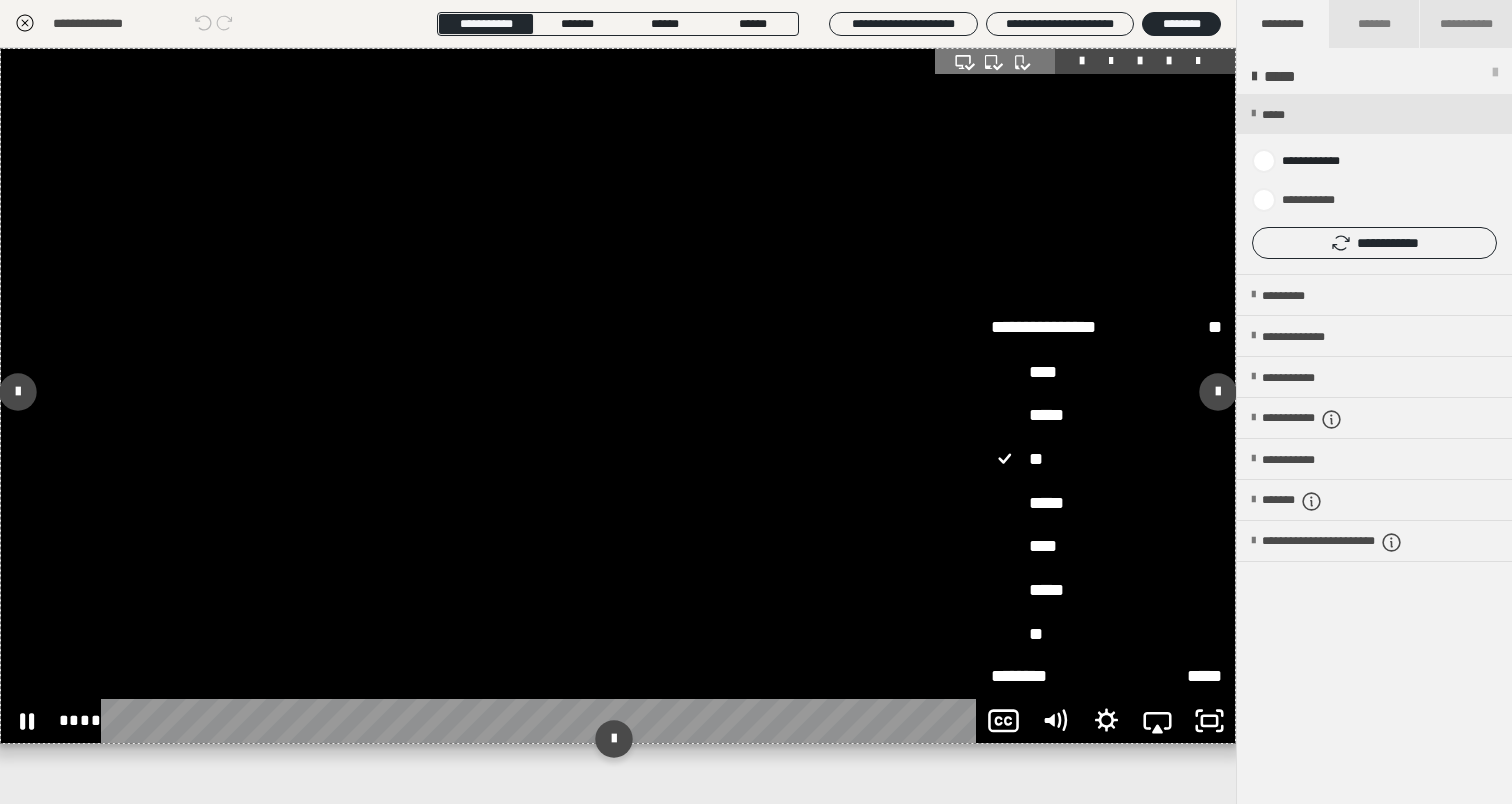 click on "**" at bounding box center (1106, 634) 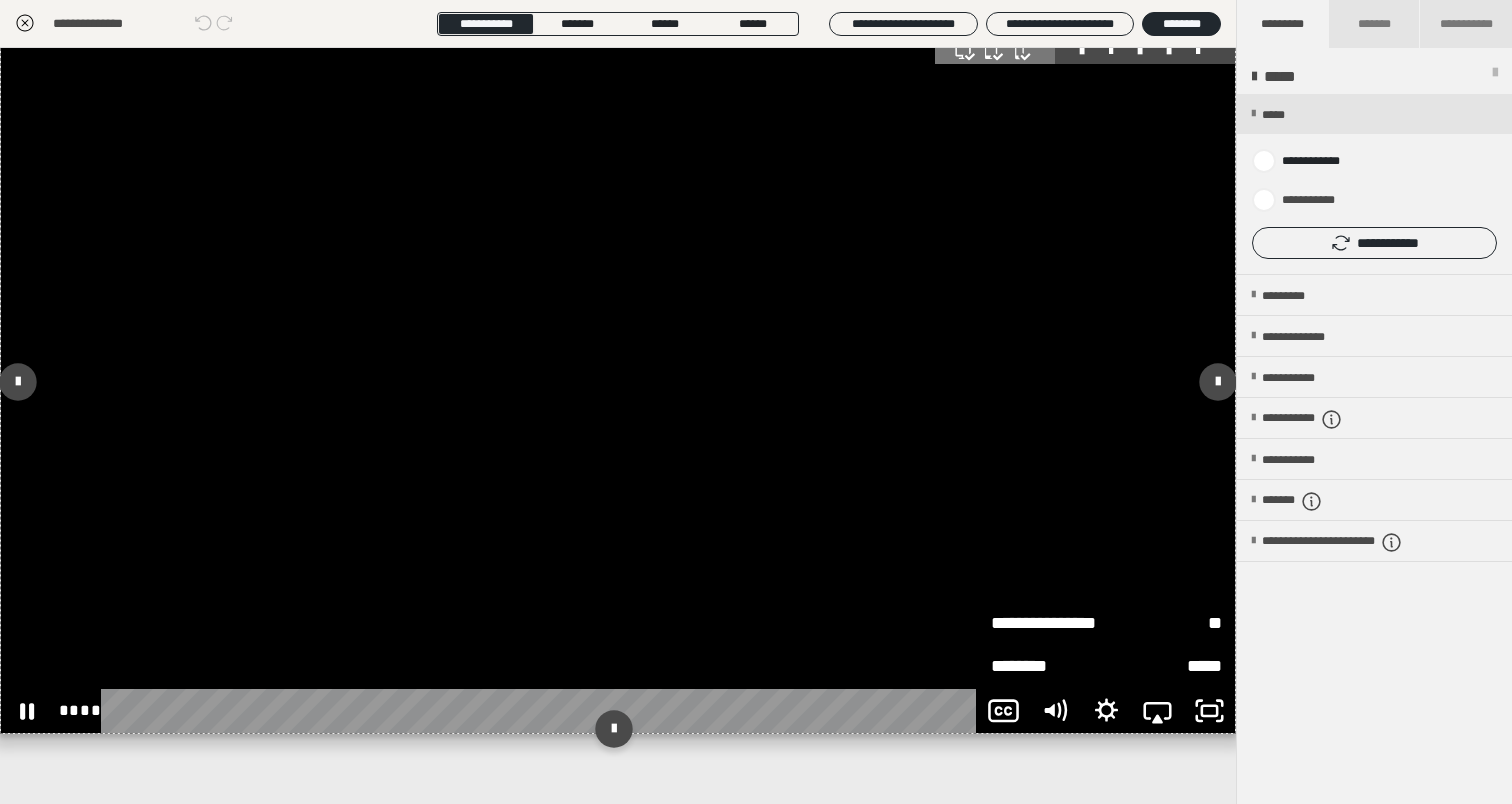 scroll, scrollTop: 10, scrollLeft: 0, axis: vertical 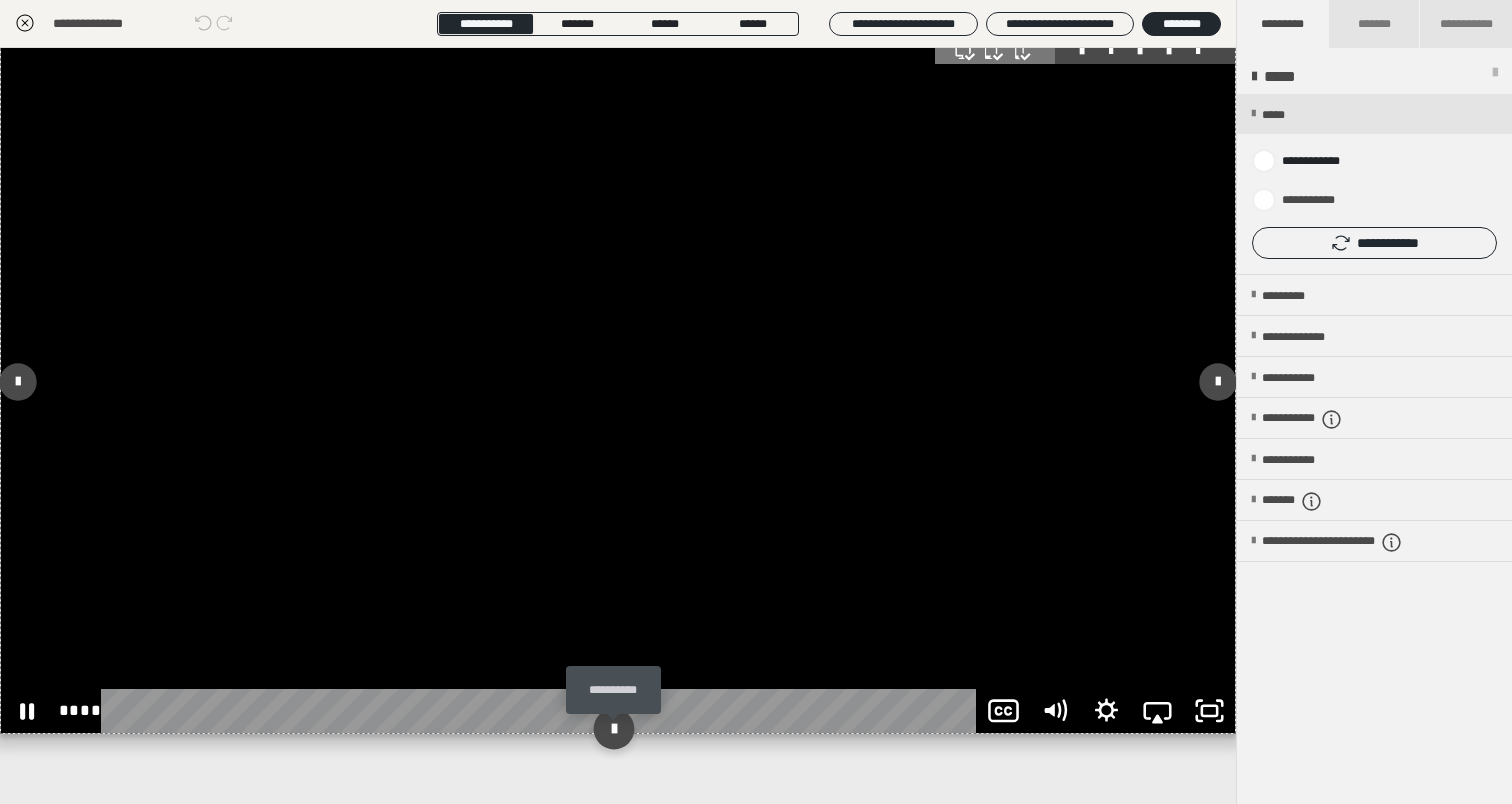 click at bounding box center [613, 728] 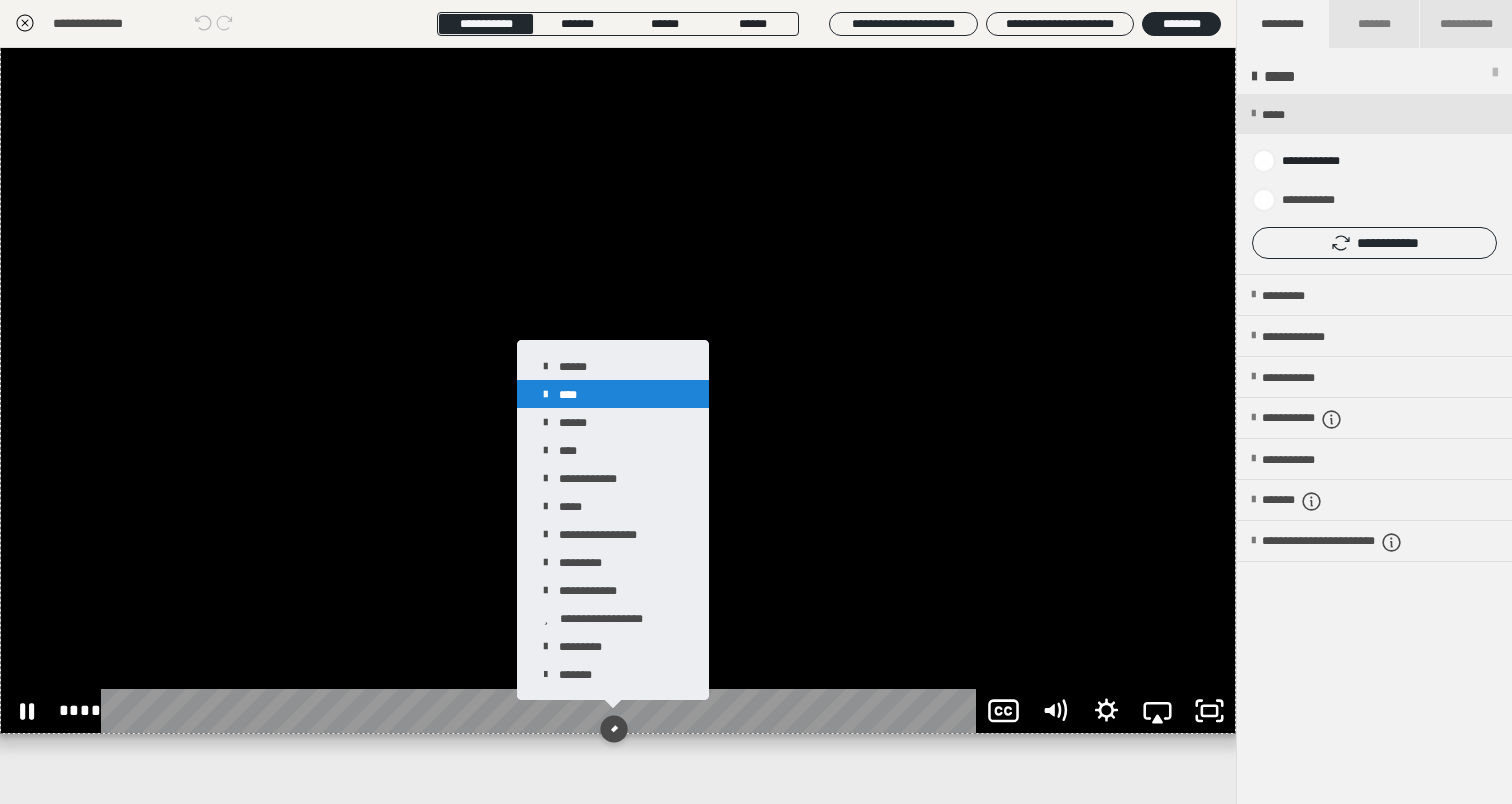 click on "****" at bounding box center [613, 394] 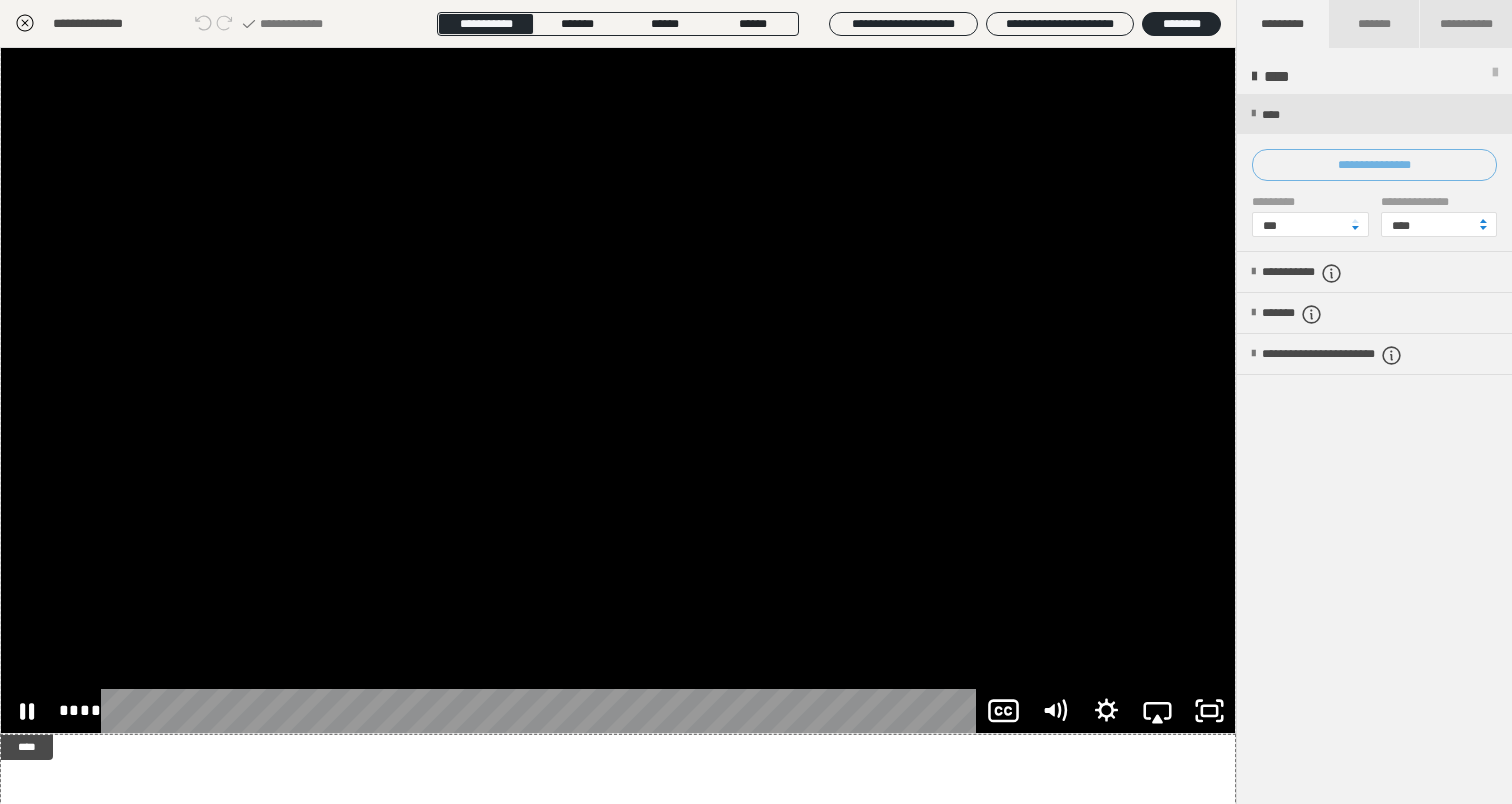 click on "**********" at bounding box center (1374, 165) 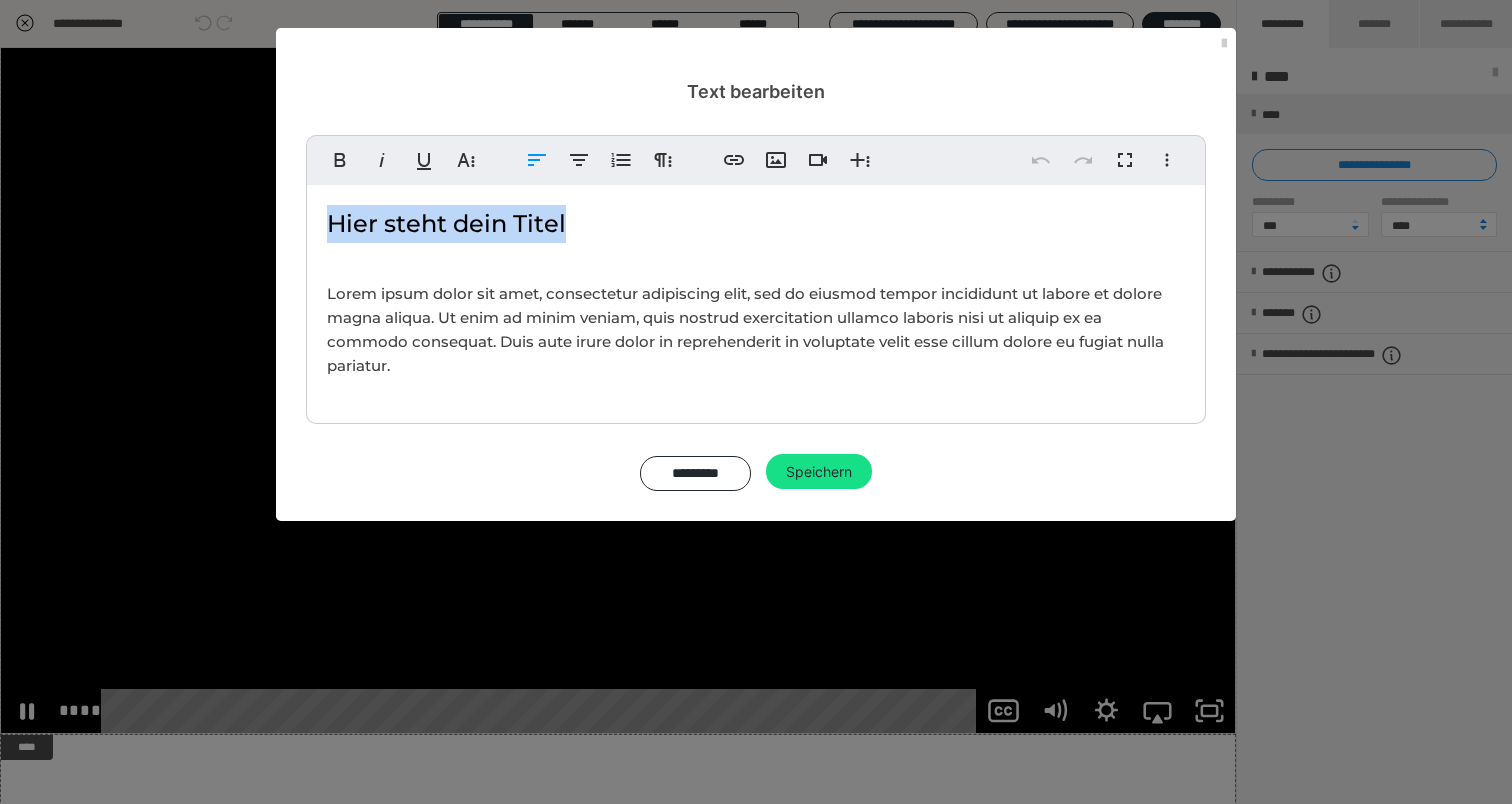 drag, startPoint x: 672, startPoint y: 207, endPoint x: 314, endPoint y: 220, distance: 358.23596 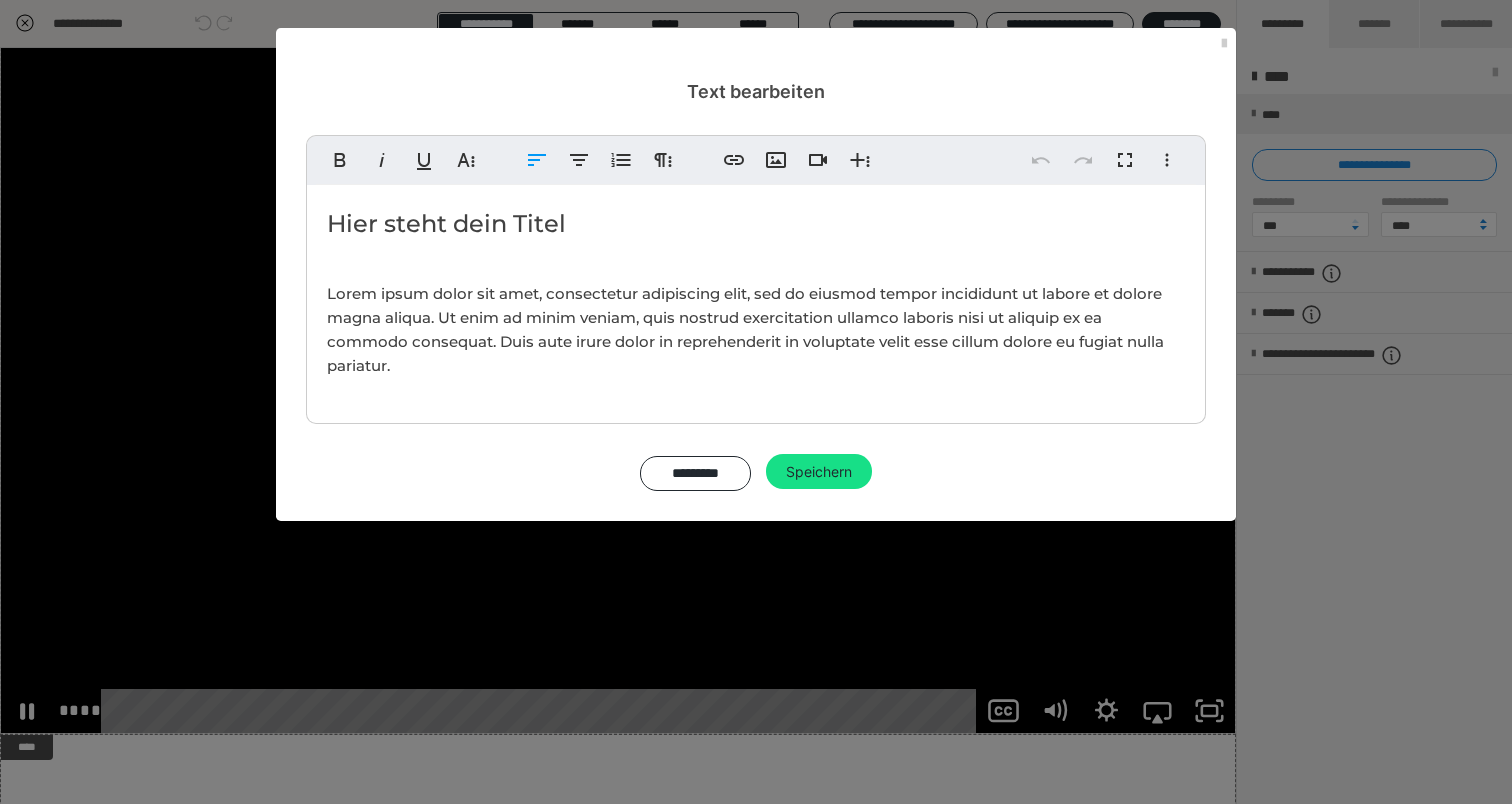type 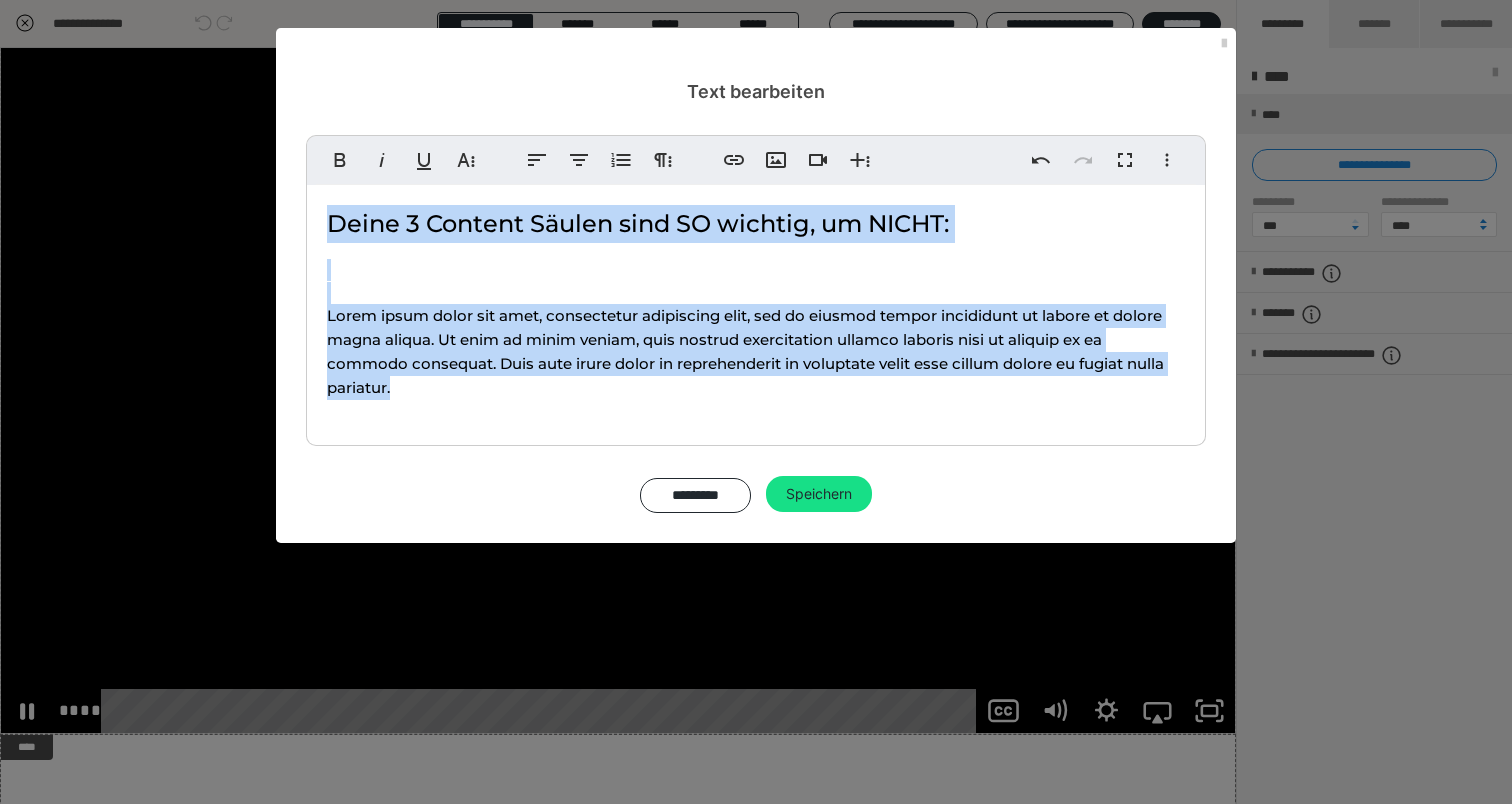 drag, startPoint x: 415, startPoint y: 390, endPoint x: 310, endPoint y: 256, distance: 170.23807 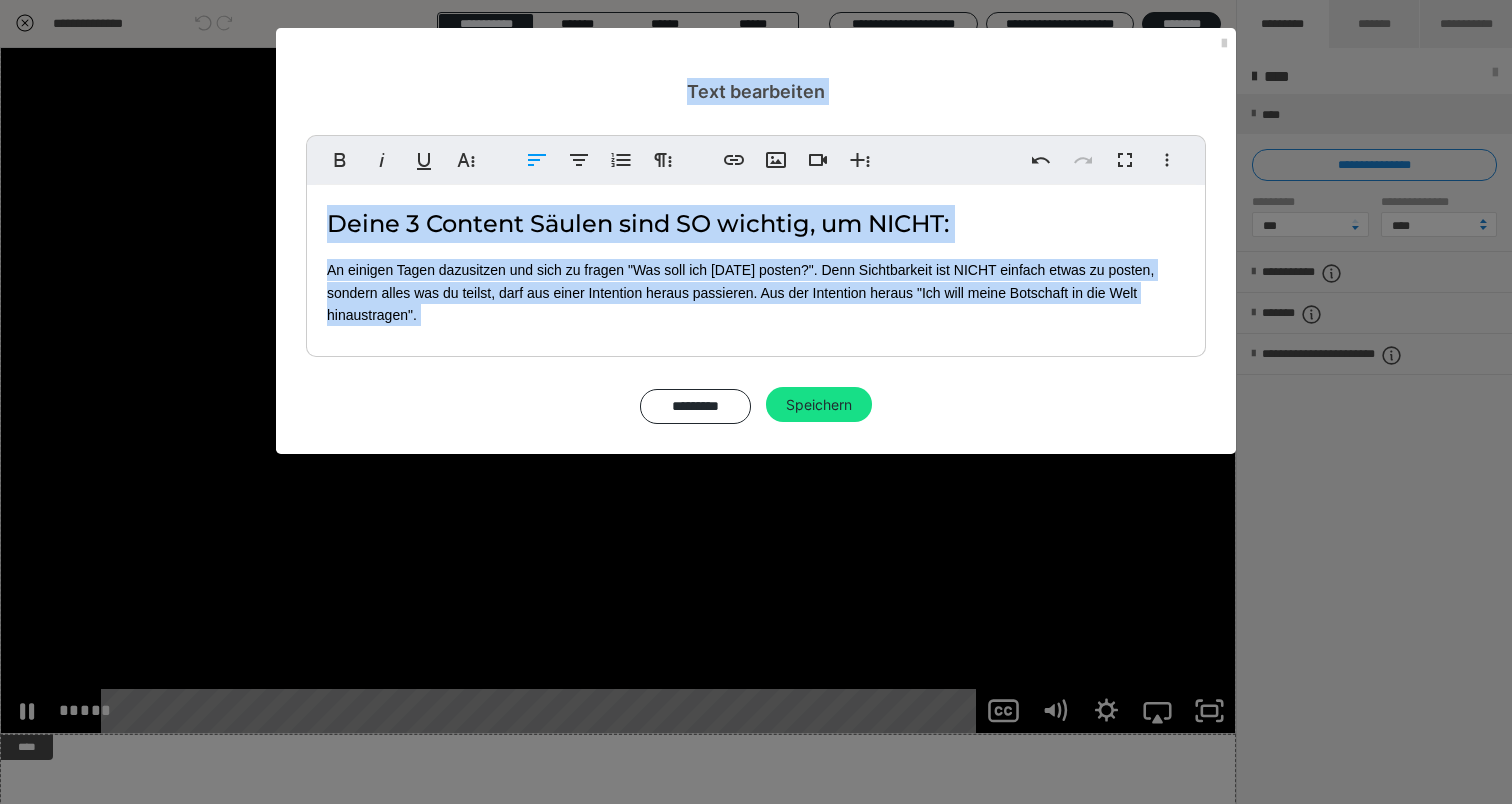 drag, startPoint x: 765, startPoint y: 60, endPoint x: 765, endPoint y: 363, distance: 303 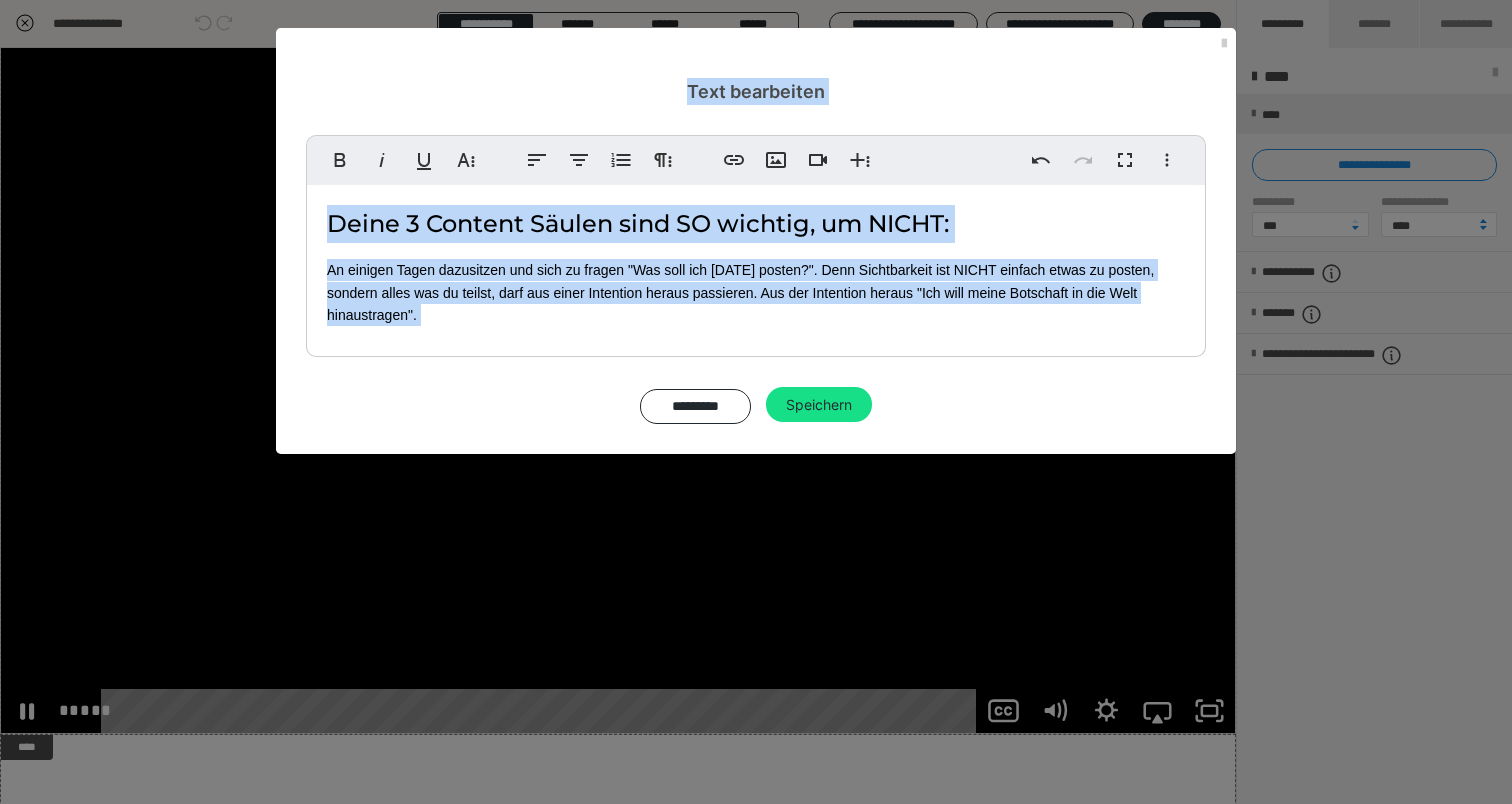 click on "Fett Kursiv Unterstrichen Weitere Textformate Linksbündig ausrichten Zentriert ausrichten Nummerierte Liste Weitere Absatzformate Link einfügen Bild einfügen Video einfügen Weitere Reichhaltige Formate Rückgängig Wiederholen Vollbild Weitere Formate Durchgestrichen Tiefgestellt Hochgestellt Schriftart ABeeZee Abhaya Libre Abril FatFace Alegreya [PERSON_NAME] Amatic SC Anonymous Pro [PERSON_NAME] Archivo Black Archivo Light Archivo Medium Archivo Arimo Arvo B612 Barlow Bebas Neue Belleza Big Shoulders Stencil Display BioRhyme Blinker Cairo Cardo Catamaran Caveat Caveat Brush Comfortaa Concert One Cormorant Cormorant Garamond Courier Prime Crimson Text Dancing Script Eczar Exo Exo 2 Figtree Fira Sans Fjalla One Forum [PERSON_NAME] Libre Fraunces Grandstander IBM Plex Serif Inconsolata Inder Indie Flower Inter Josefin Sans [PERSON_NAME] Lexend Deca Libre Baskerville Libre Franklin Lilita One Lobster Lobster Two Lora Merienda [PERSON_NAME] Black Montserrat Extra Bold Montserrat Light 1 2" at bounding box center [756, 279] 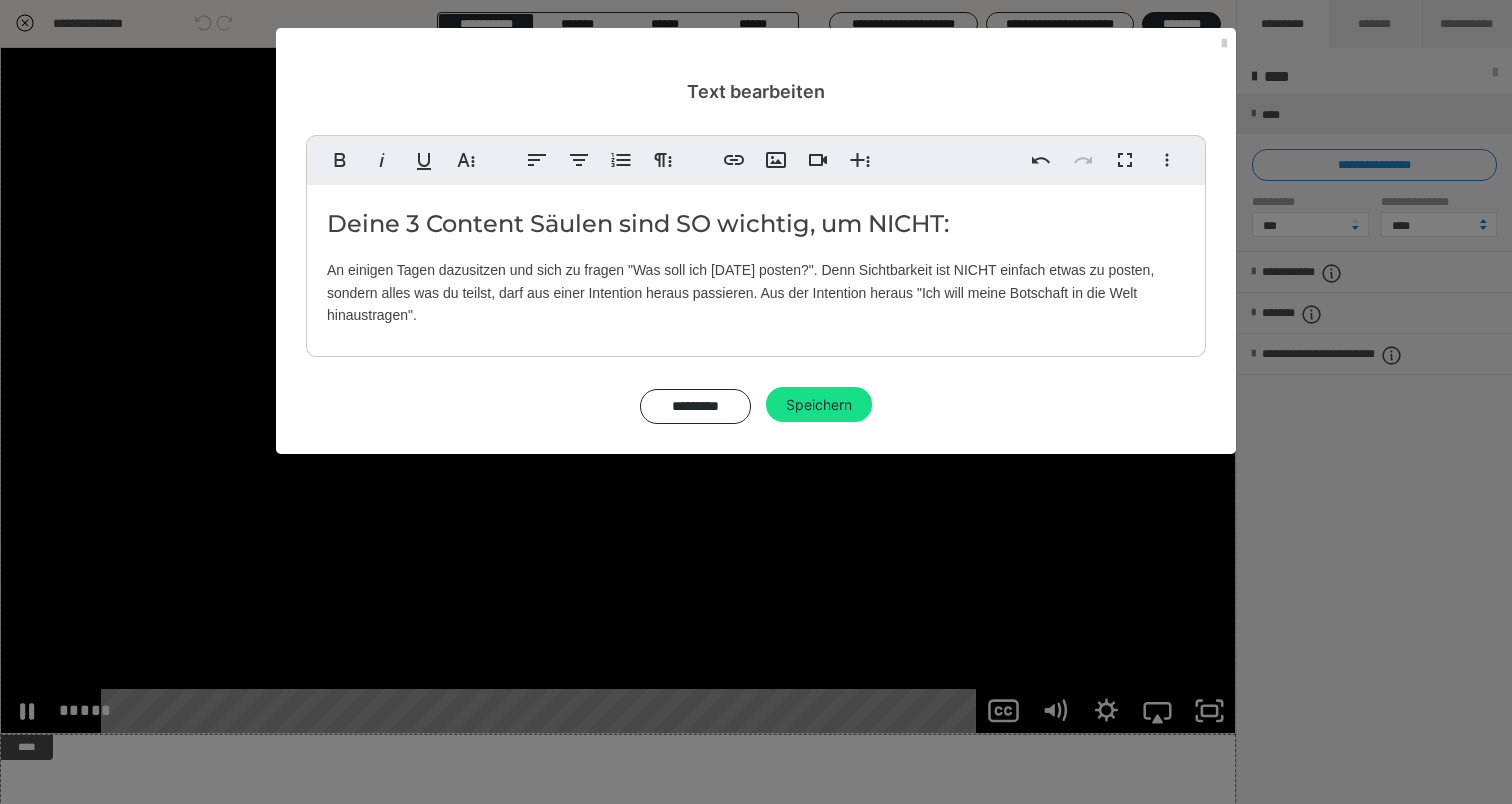 click on "Deine 3 Content Säulen sind SO wichtig, um NICHT: An einigen Tagen dazusitzen und sich zu fragen "Was soll ich heute posten?". Denn Sichtbarkeit ist NICHT einfach etwas zu posten, sondern alles was du teilst, darf aus einer Intention heraus passieren. Aus der Intention heraus "Ich will meine Botschaft in die Welt hinaustragen"." at bounding box center [756, 266] 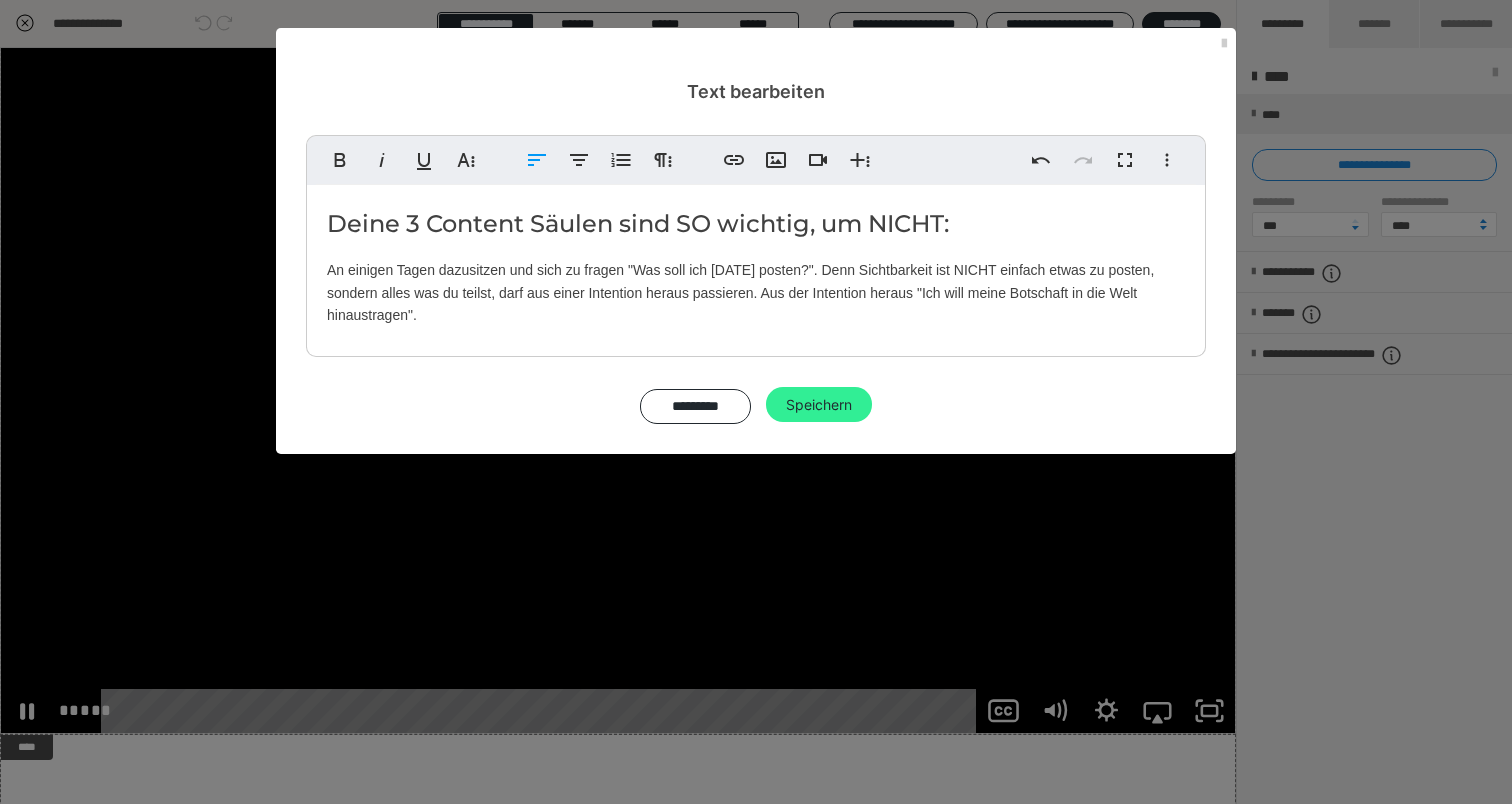 click on "Speichern" at bounding box center (819, 405) 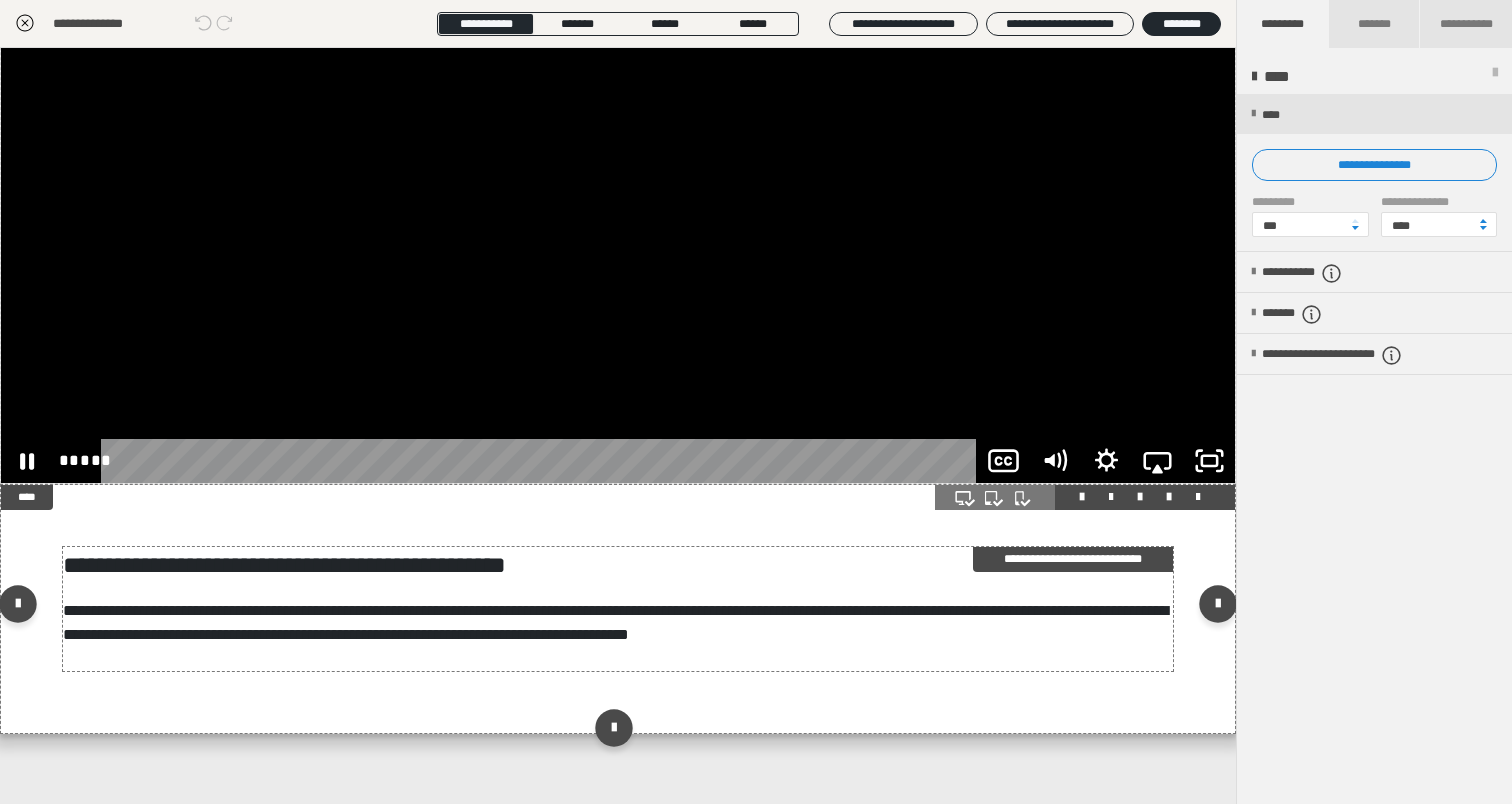 scroll, scrollTop: 260, scrollLeft: 0, axis: vertical 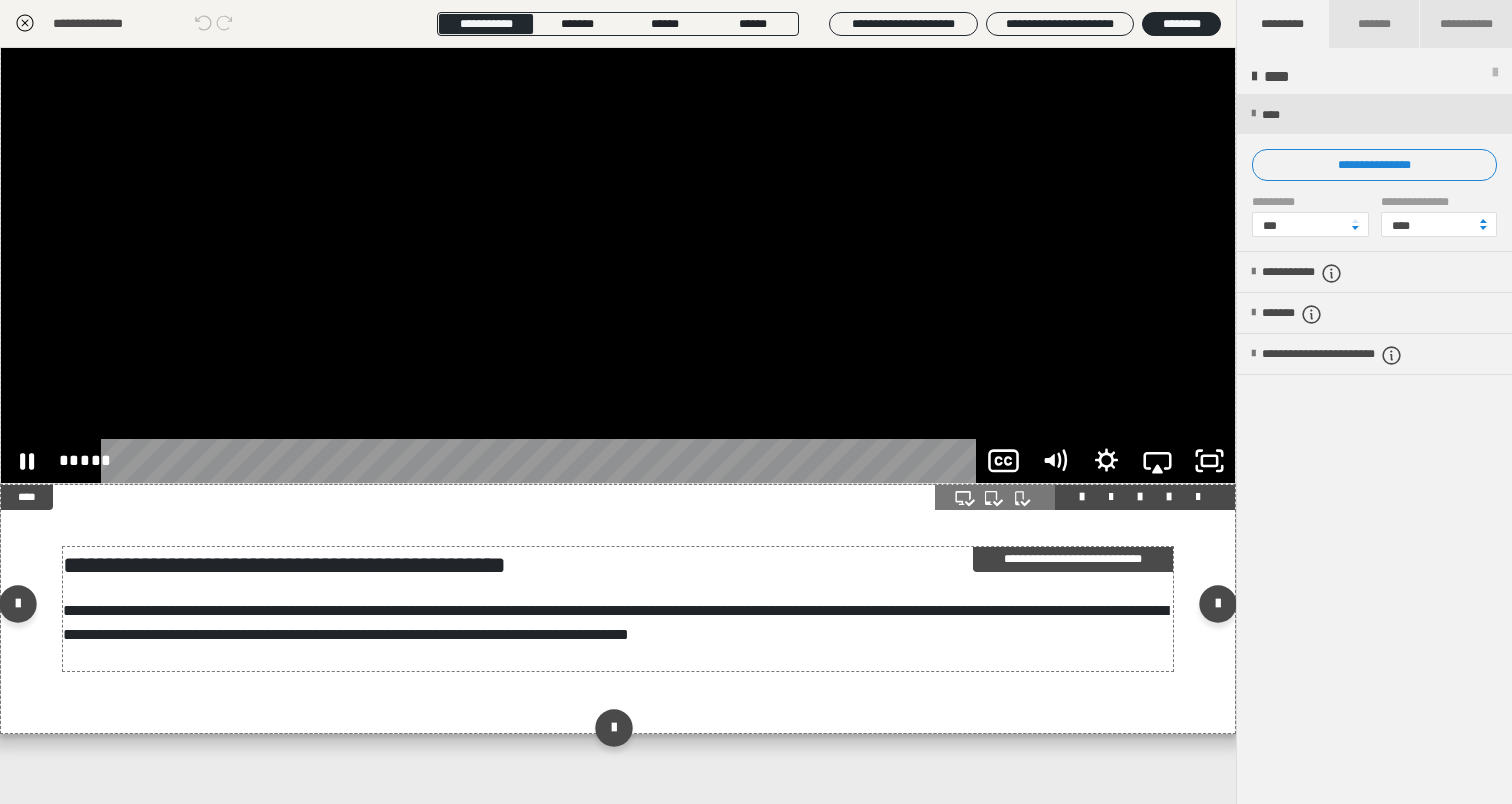 click on "**********" at bounding box center [618, 609] 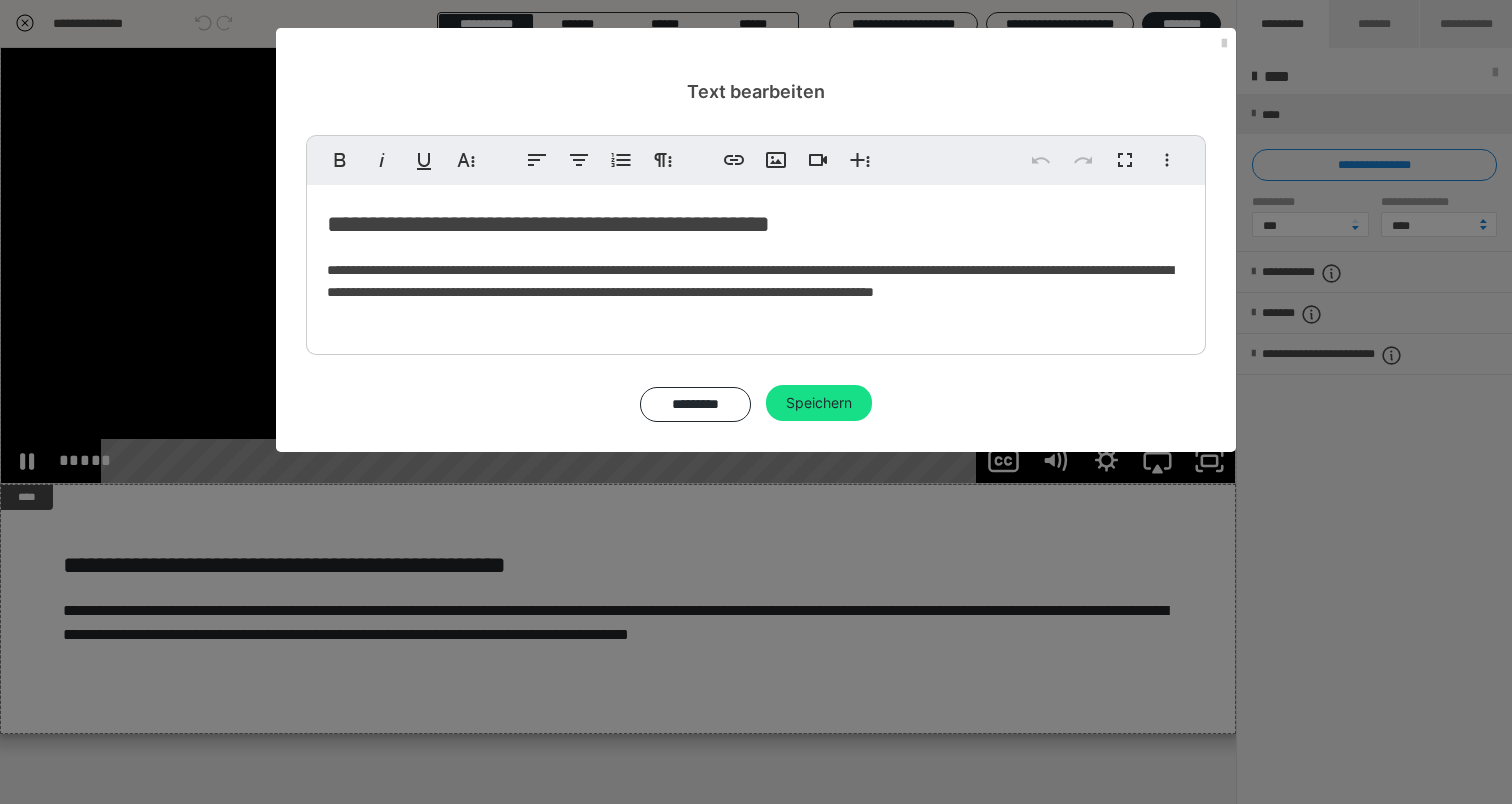 click on "**********" at bounding box center (756, 265) 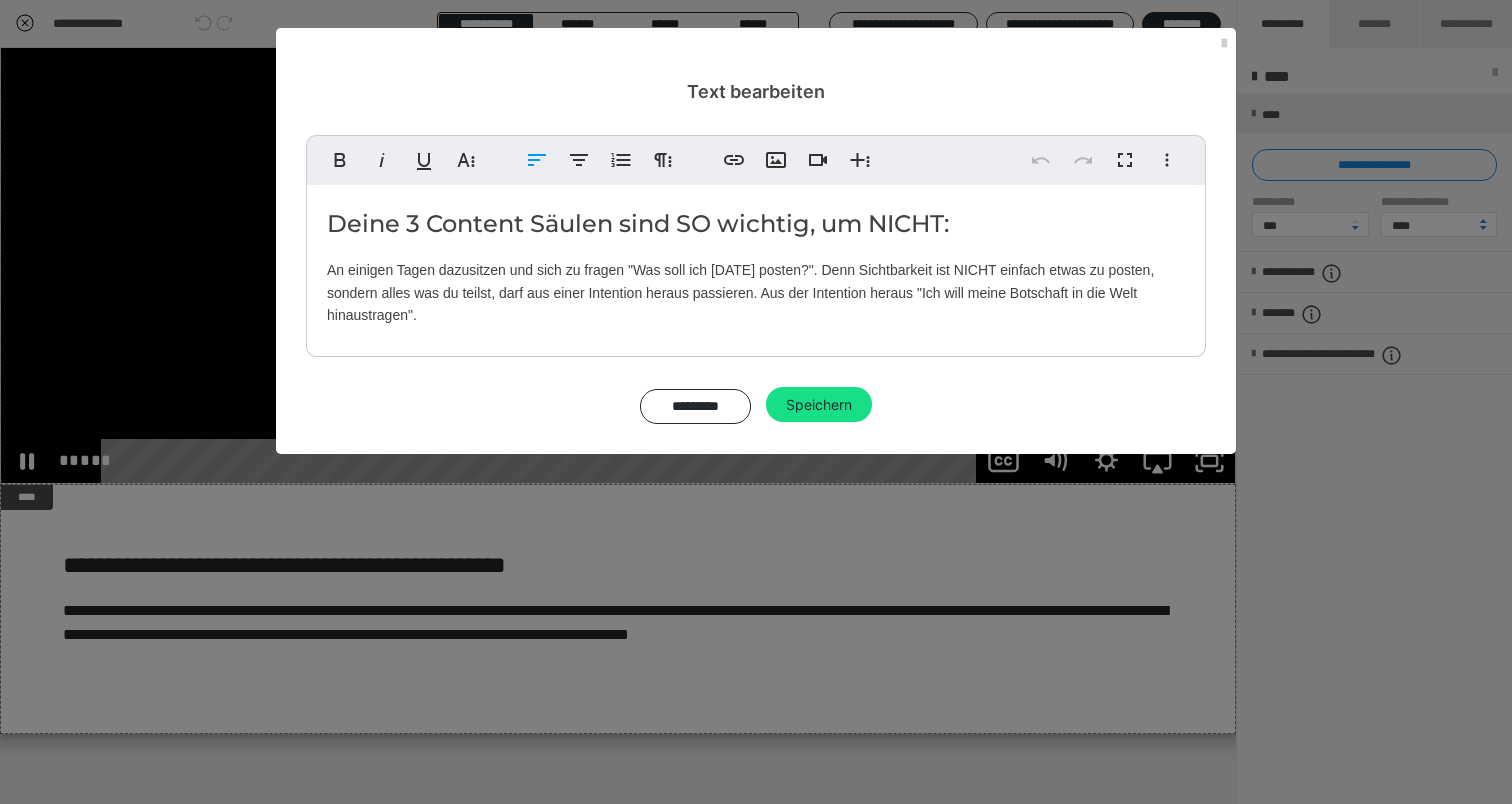 click on "Deine 3 Content Säulen sind SO wichtig, um NICHT: An einigen Tagen dazusitzen und sich zu fragen "Was soll ich heute posten?". Denn Sichtbarkeit ist NICHT einfach etwas zu posten, sondern alles was du teilst, darf aus einer Intention heraus passieren. Aus der Intention heraus "Ich will meine Botschaft in die Welt hinaustragen"." at bounding box center (756, 266) 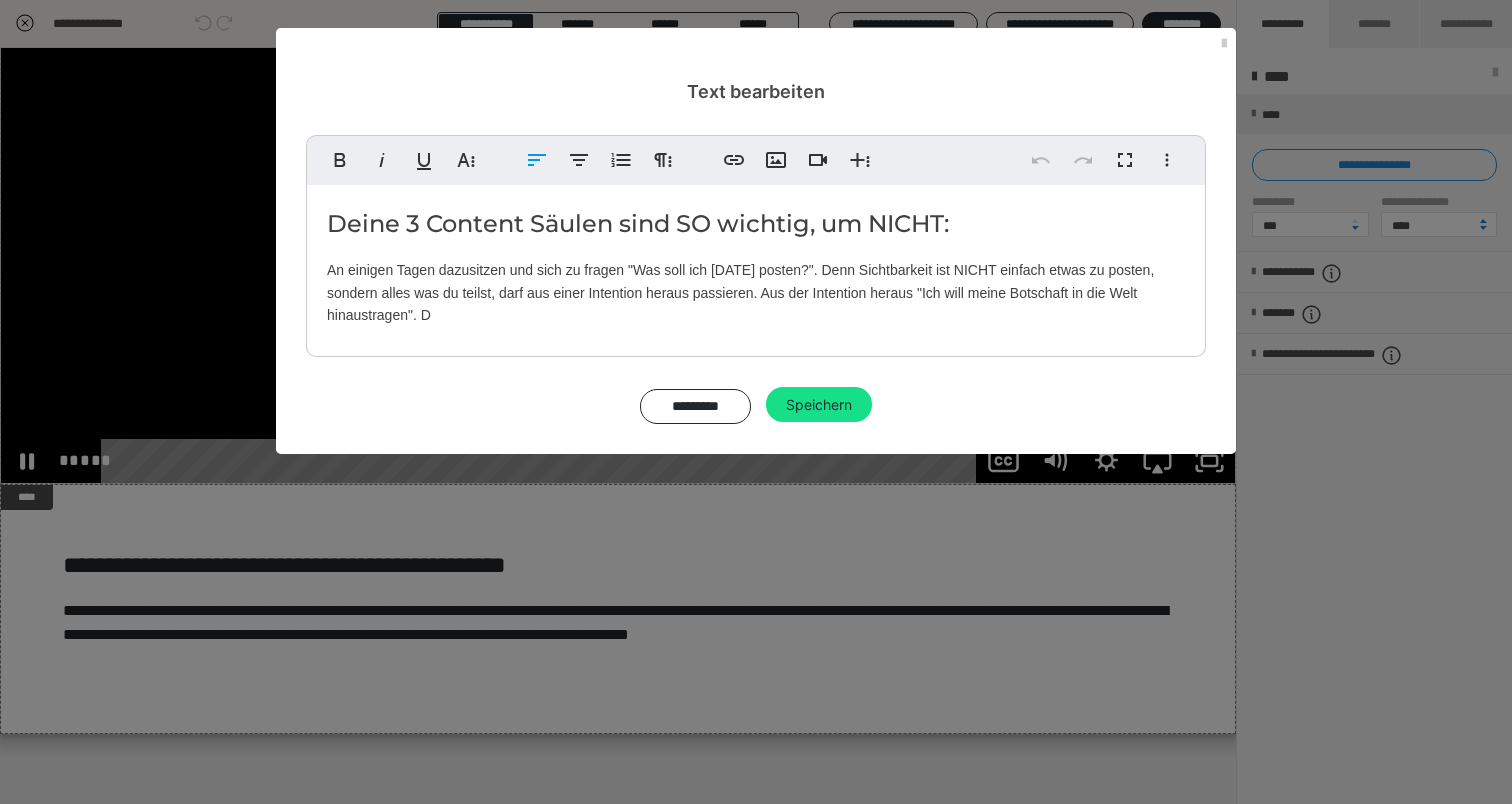 type 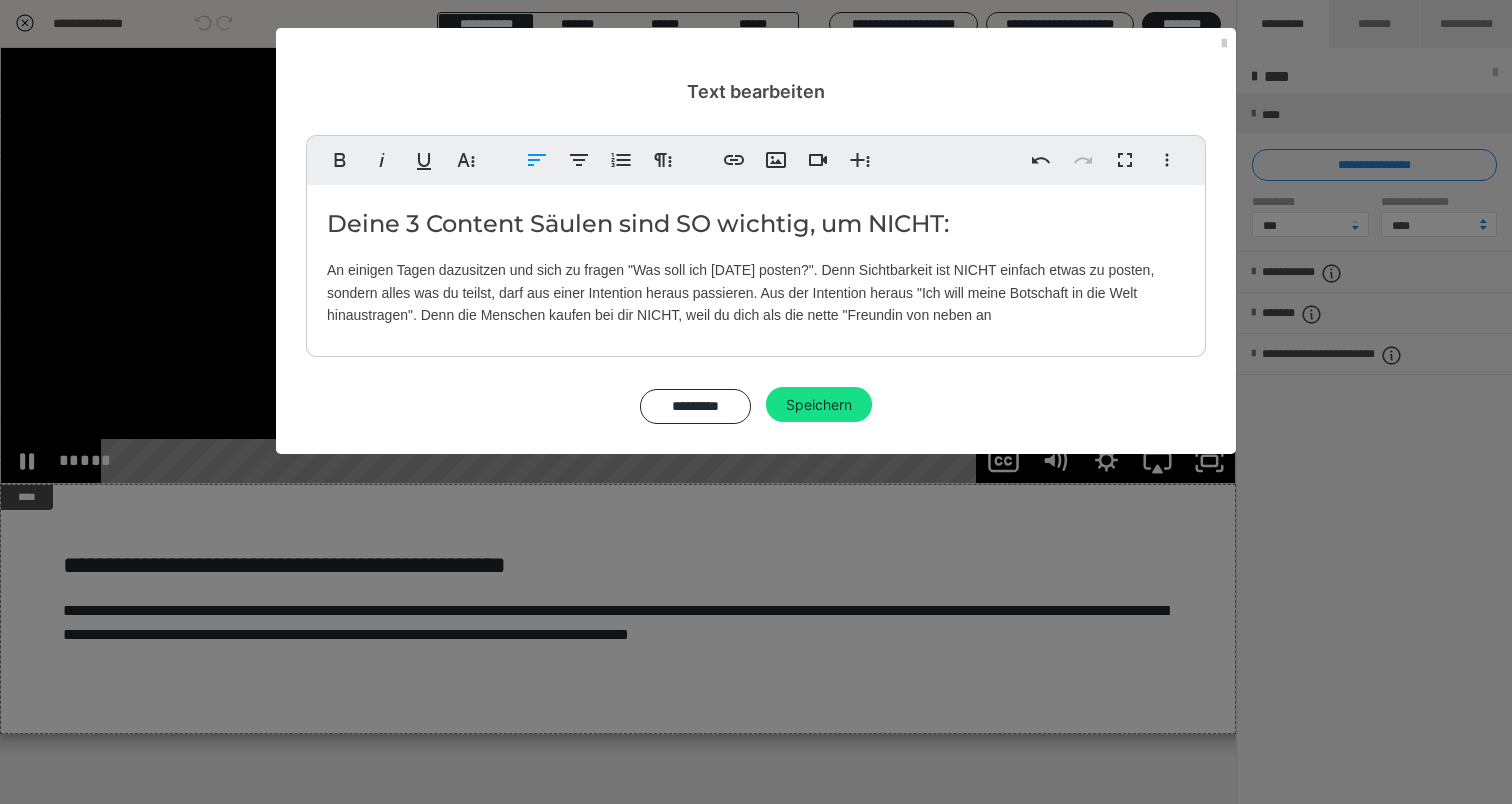 click on "Deine 3 Content Säulen sind SO wichtig, um NICHT: An einigen Tagen dazusitzen und sich zu fragen "Was soll ich heute posten?". Denn Sichtbarkeit ist NICHT einfach etwas zu posten, sondern alles was du teilst, darf aus einer Intention heraus passieren. Aus der Intention heraus "Ich will meine Botschaft in die Welt hinaustragen". Denn die Menschen kaufen bei dir NICHT, weil du dich als die nette "Freundin von neben an" at bounding box center [756, 266] 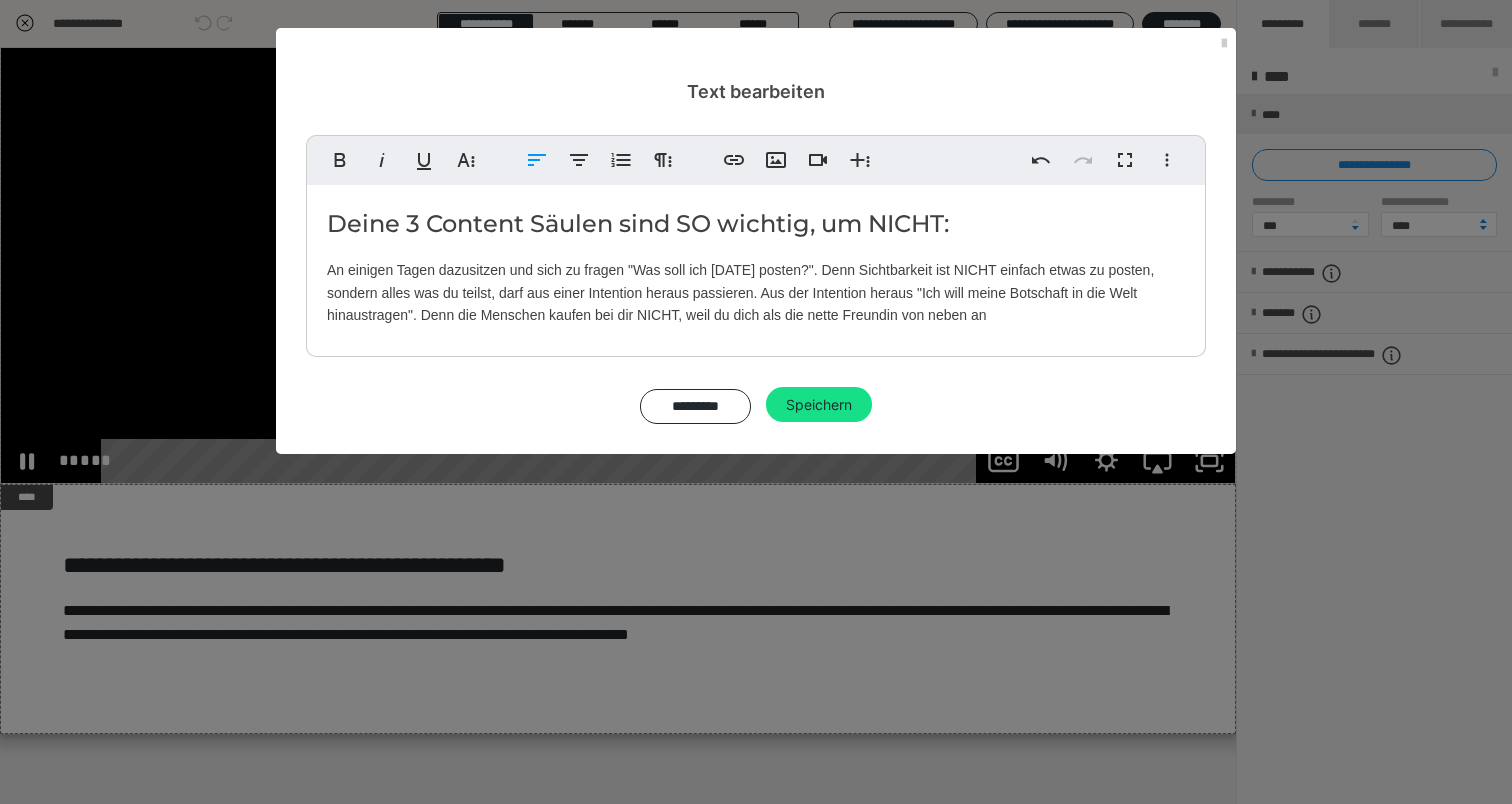click on "Deine 3 Content Säulen sind SO wichtig, um NICHT: An einigen Tagen dazusitzen und sich zu fragen "Was soll ich heute posten?". Denn Sichtbarkeit ist NICHT einfach etwas zu posten, sondern alles was du teilst, darf aus einer Intention heraus passieren. Aus der Intention heraus "Ich will meine Botschaft in die Welt hinaustragen". Denn die Menschen kaufen bei dir NICHT, weil du dich als die nette Freundin von neben an" at bounding box center (756, 266) 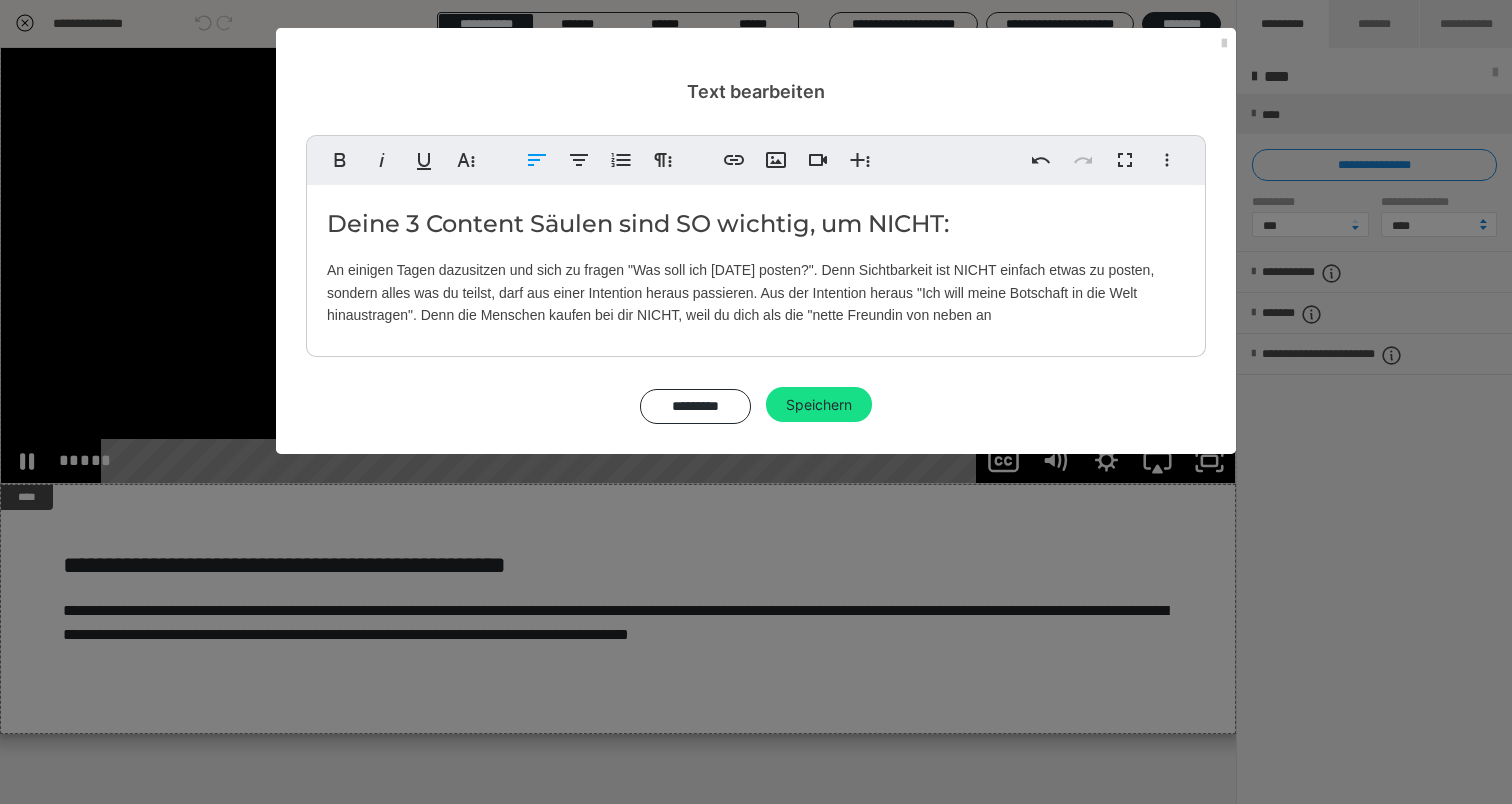 click on "Deine 3 Content Säulen sind SO wichtig, um NICHT: An einigen Tagen dazusitzen und sich zu fragen "Was soll ich heute posten?". Denn Sichtbarkeit ist NICHT einfach etwas zu posten, sondern alles was du teilst, darf aus einer Intention heraus passieren. Aus der Intention heraus "Ich will meine Botschaft in die Welt hinaustragen". Denn die Menschen kaufen bei dir NICHT, weil du dich als die "nette Freundin von neben an" at bounding box center (756, 266) 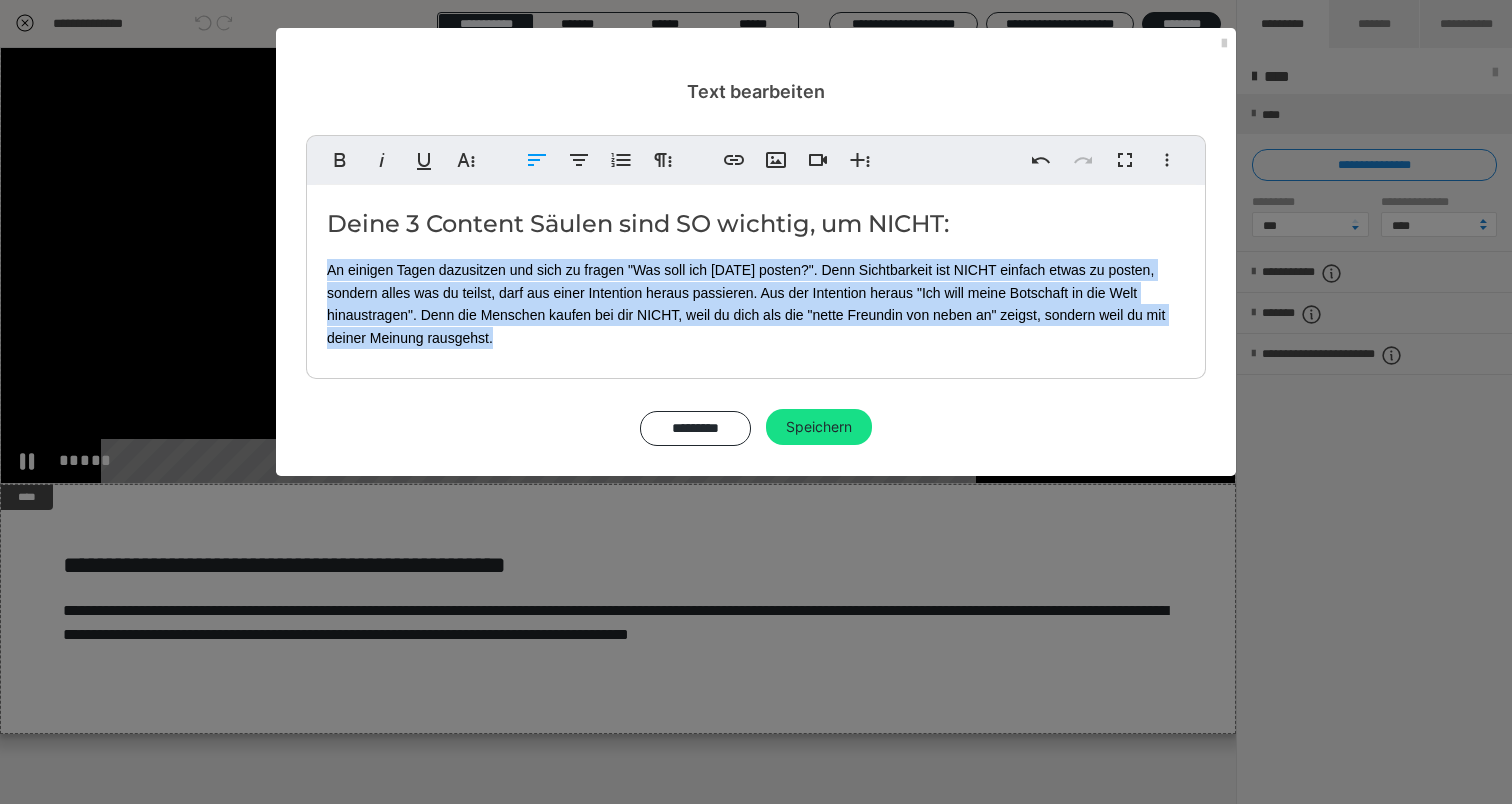 drag, startPoint x: 325, startPoint y: 264, endPoint x: 505, endPoint y: 341, distance: 195.77794 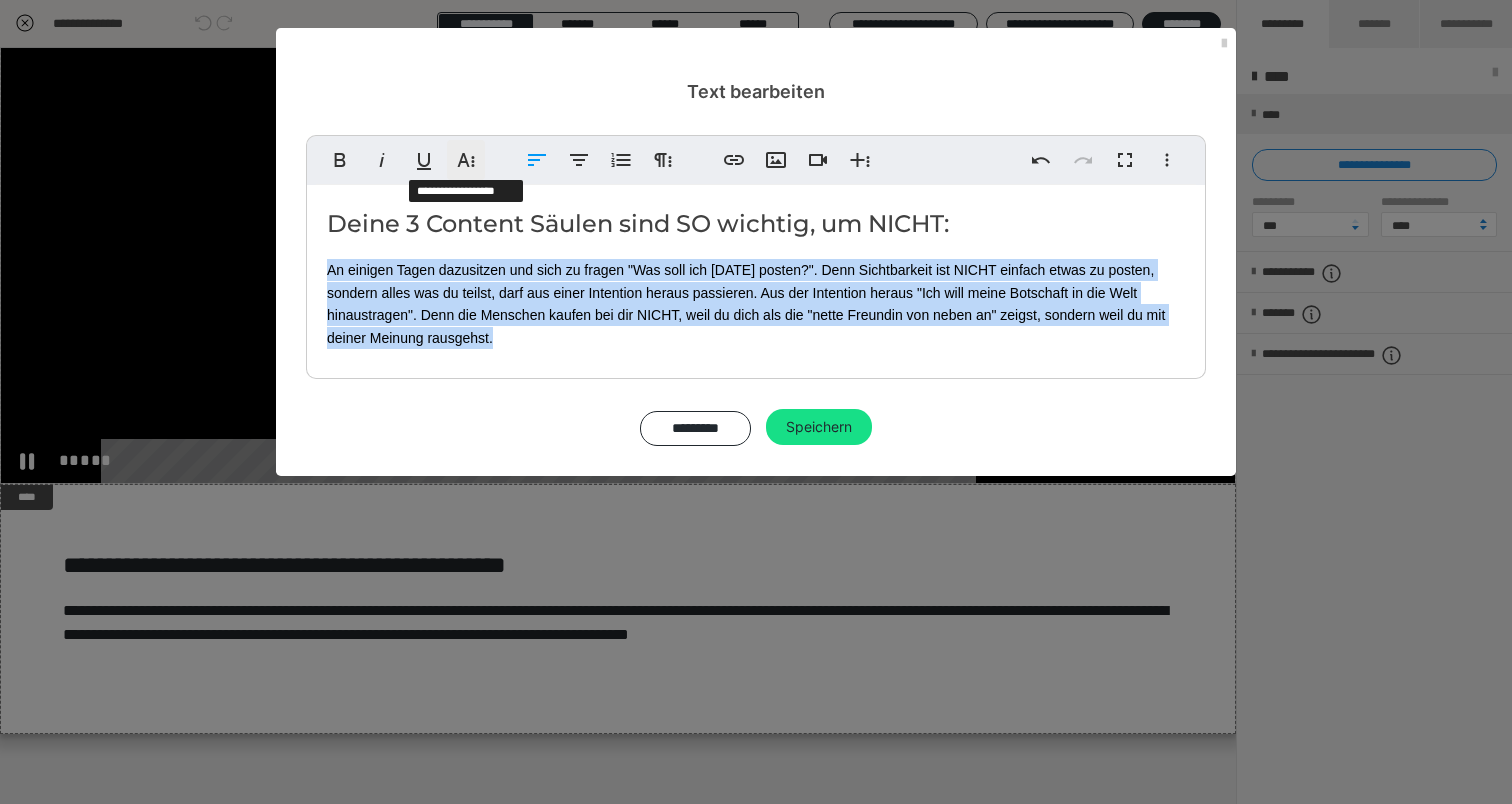 click 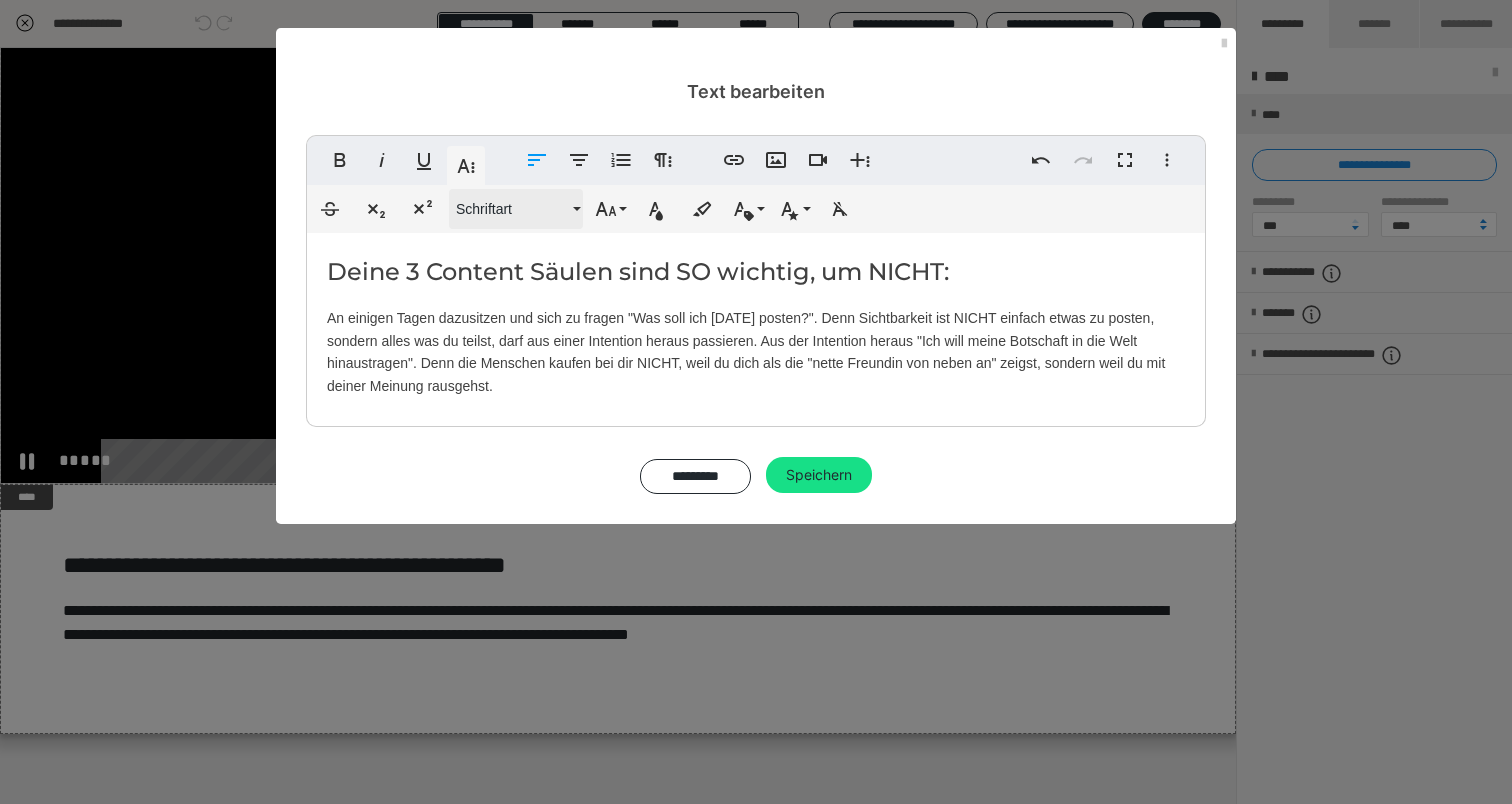 click on "Schriftart" at bounding box center [512, 209] 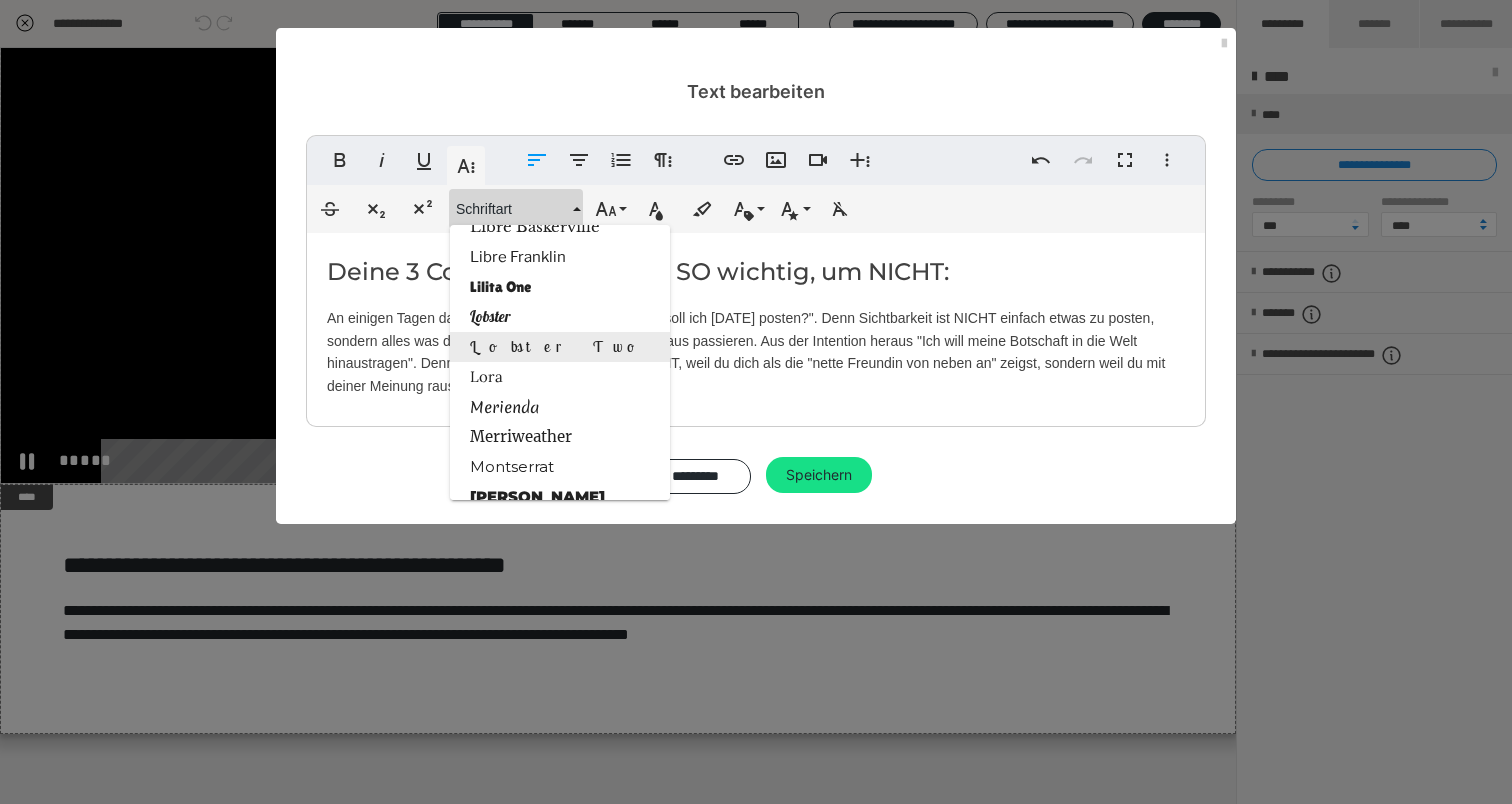 scroll, scrollTop: 1736, scrollLeft: 0, axis: vertical 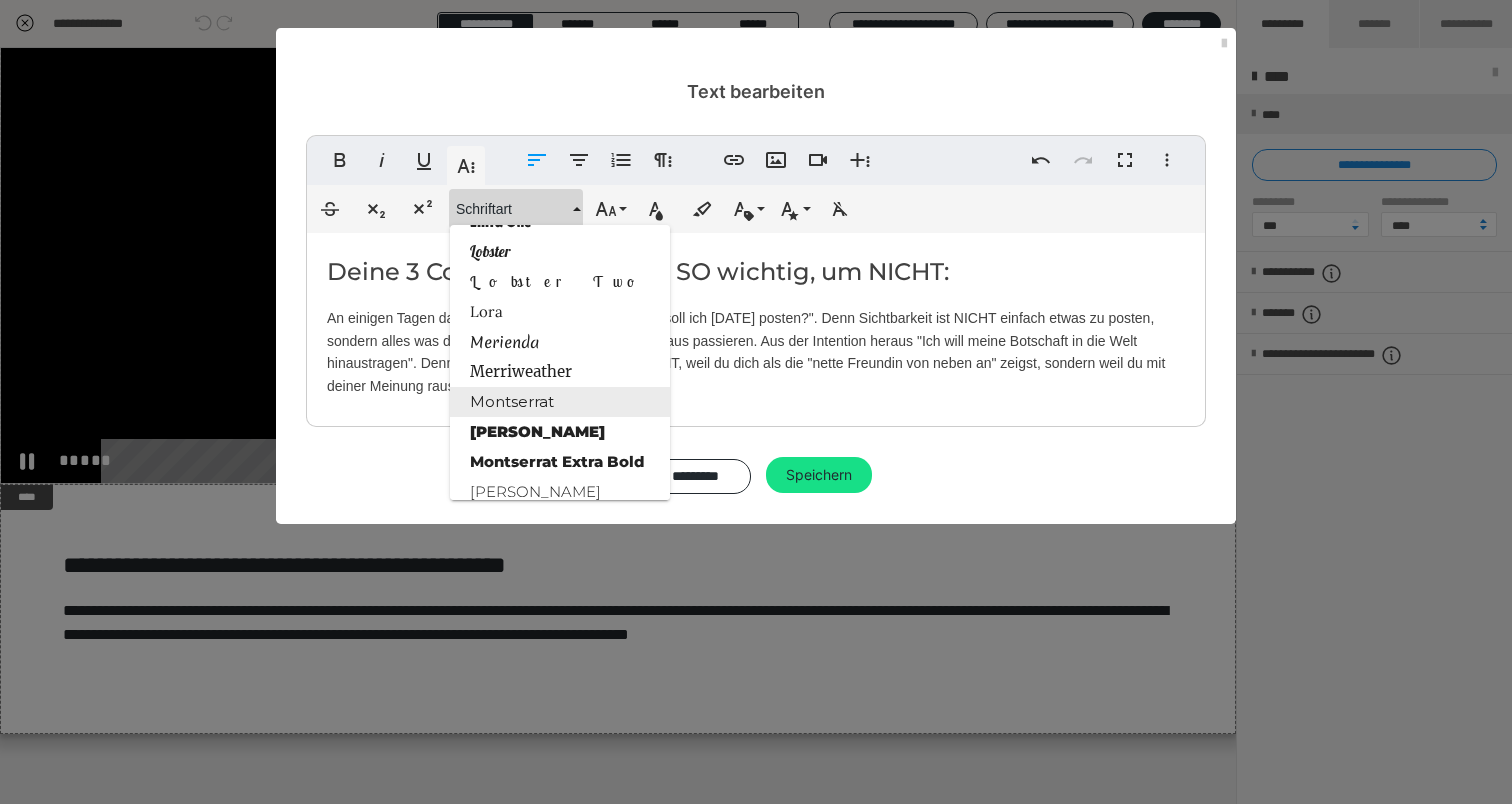 click on "Montserrat" at bounding box center (560, 402) 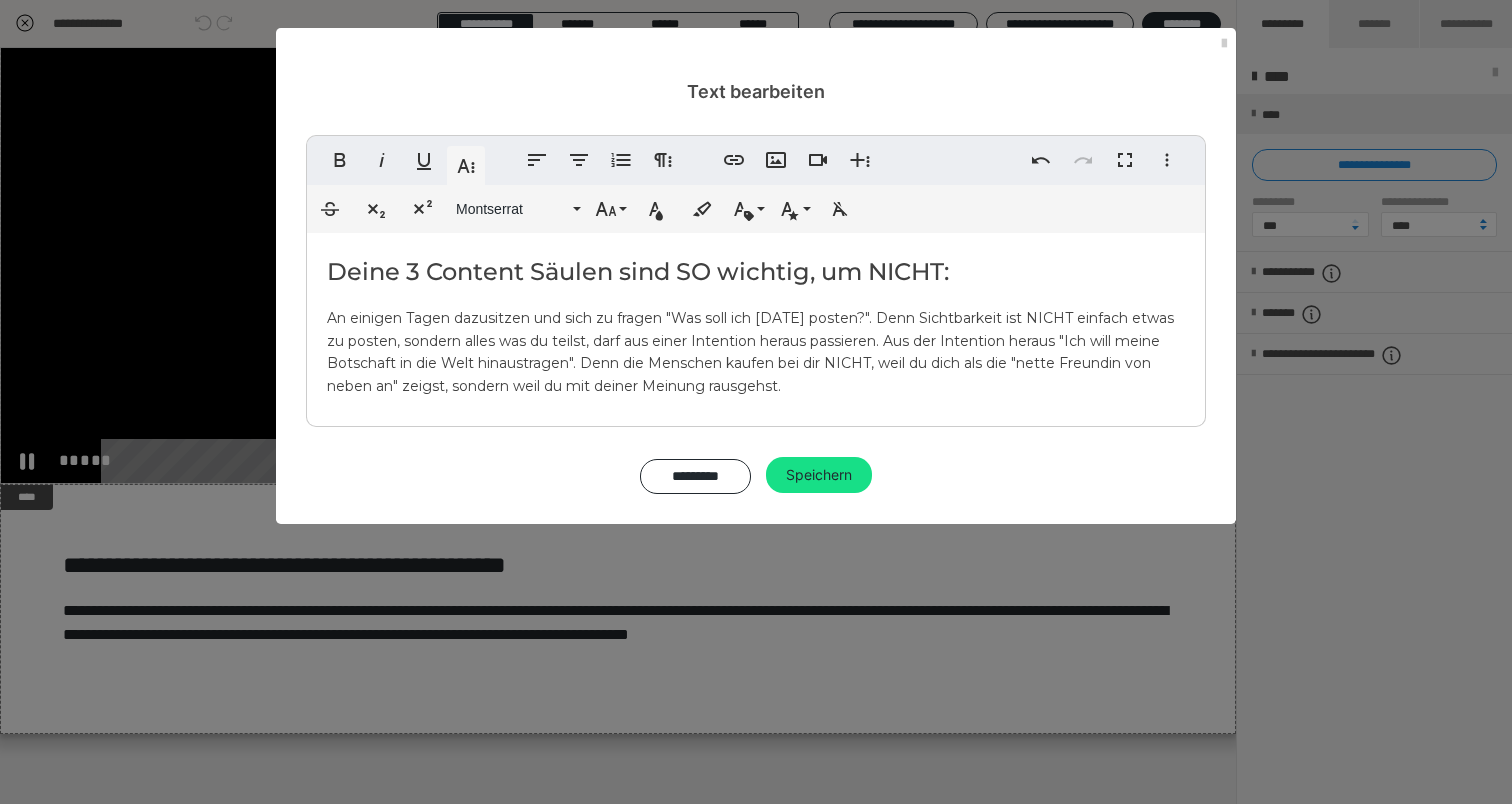 click on "Deine 3 Content Säulen sind SO wichtig, um NICHT: An einigen Tagen dazusitzen und sich zu fragen "Was soll ich heute posten?". Denn Sichtbarkeit ist NICHT einfach etwas zu posten, sondern alles was du teilst, darf aus einer Intention heraus passieren. Aus der Intention heraus "Ich will meine Botschaft in die Welt hinaustragen". Denn die Menschen kaufen bei dir NICHT, weil du dich als die "nette Freundin von neben an" zeigst, sondern weil du mit deiner Meinung rausgehst." at bounding box center (756, 325) 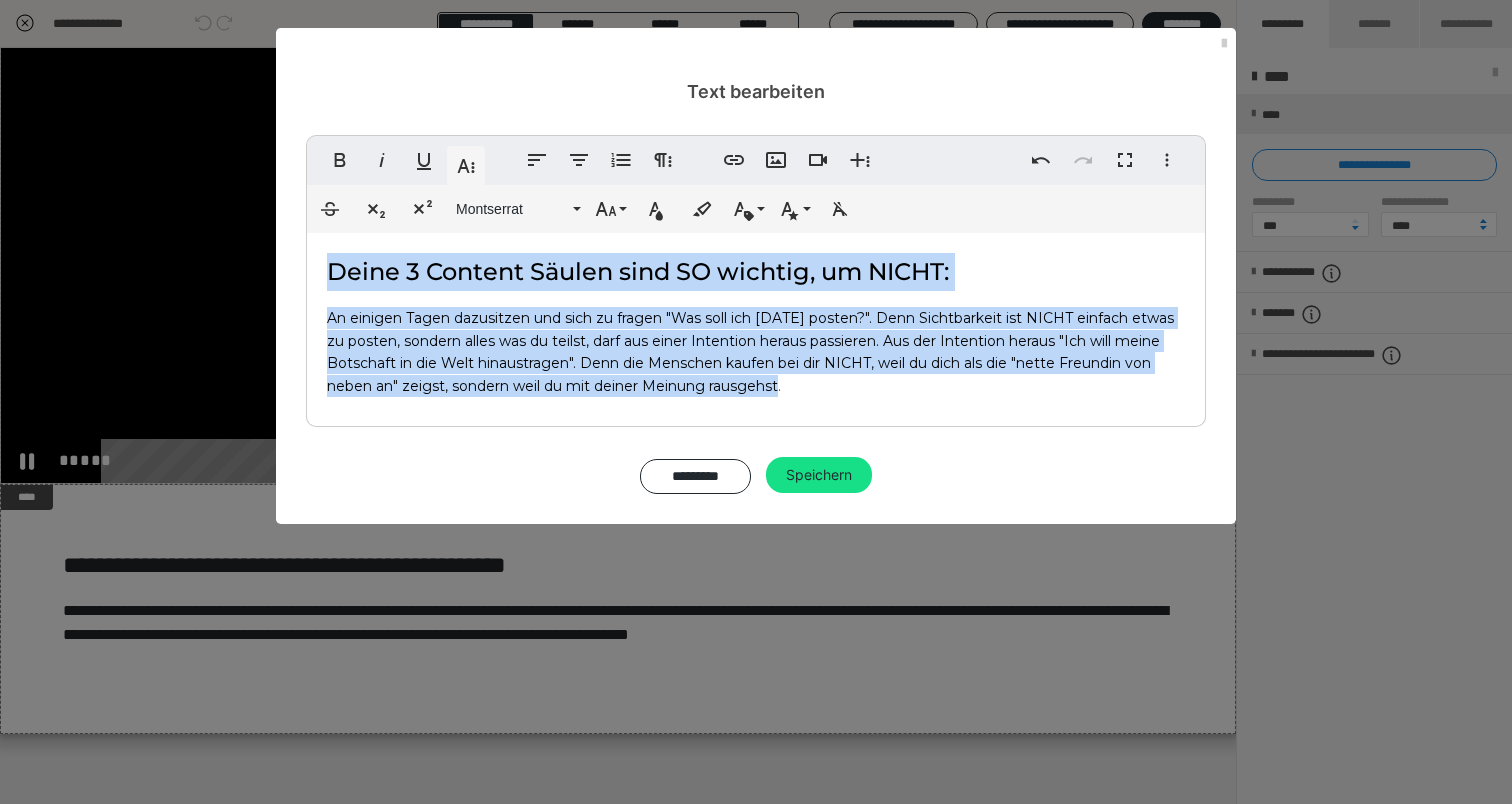drag, startPoint x: 867, startPoint y: 386, endPoint x: 307, endPoint y: 262, distance: 573.5643 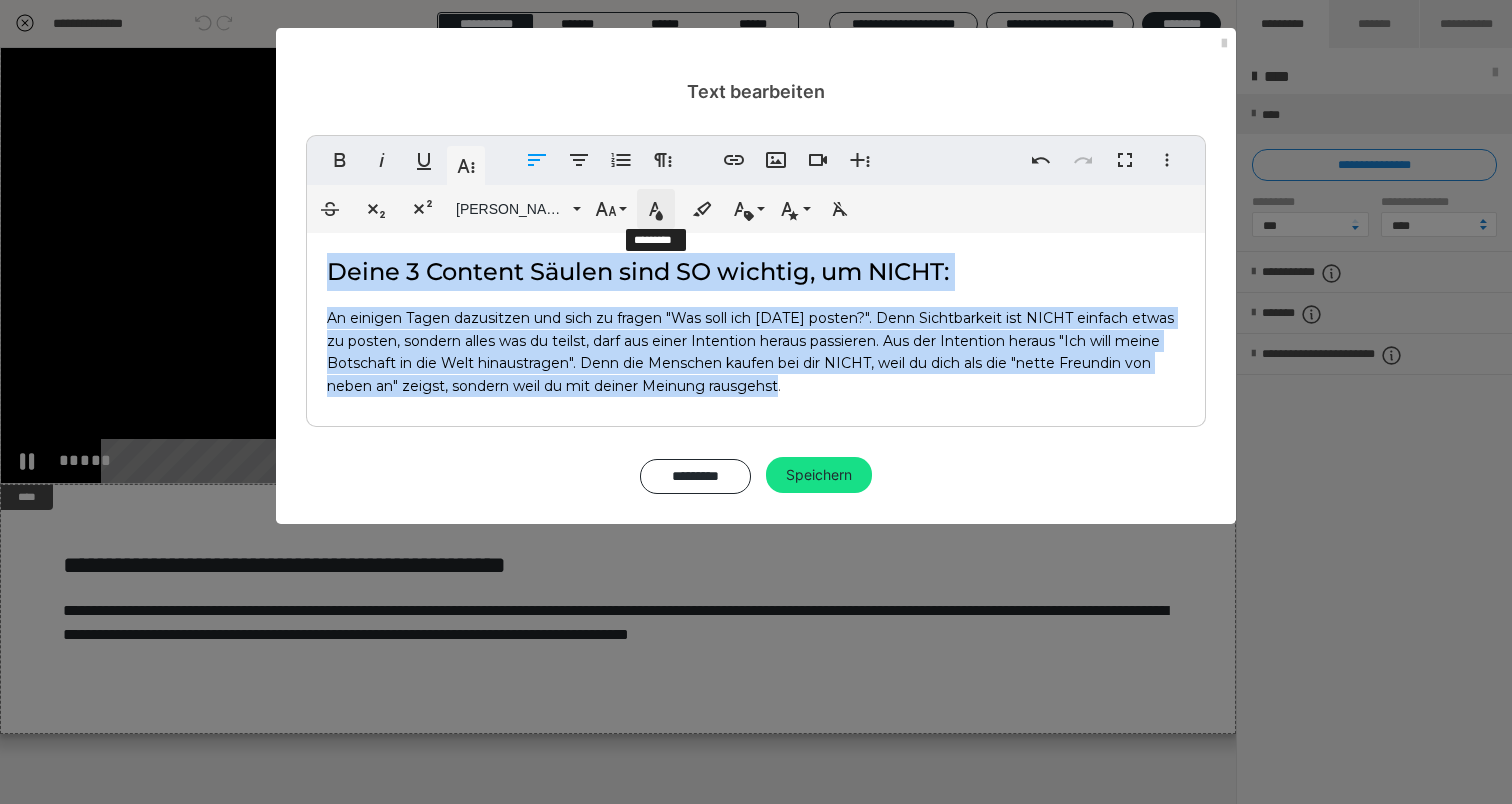 click 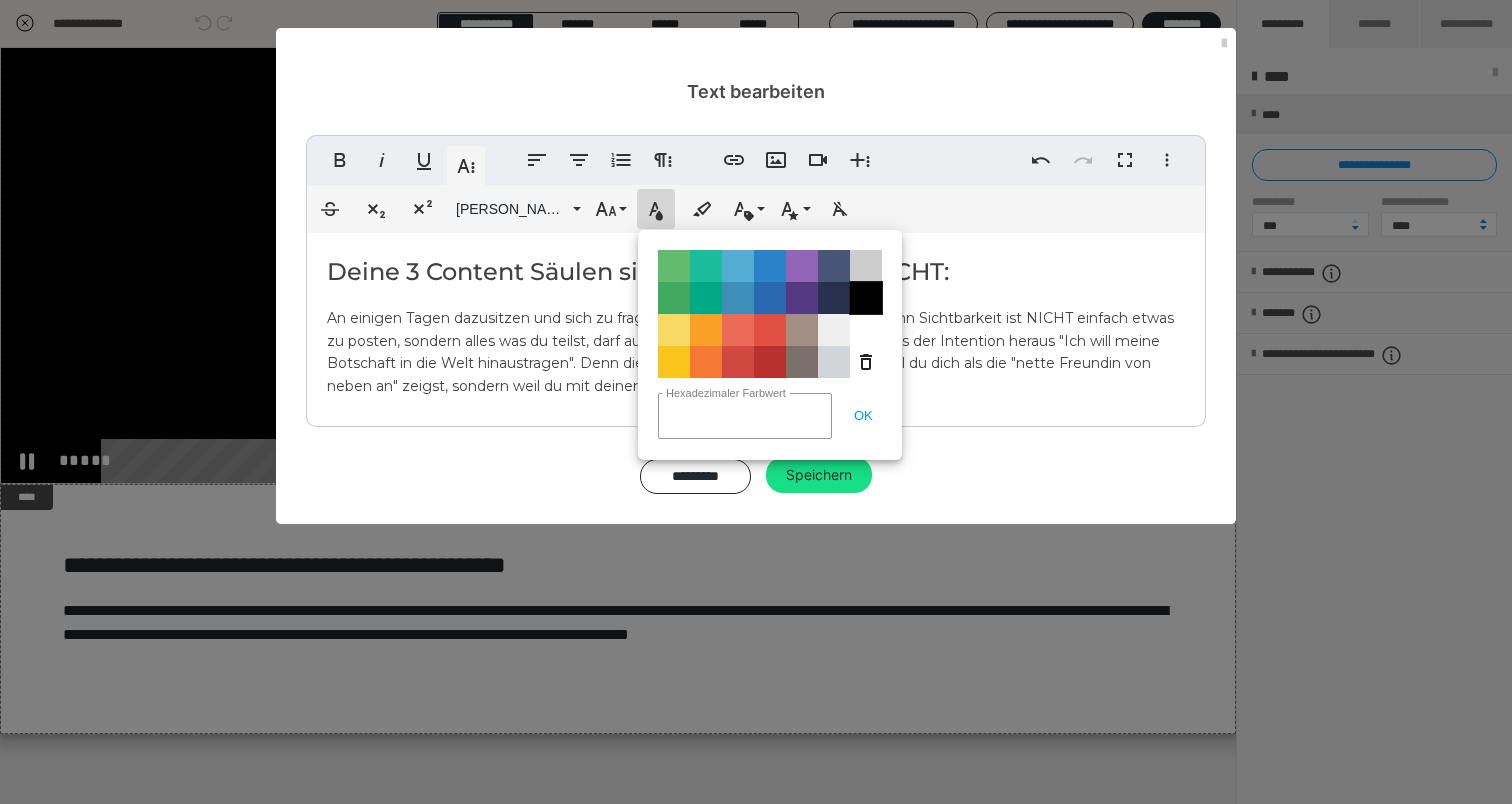 click on "Color#000000" at bounding box center [866, 298] 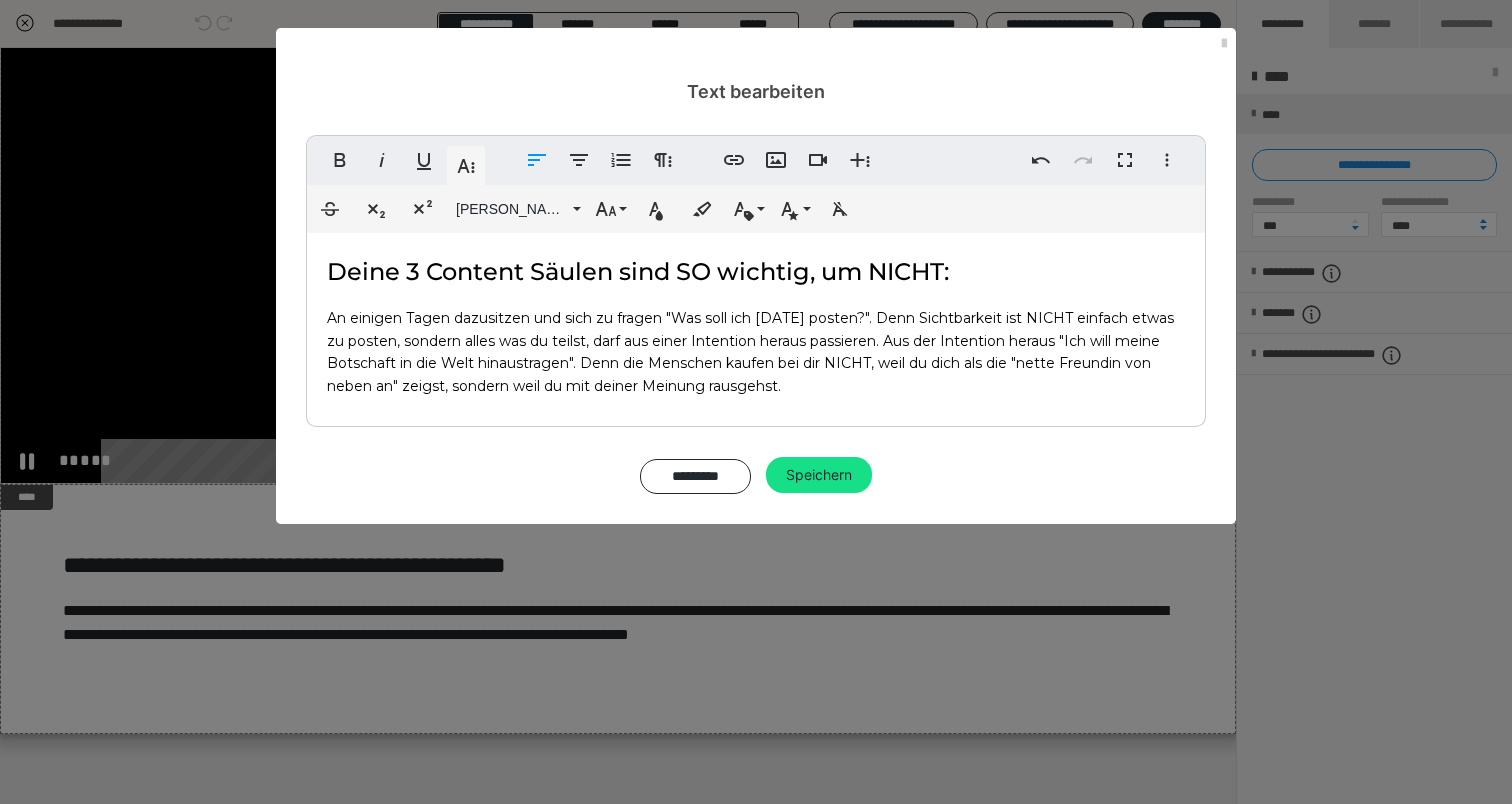 click on "Deine 3 Content Säulen sind SO wichtig, um NICHT: An einigen Tagen dazusitzen und sich zu fragen "Was soll ich heute posten?". Denn Sichtbarkeit ist NICHT einfach etwas zu posten, sondern alles was du teilst, darf aus einer Intention heraus passieren. Aus der Intention heraus "Ich will meine Botschaft in die Welt hinaustragen". Denn die Menschen kaufen bei dir NICHT, weil du dich als die "nette Freundin von neben an" zeigst, sondern weil du mit deiner Meinung rausgehst." at bounding box center [756, 325] 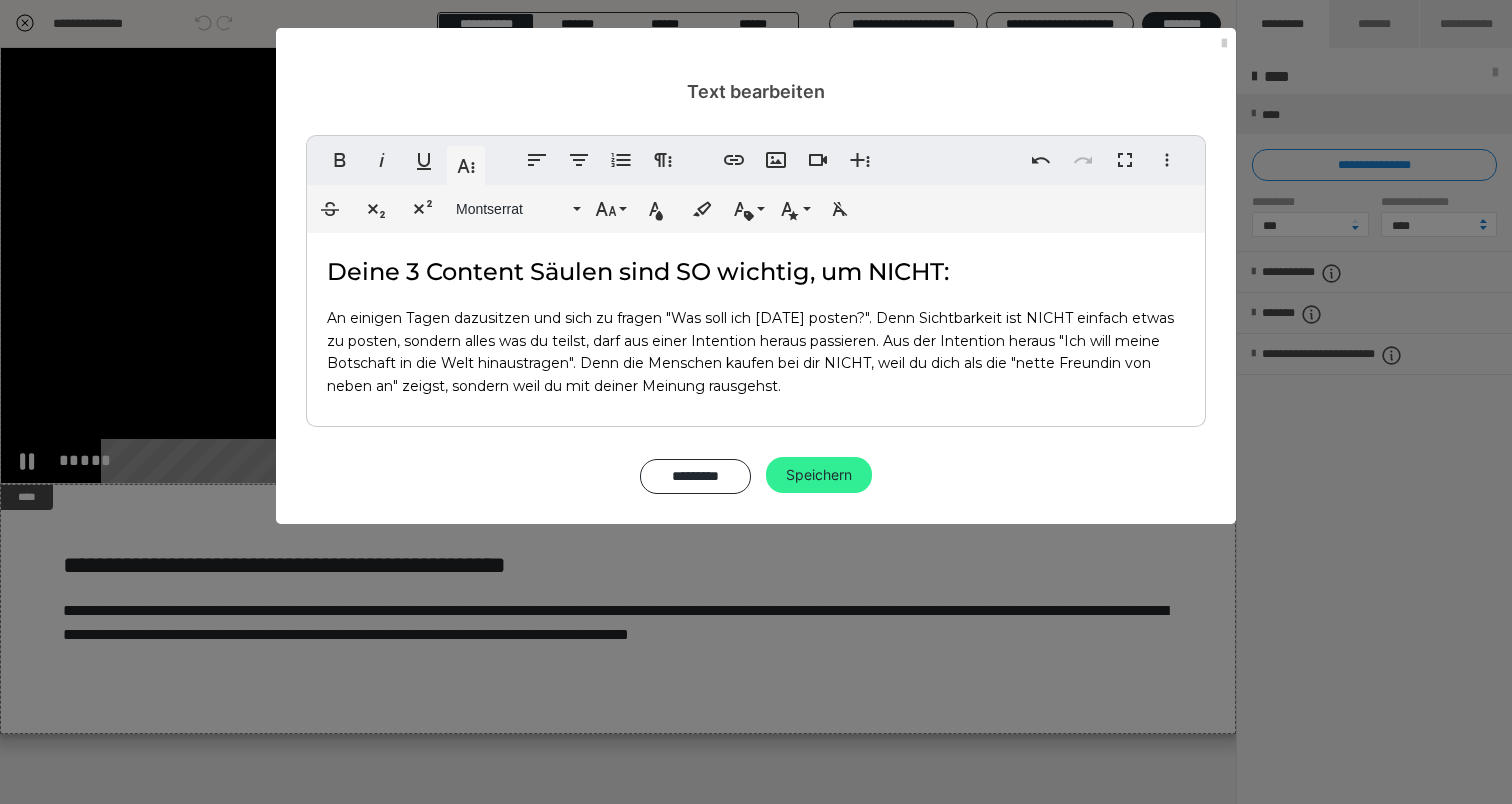 click on "Speichern" at bounding box center (819, 475) 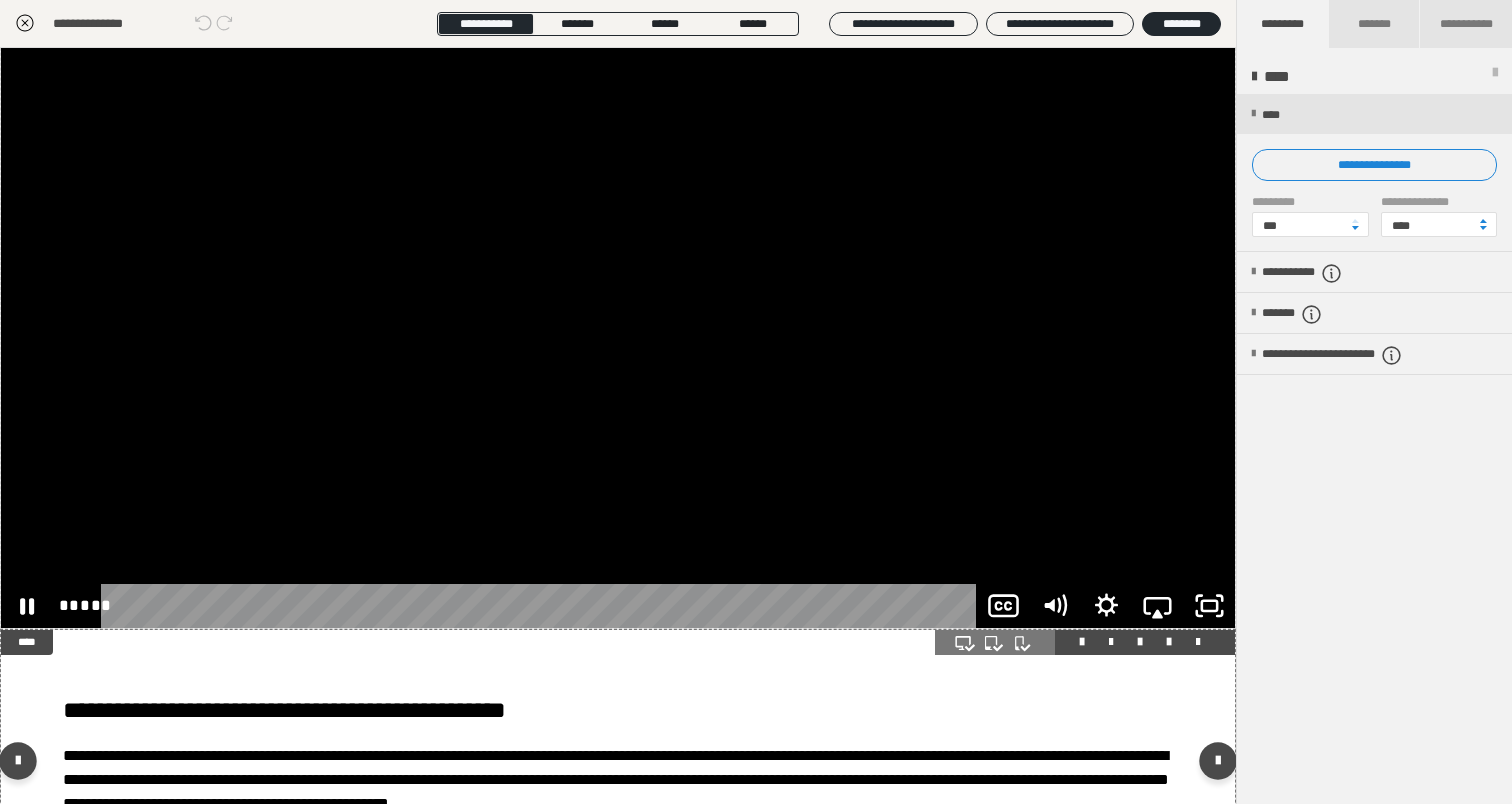 scroll, scrollTop: 295, scrollLeft: 0, axis: vertical 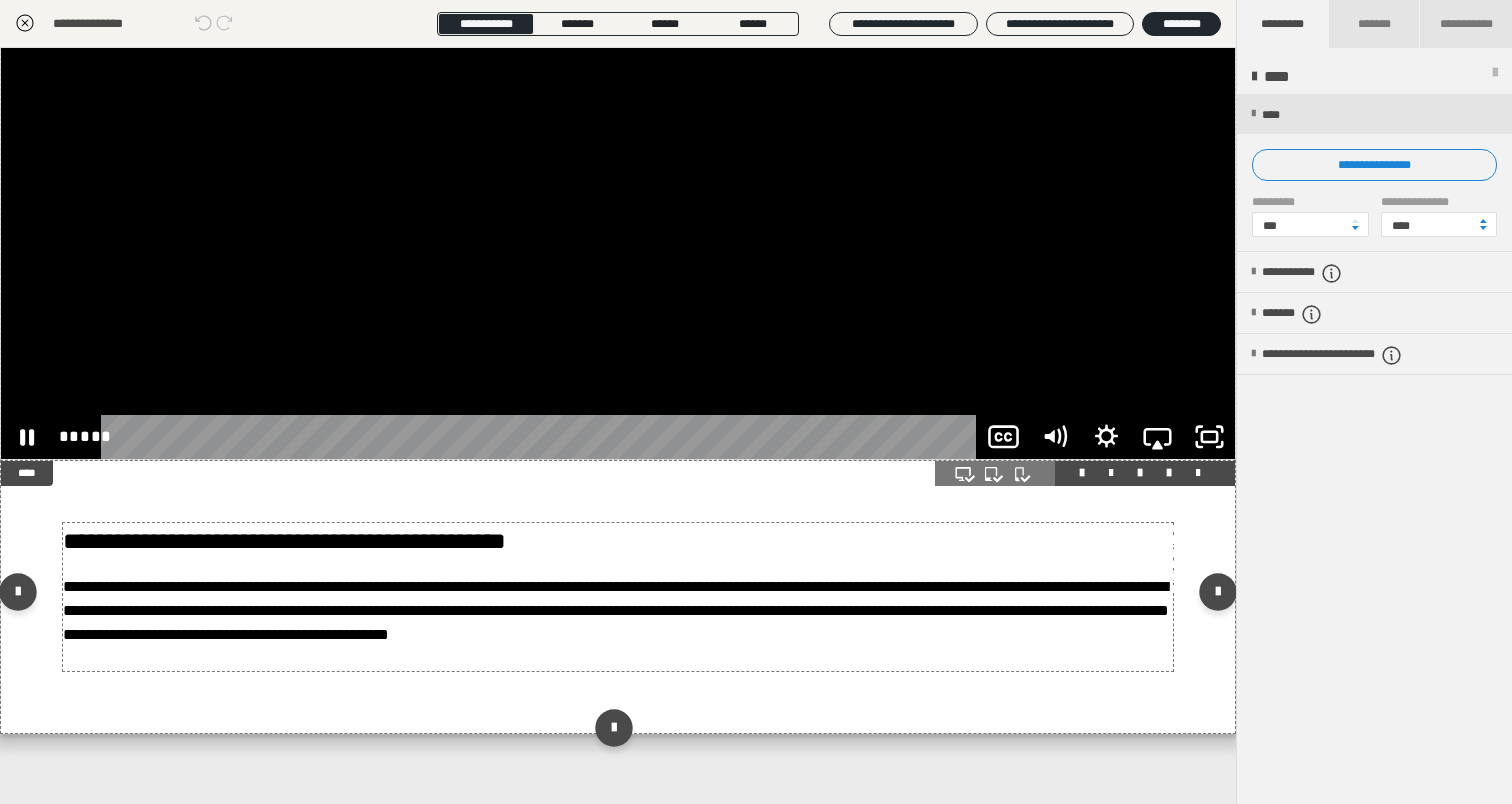 click on "**********" at bounding box center (618, 597) 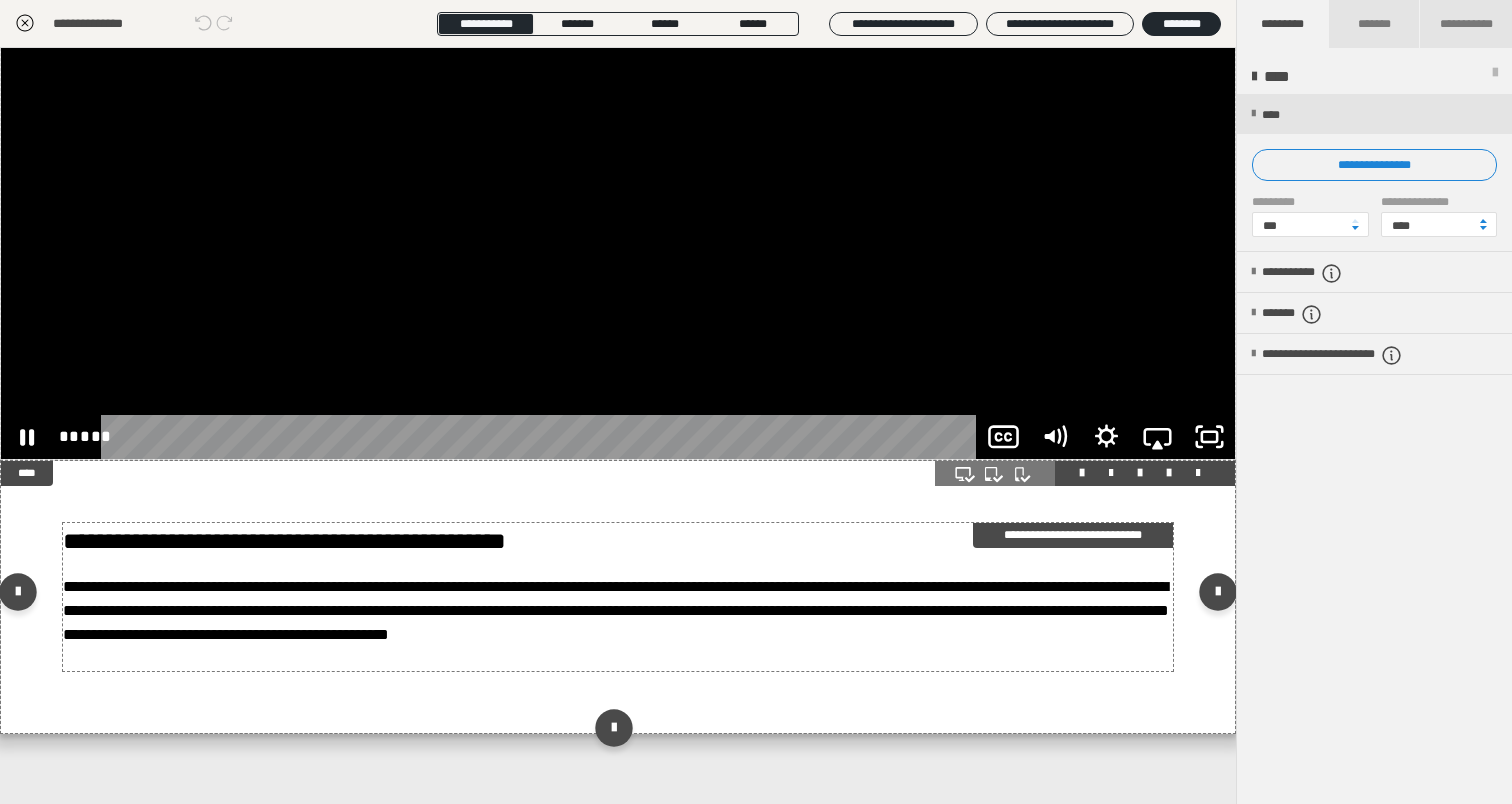 click on "**********" at bounding box center (618, 597) 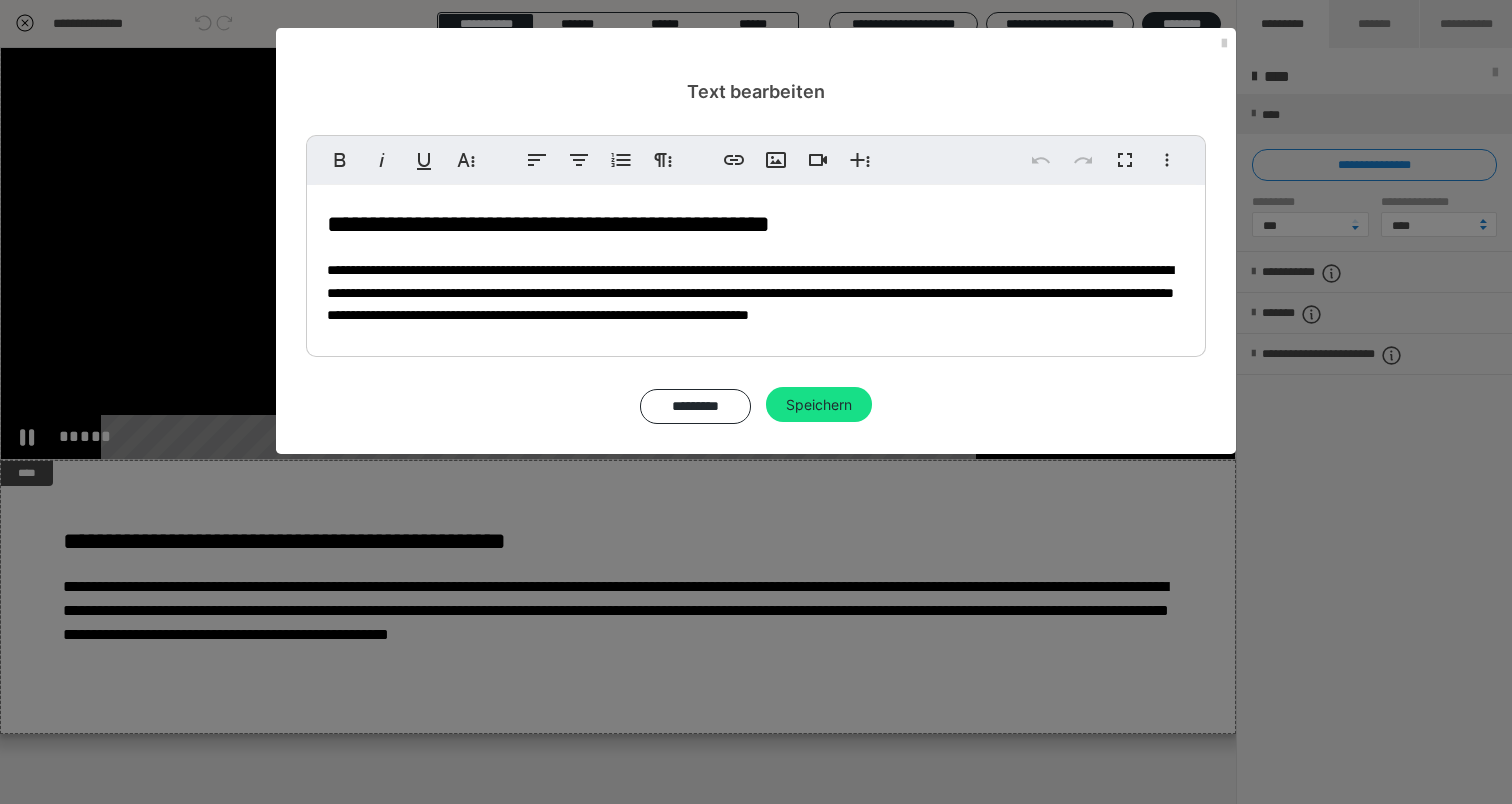 click on "**********" at bounding box center [756, 266] 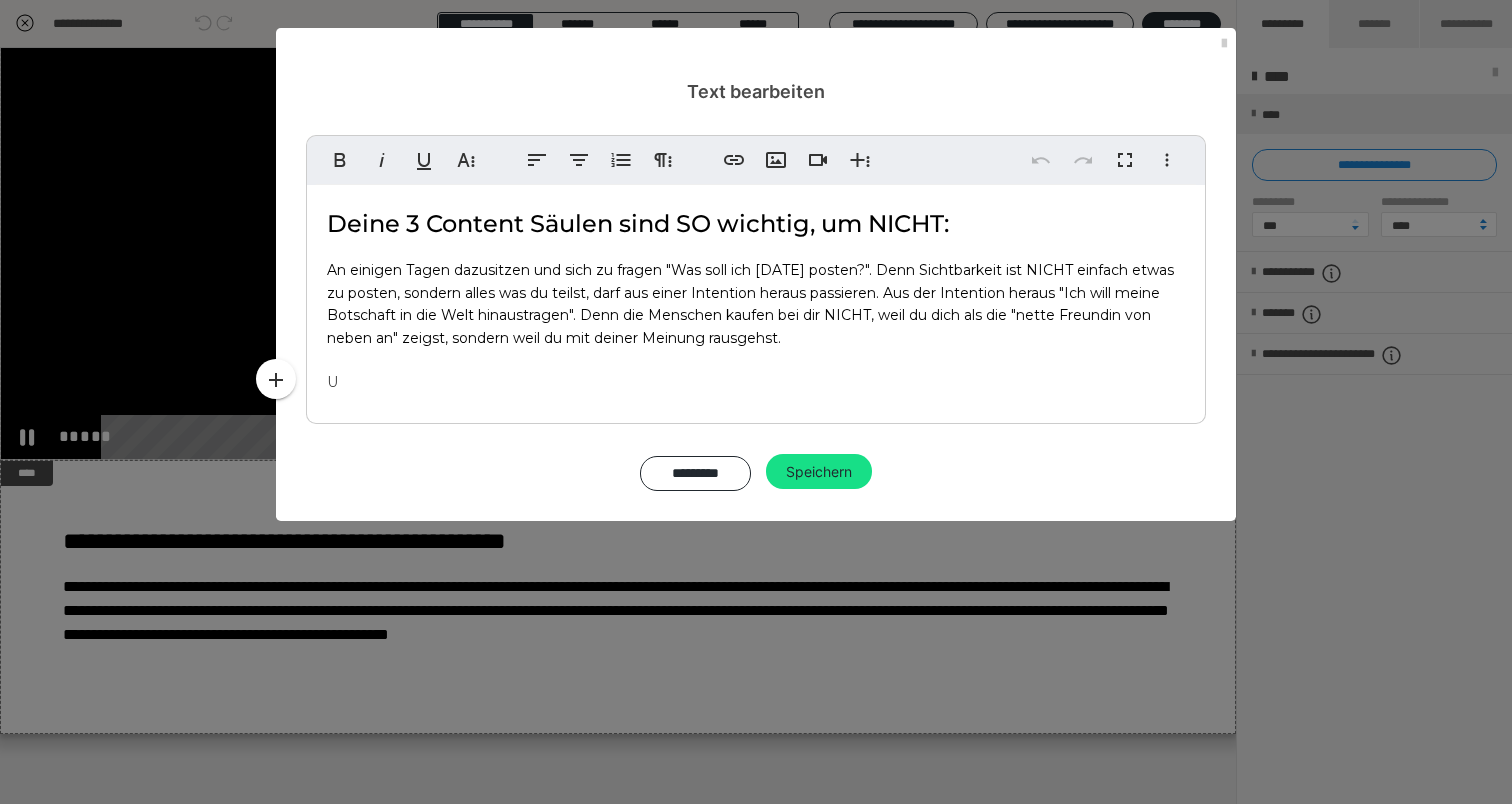 type 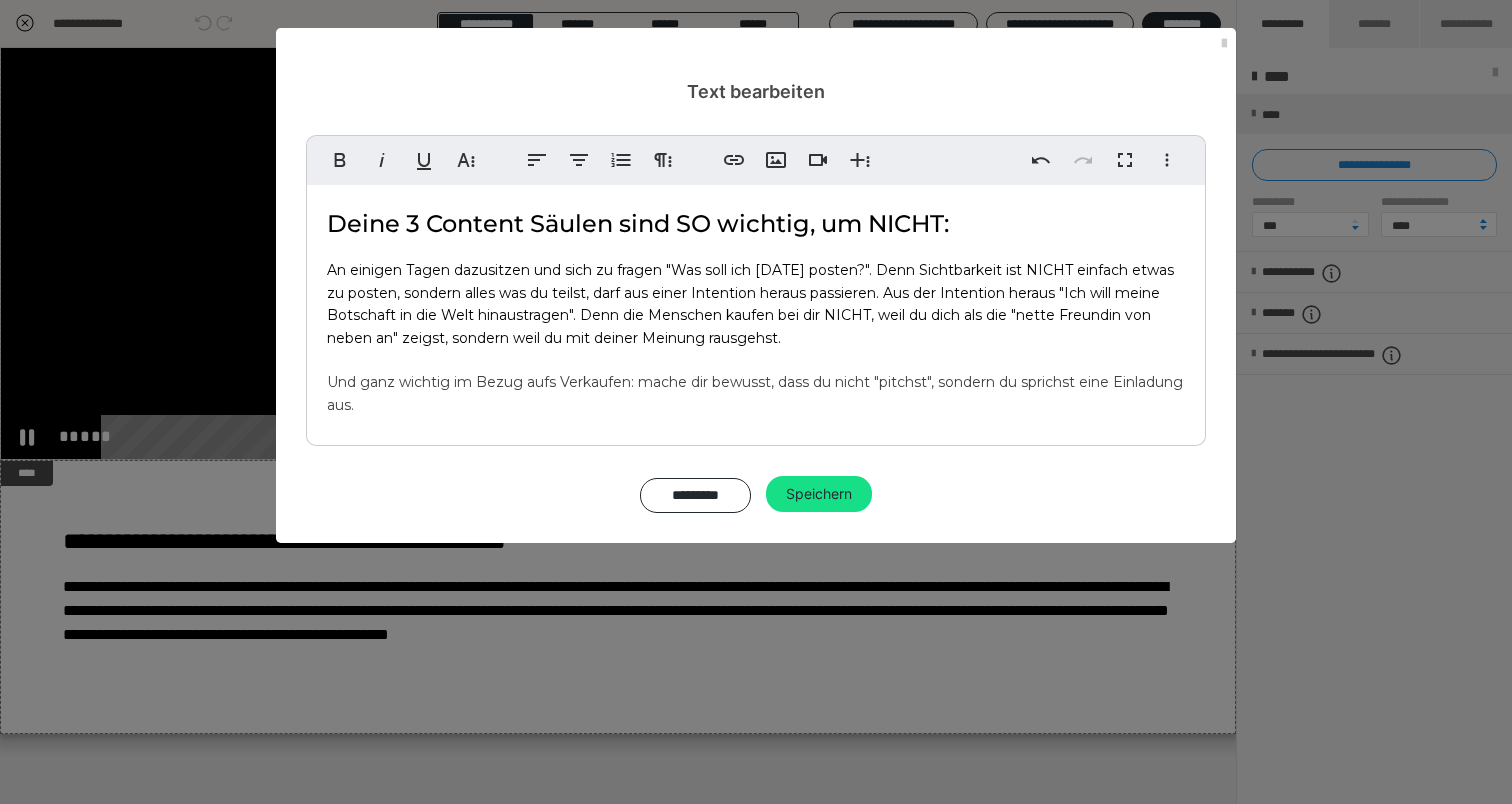 drag, startPoint x: 433, startPoint y: 398, endPoint x: 313, endPoint y: 371, distance: 123 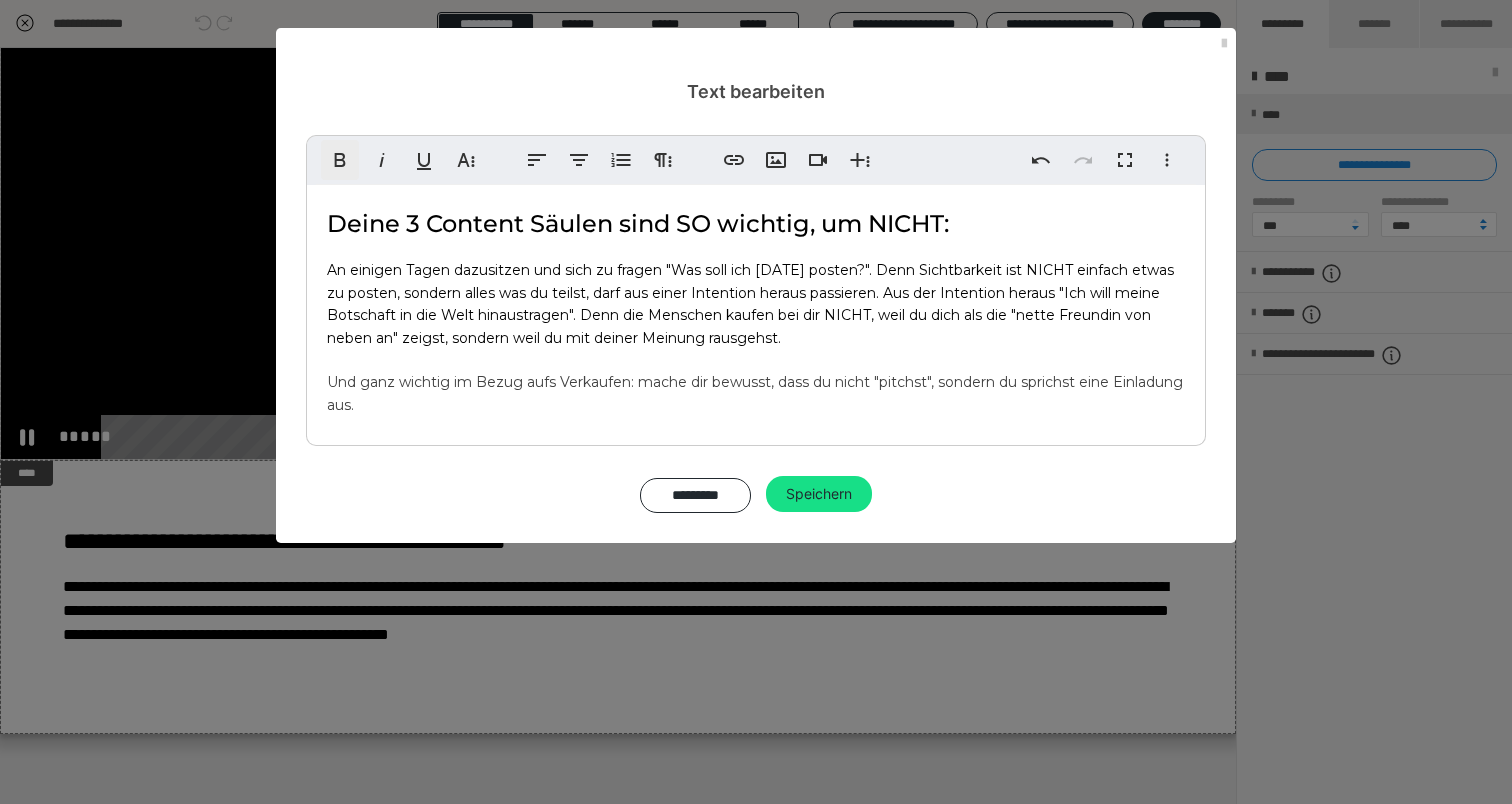 click 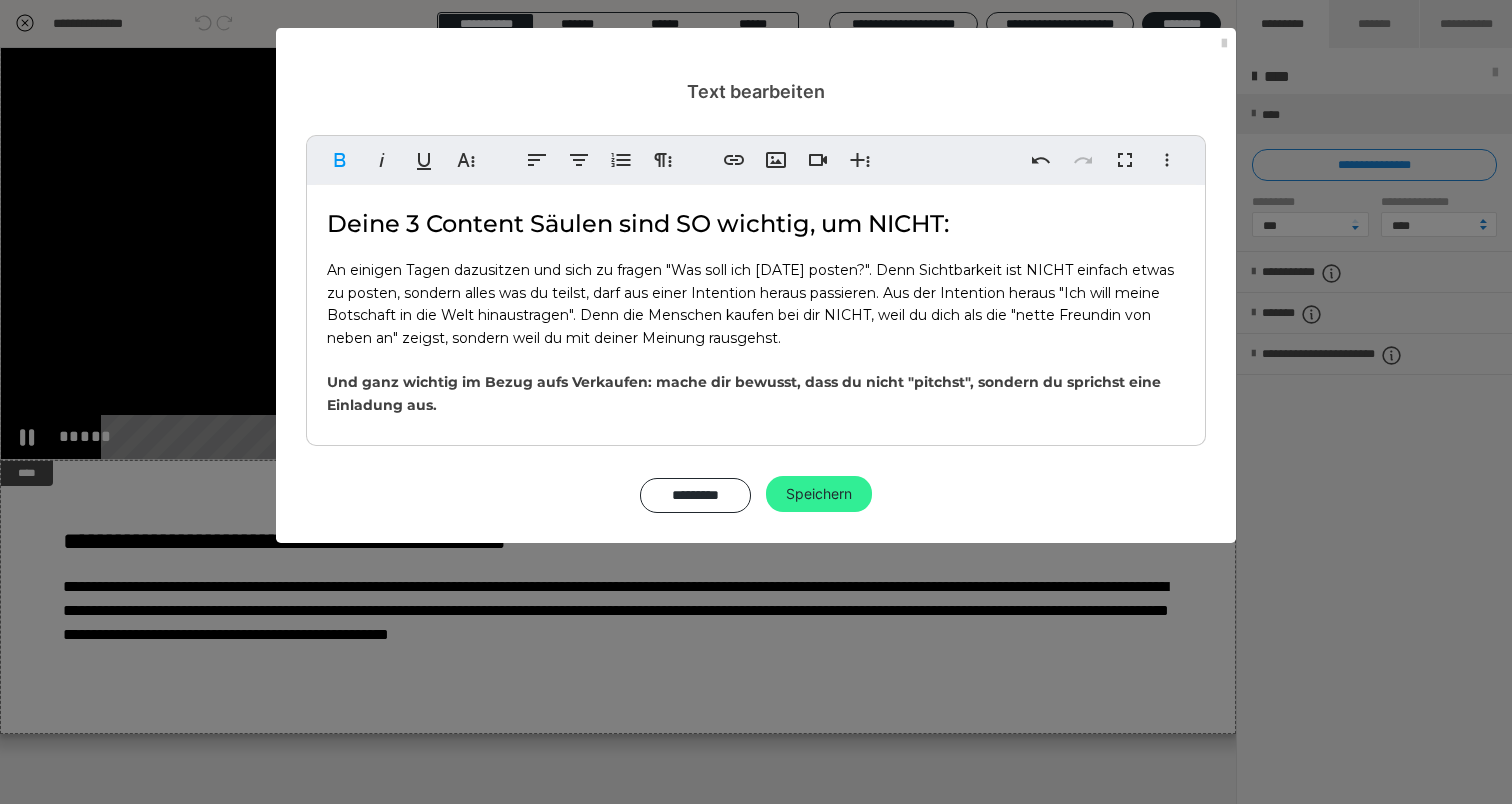 click on "Speichern" at bounding box center [819, 494] 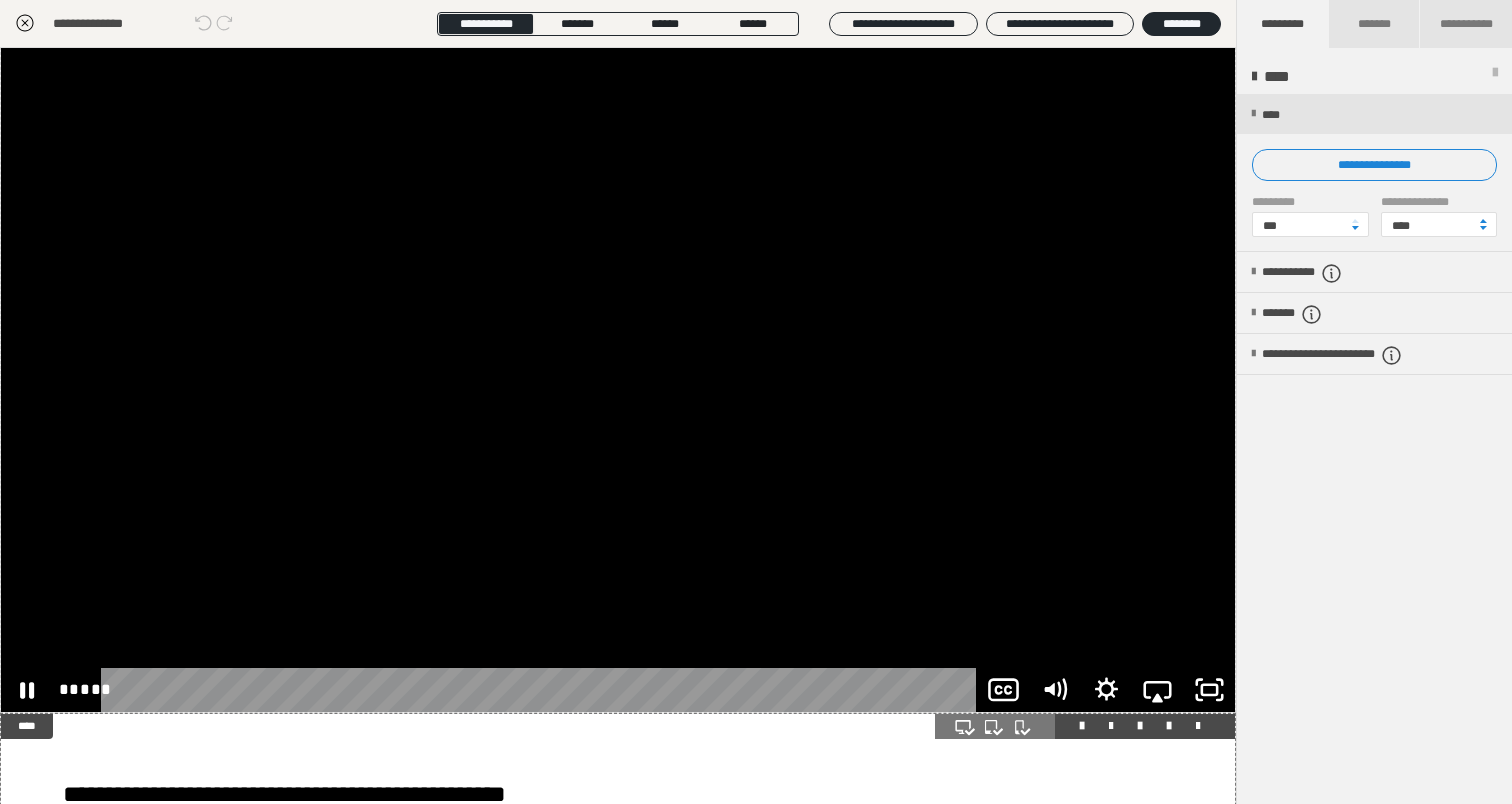 scroll, scrollTop: 11, scrollLeft: 1, axis: both 